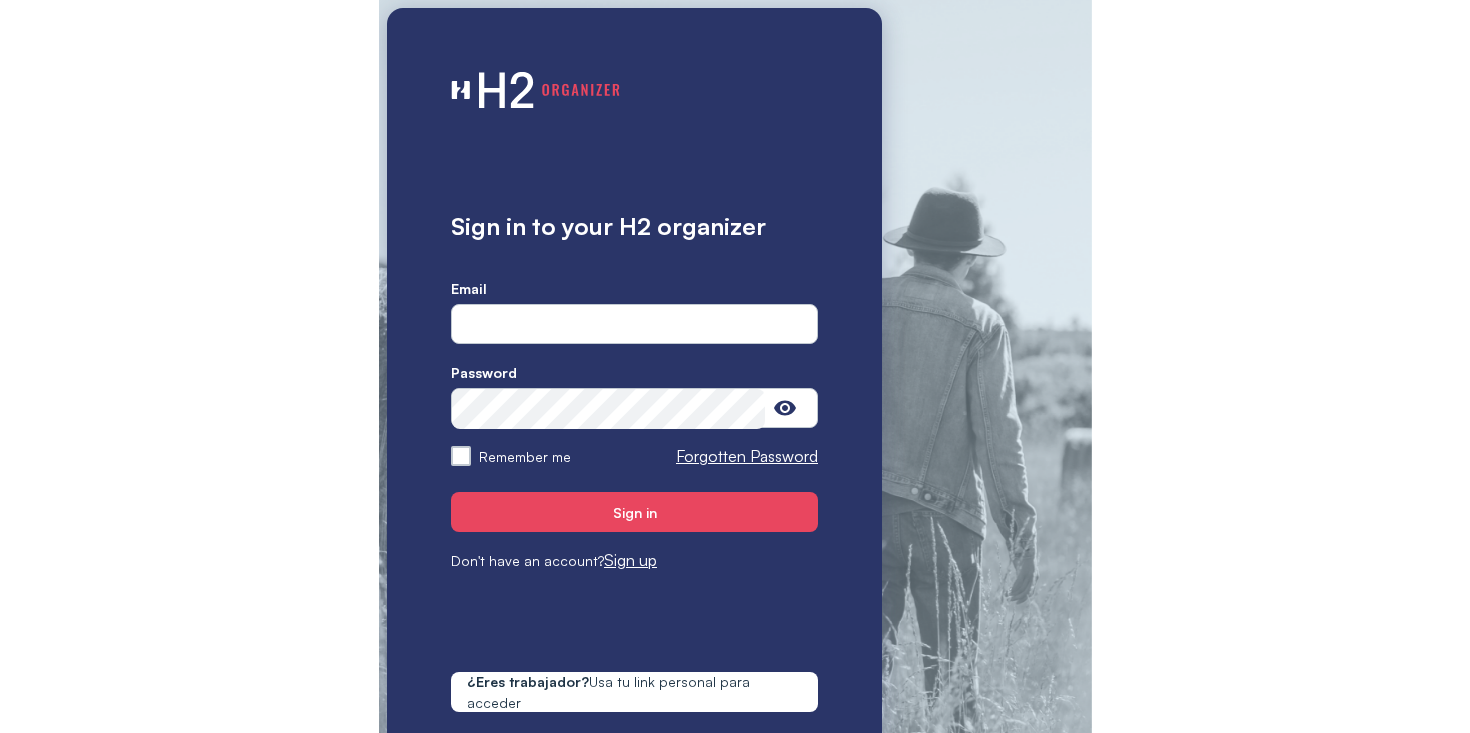 scroll, scrollTop: 0, scrollLeft: 0, axis: both 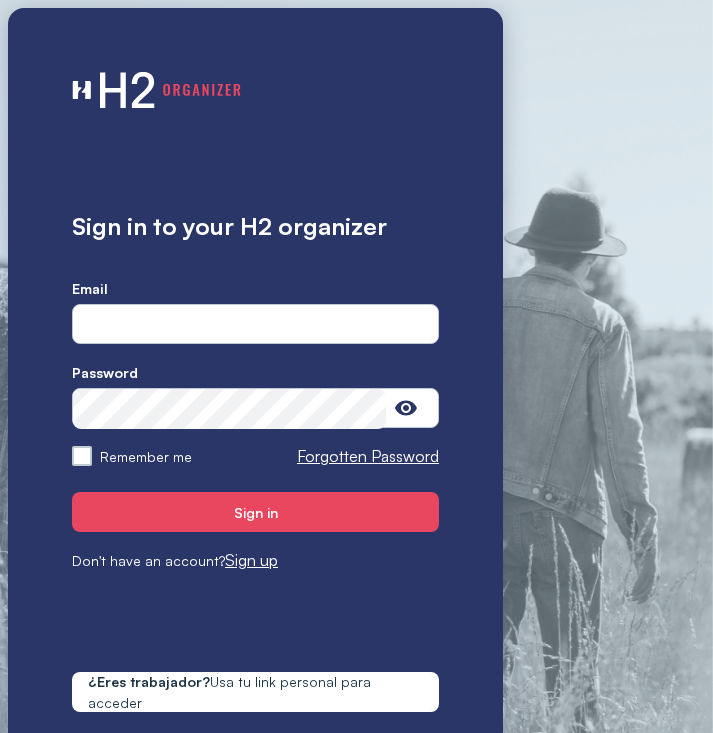 type on "**********" 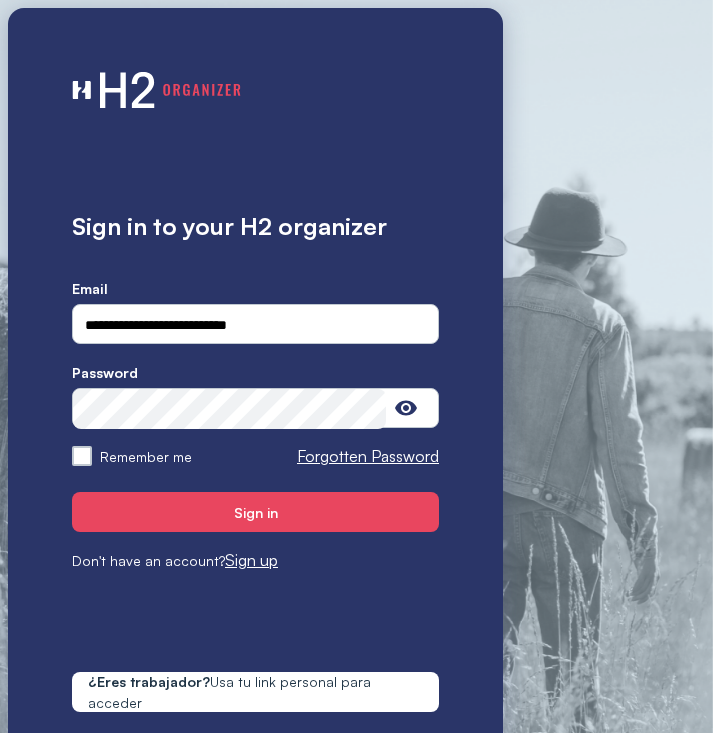 click at bounding box center [255, 540] 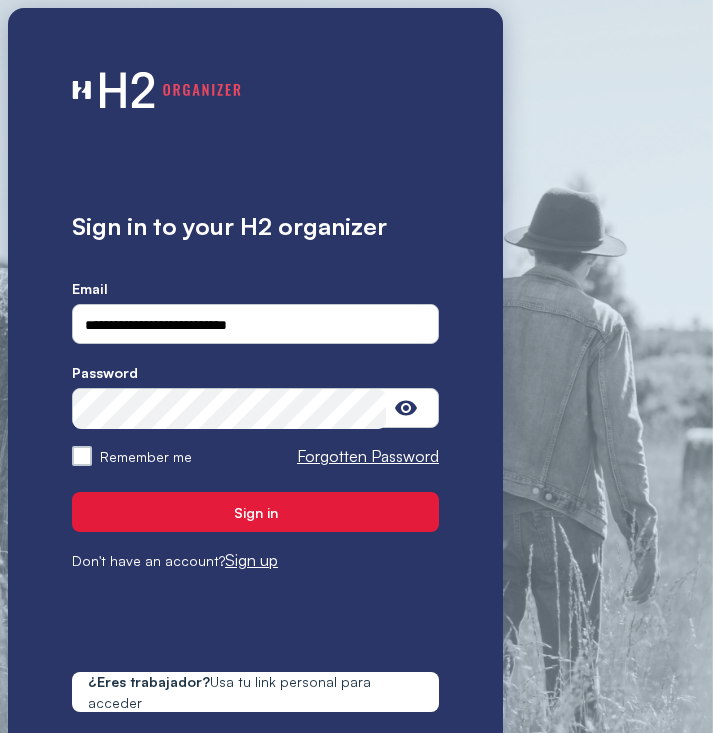 click on "Sign in" at bounding box center (255, 512) 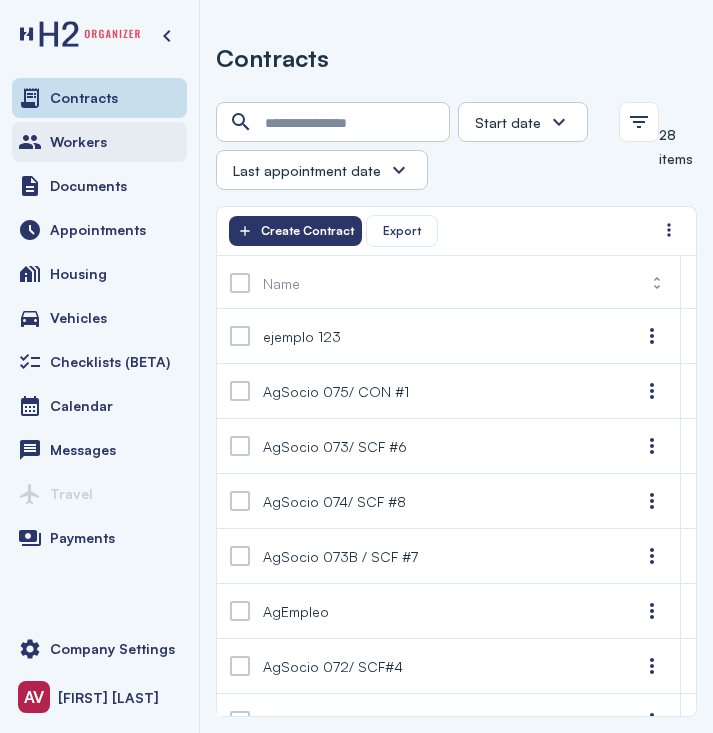 click on "Workers" at bounding box center [99, 142] 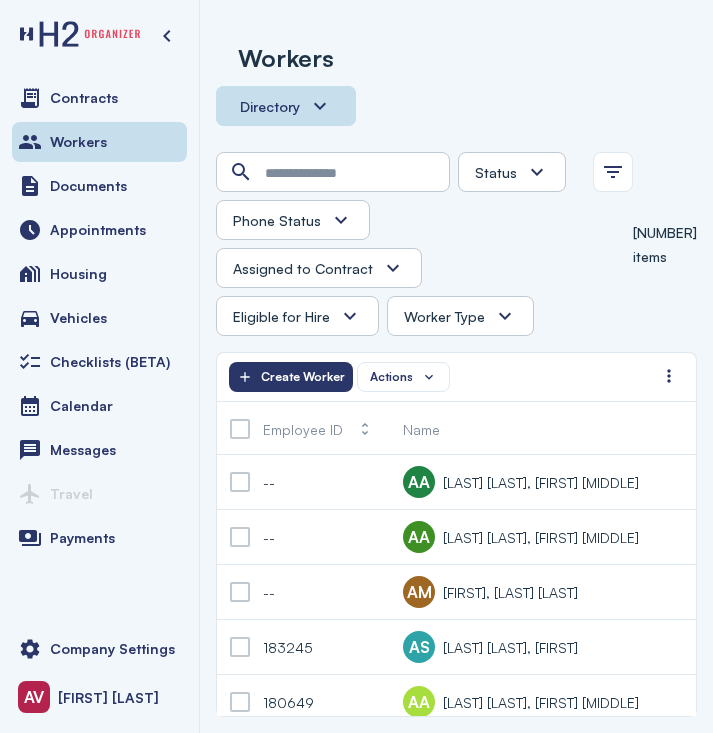 drag, startPoint x: 302, startPoint y: 117, endPoint x: 313, endPoint y: 175, distance: 59.03389 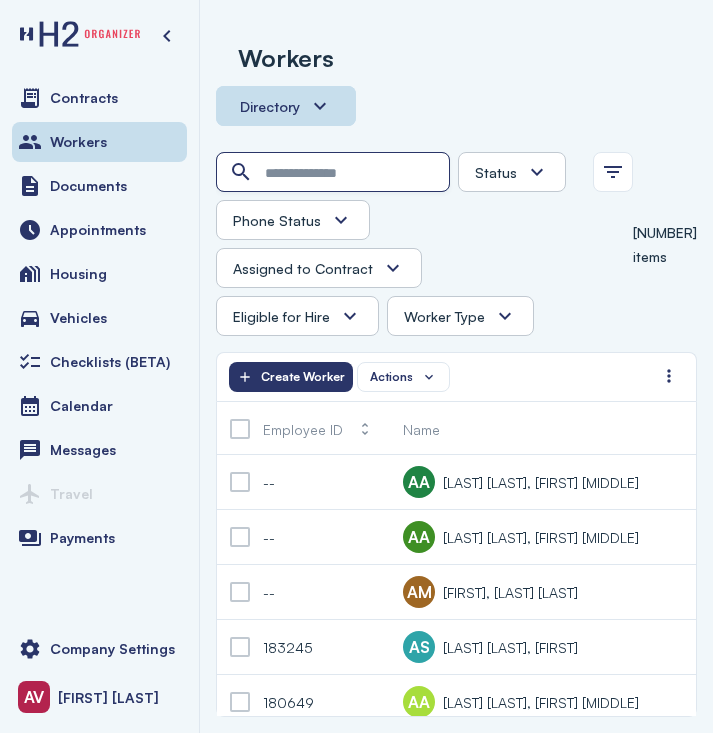 click at bounding box center (335, 173) 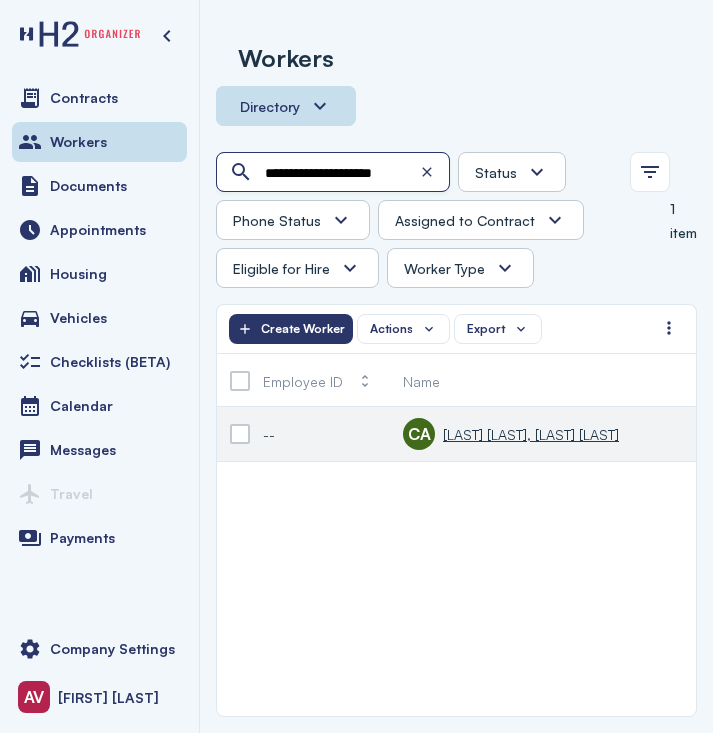 type on "**********" 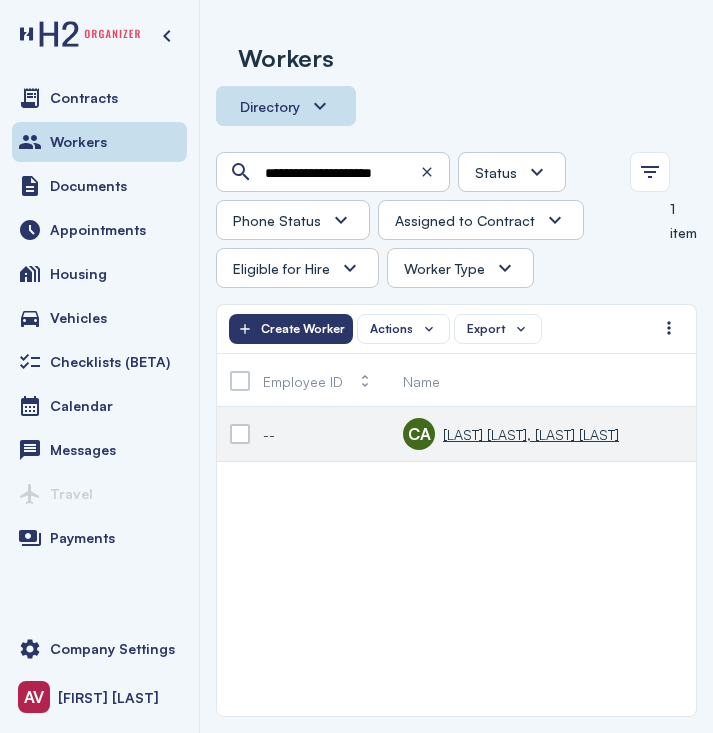 click on "Calihua Contreras, Marco Antonio" at bounding box center [531, 434] 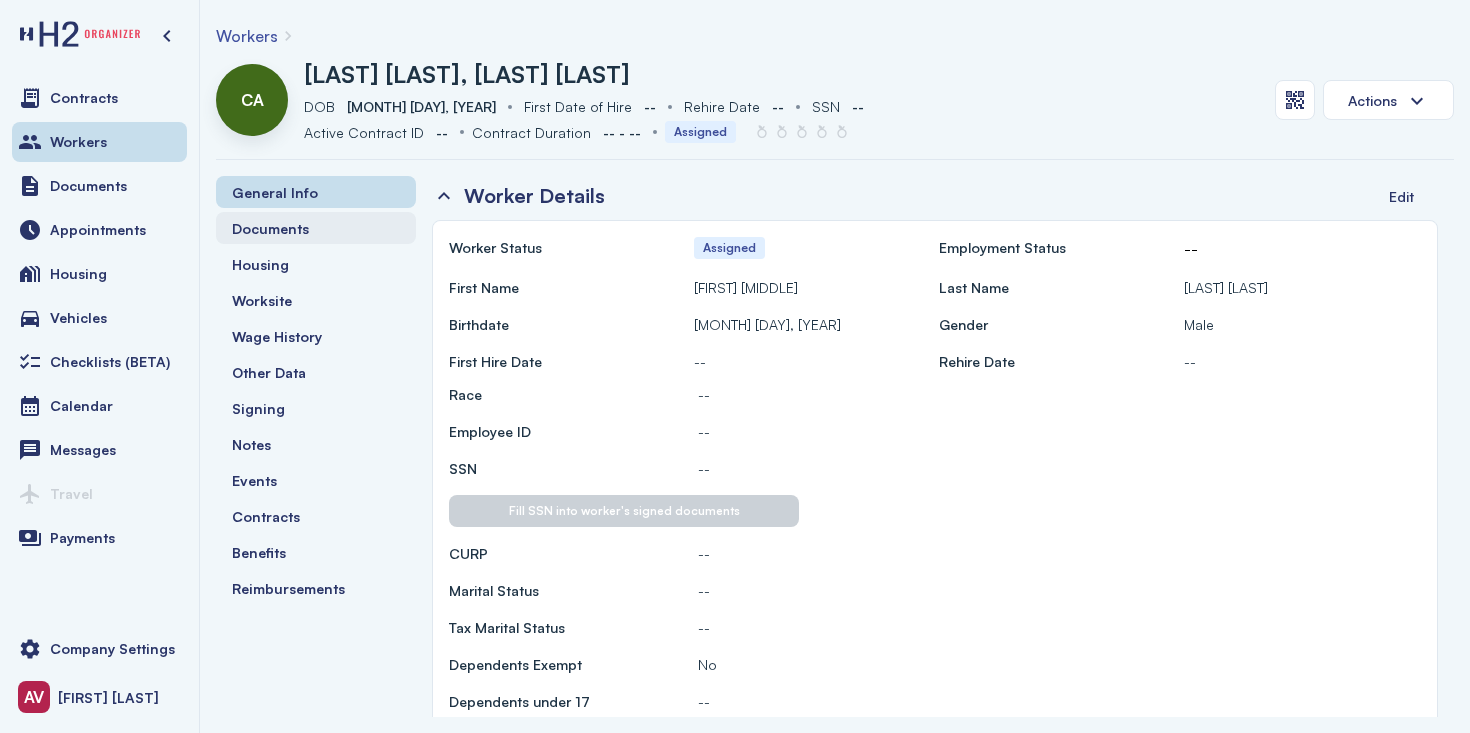 click on "Documents" at bounding box center (270, 228) 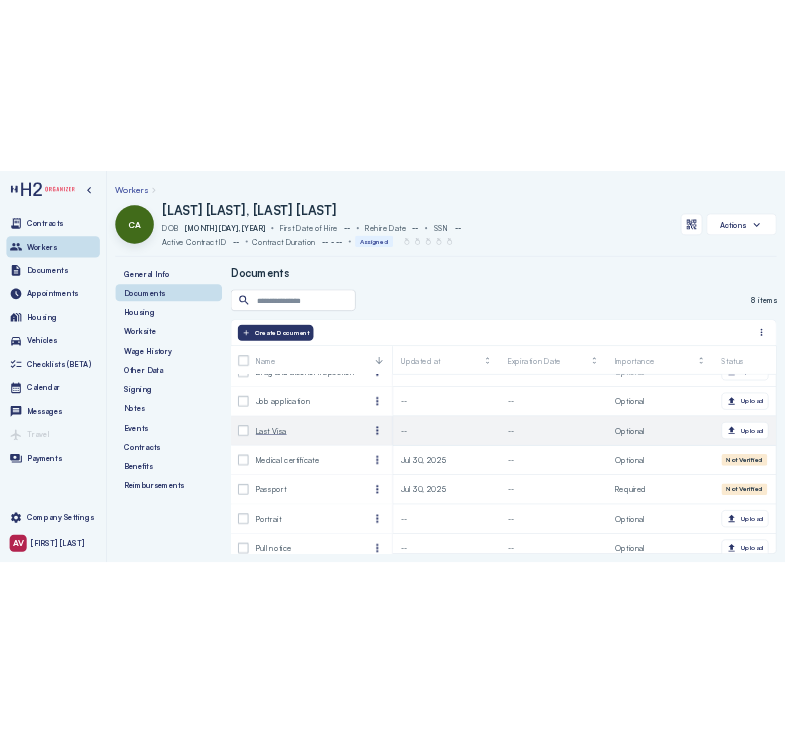 scroll, scrollTop: 105, scrollLeft: 0, axis: vertical 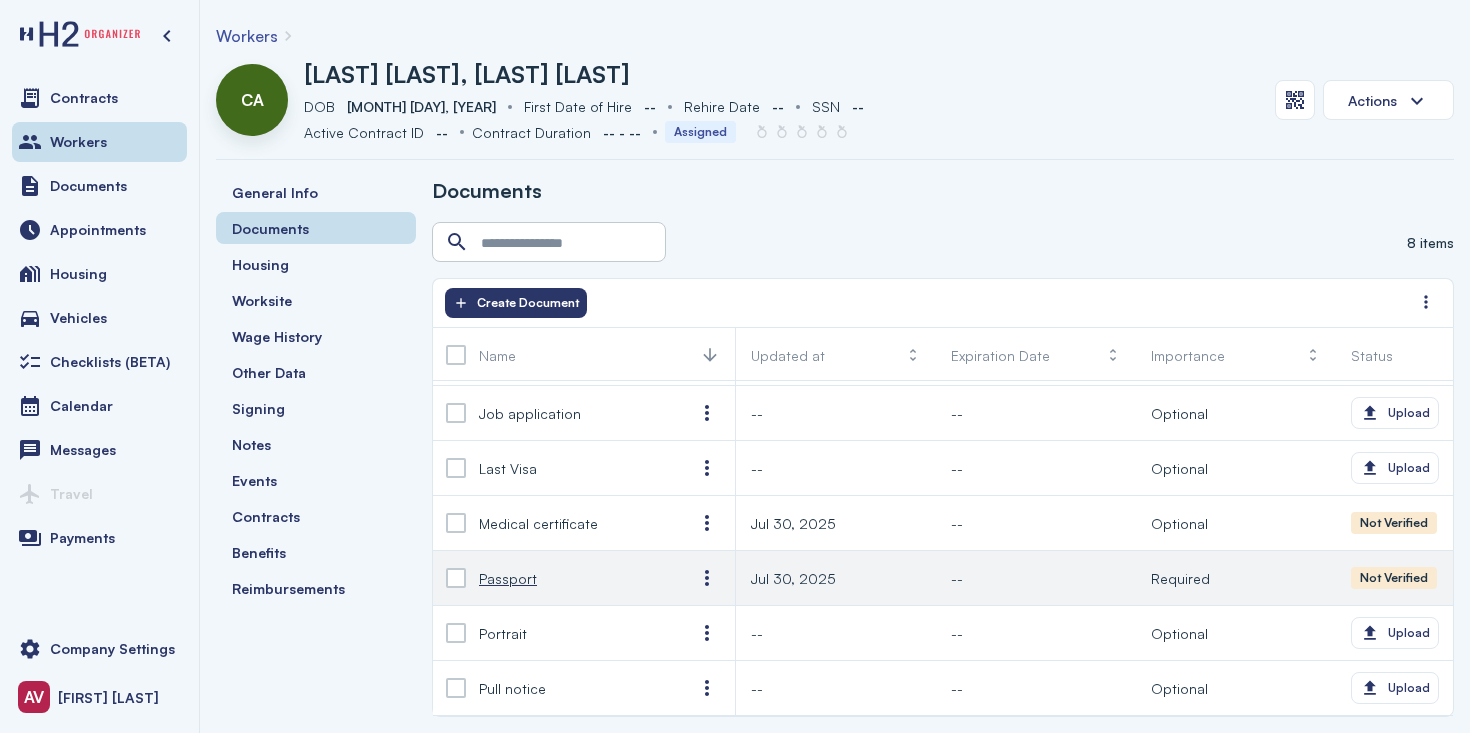 click on "Passport" at bounding box center [571, 578] 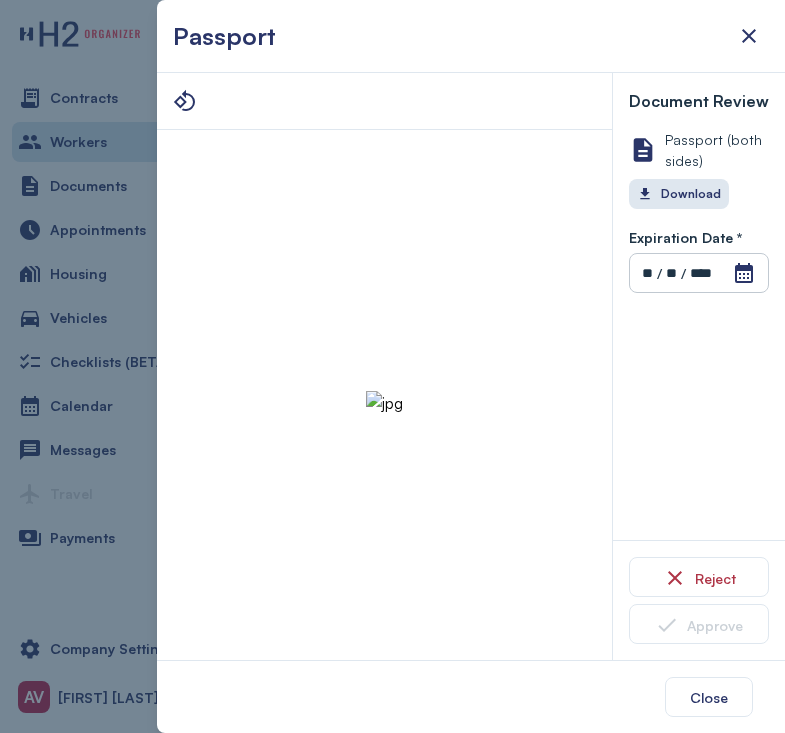 type 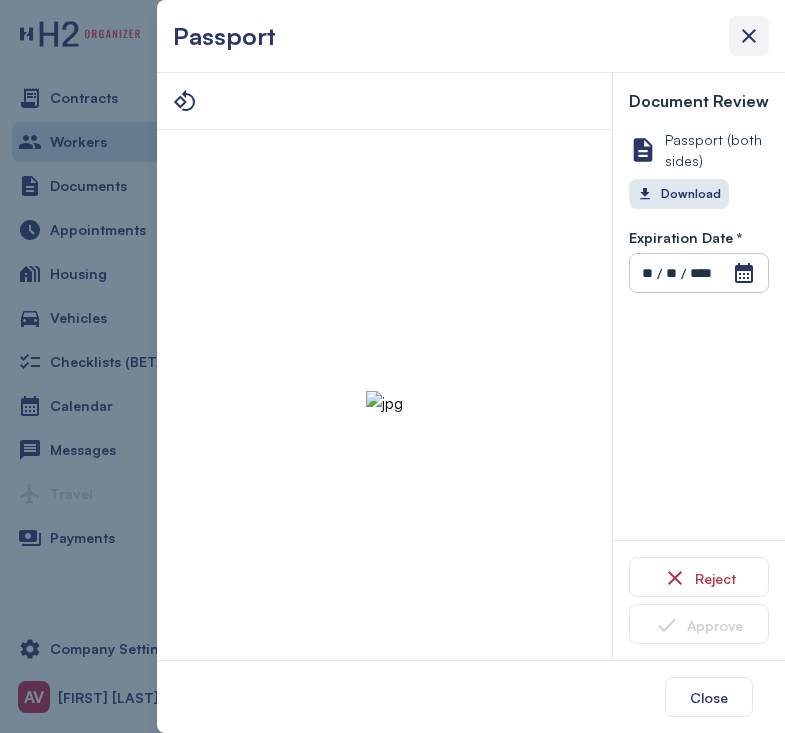 click at bounding box center [749, 36] 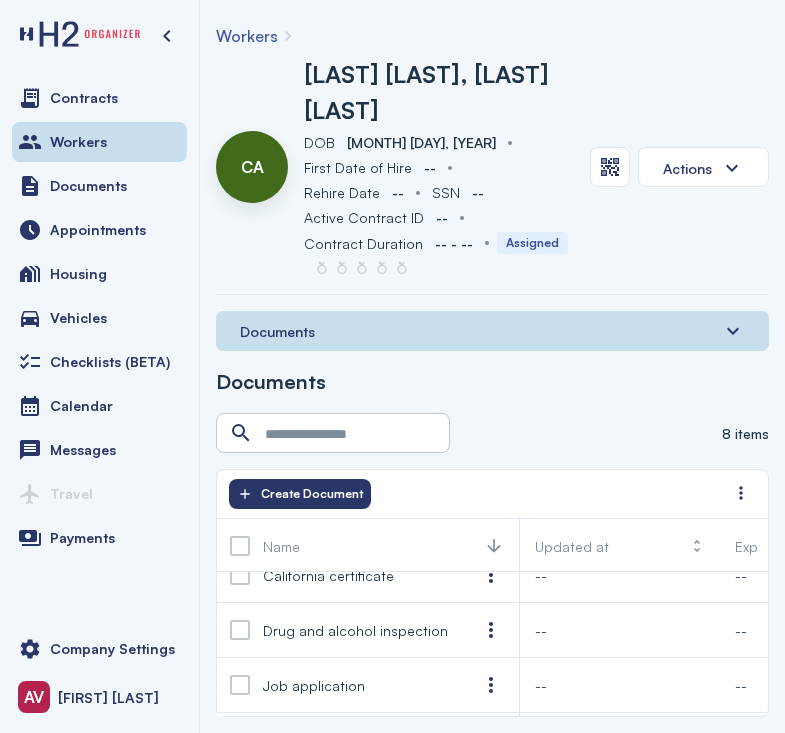 scroll, scrollTop: 0, scrollLeft: 0, axis: both 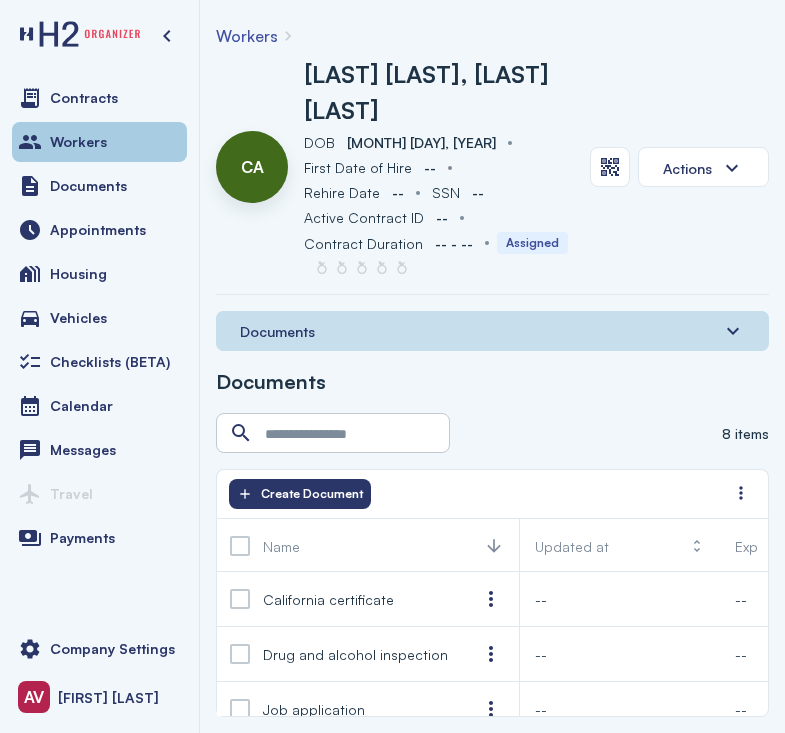 click on "Workers" at bounding box center (99, 142) 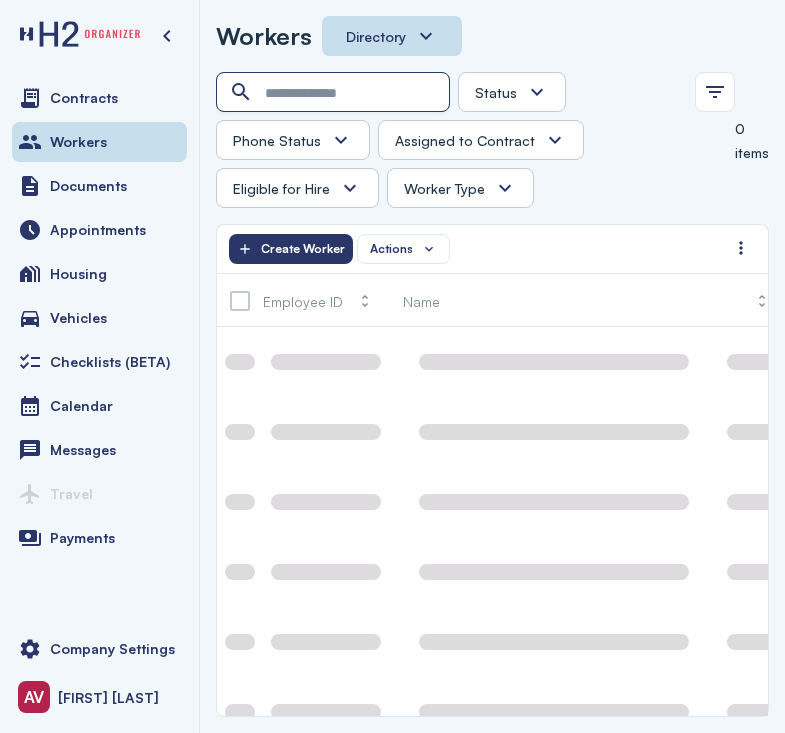 click at bounding box center (335, 93) 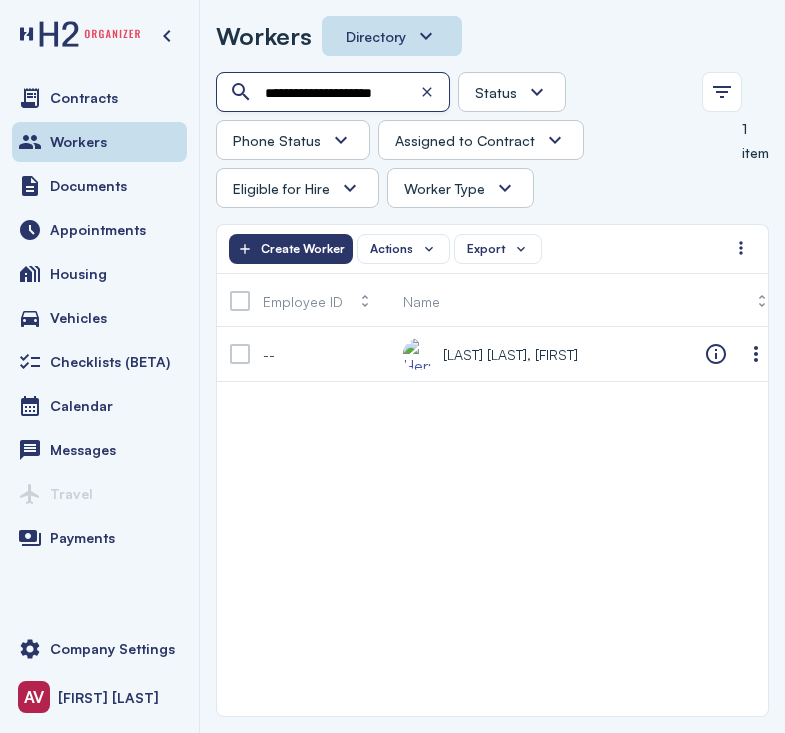 scroll, scrollTop: 0, scrollLeft: 5, axis: horizontal 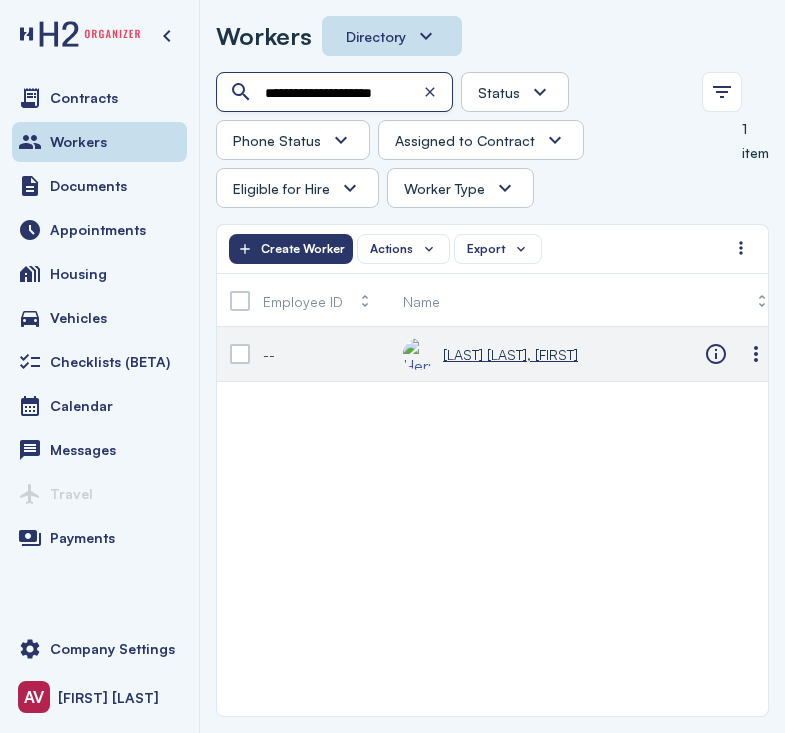 type on "**********" 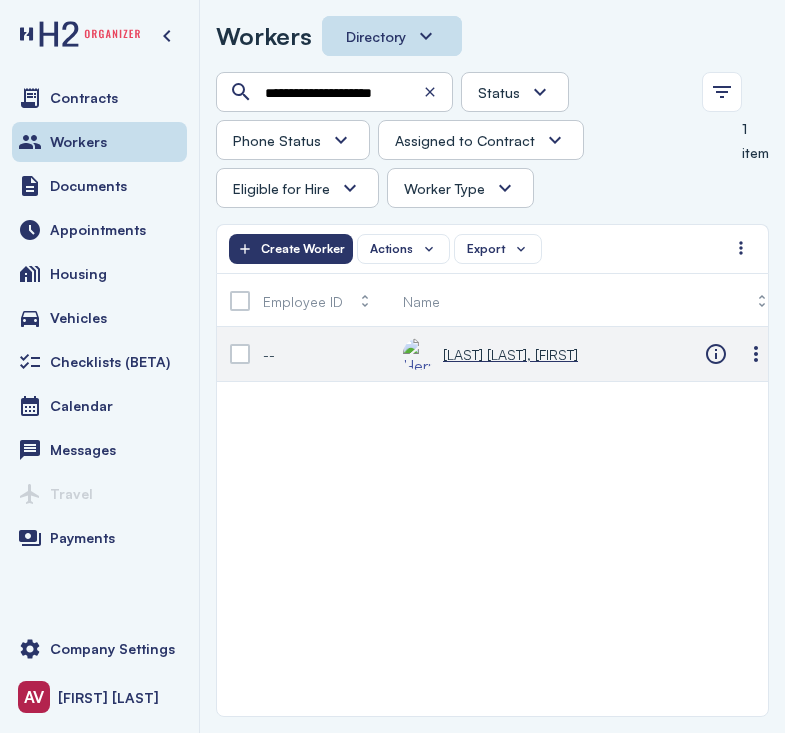 scroll, scrollTop: 0, scrollLeft: 0, axis: both 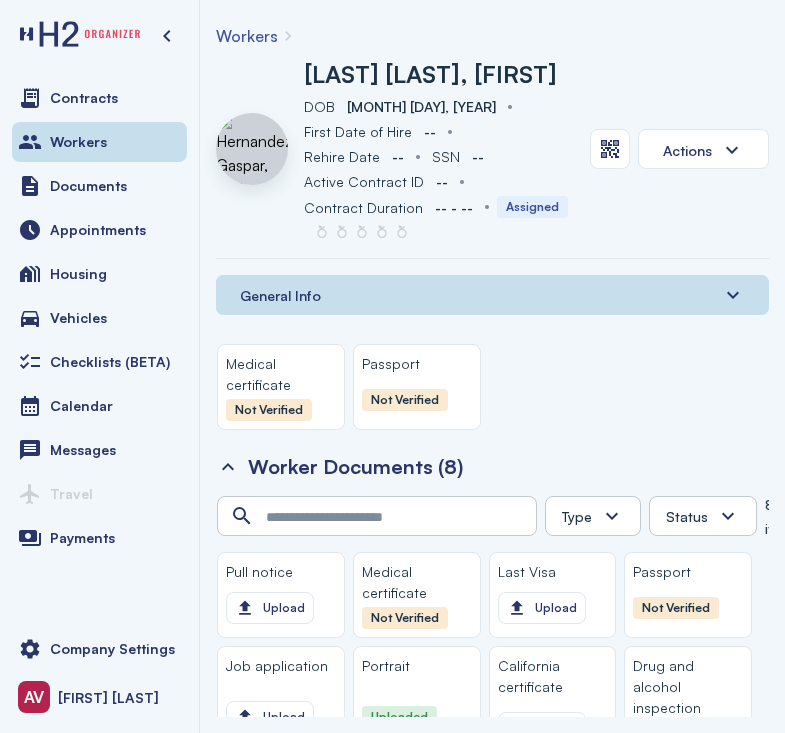 click on "General Info" at bounding box center (492, 295) 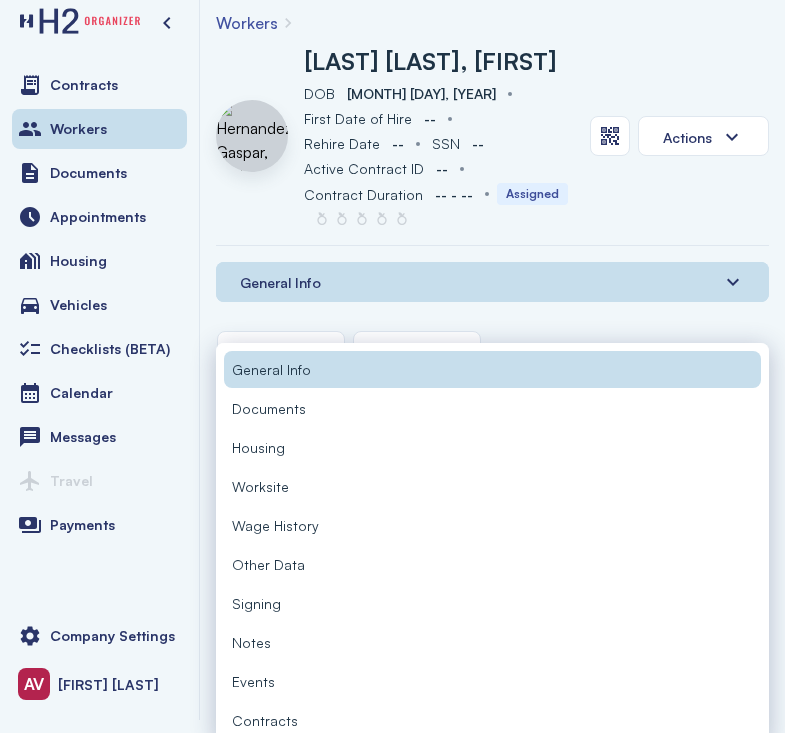 scroll, scrollTop: 23, scrollLeft: 0, axis: vertical 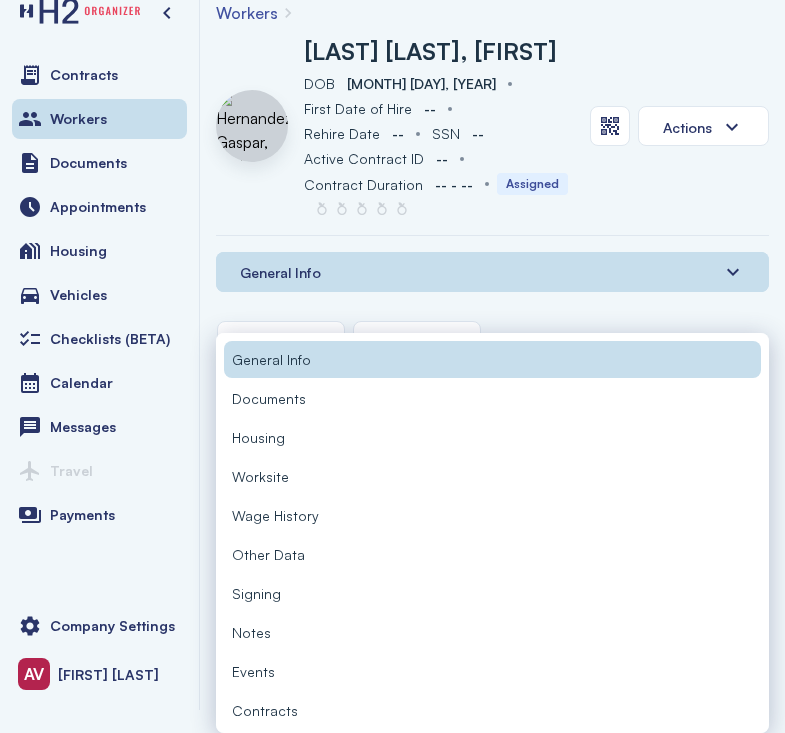 click on "Documents" at bounding box center [492, 398] 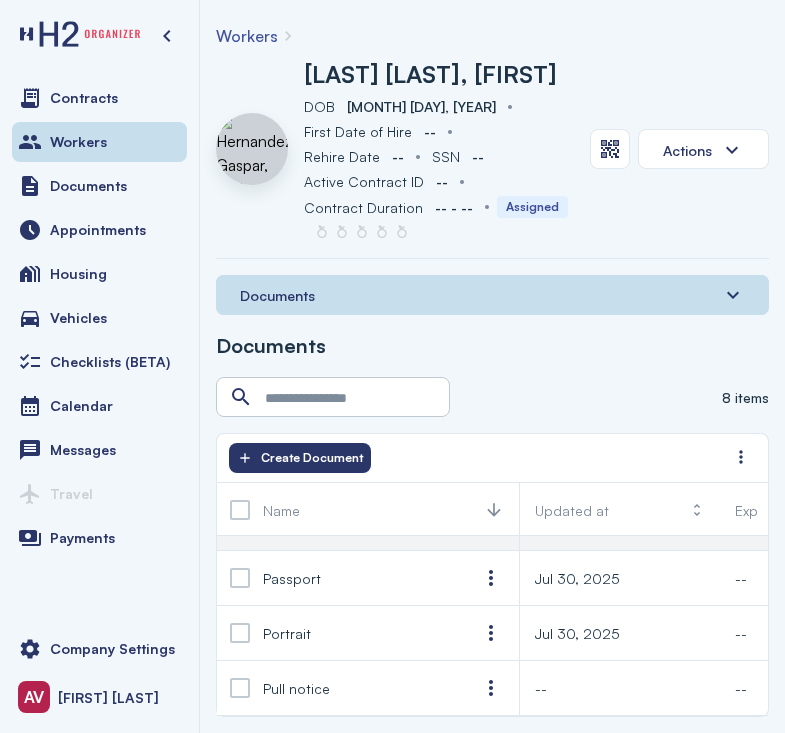 scroll, scrollTop: 269, scrollLeft: 23, axis: both 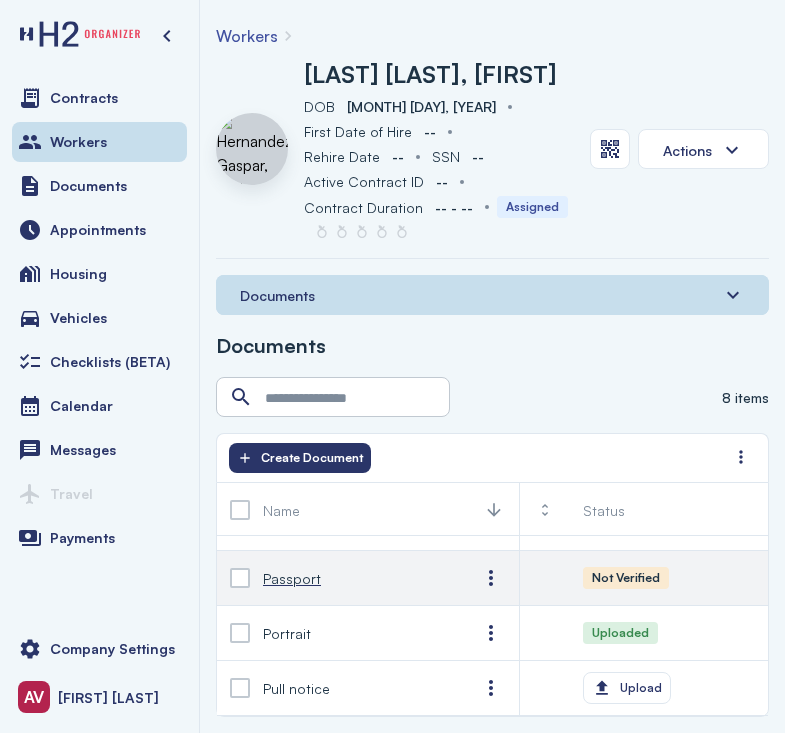 click on "Passport" at bounding box center [355, 578] 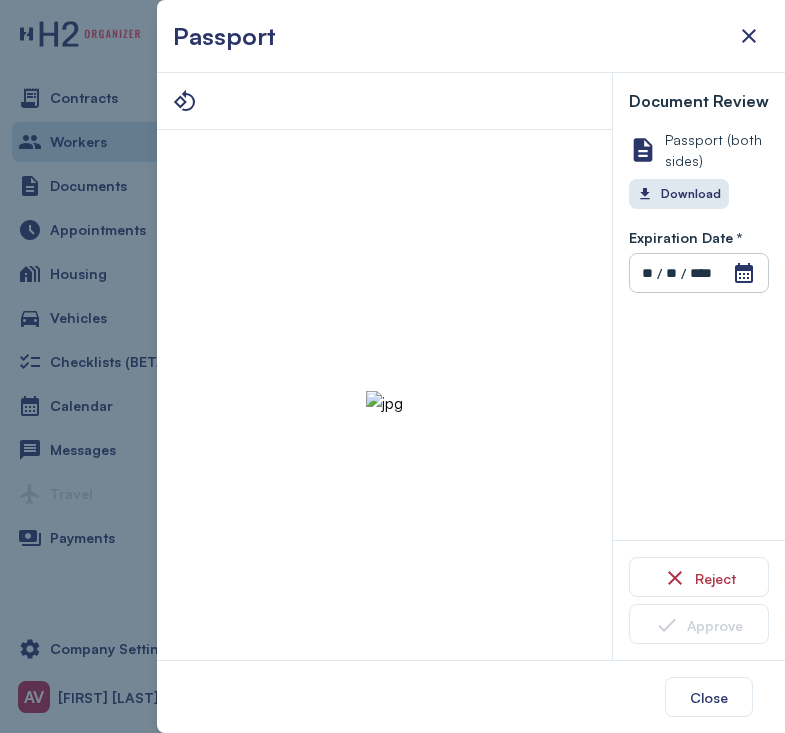 type 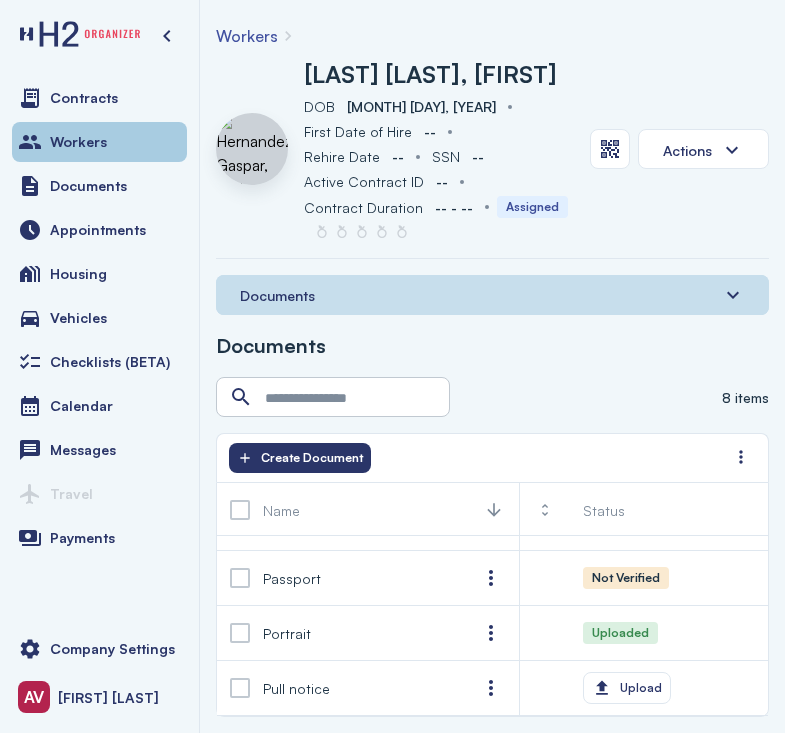 click on "Workers" at bounding box center [99, 142] 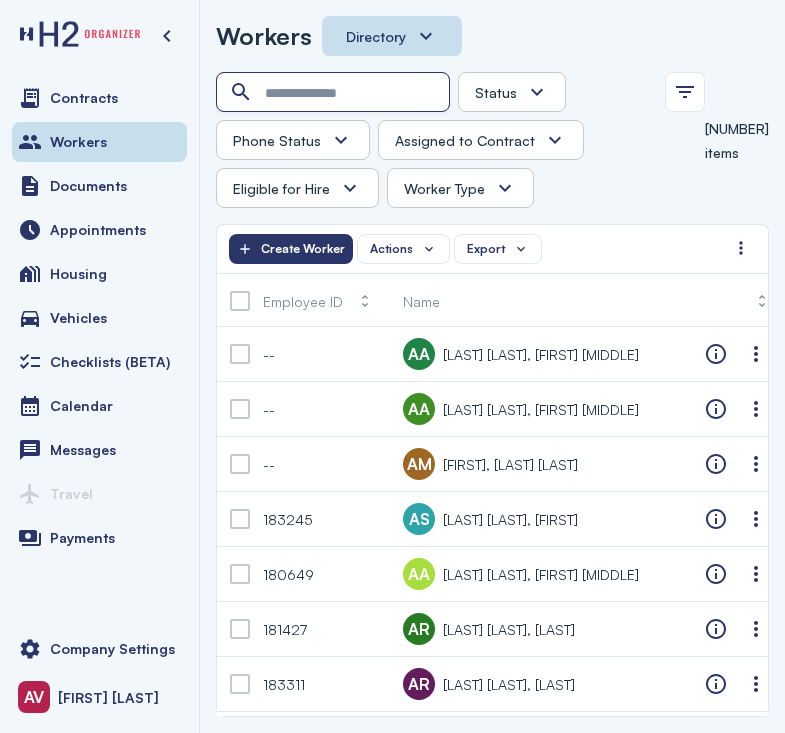 click at bounding box center (335, 93) 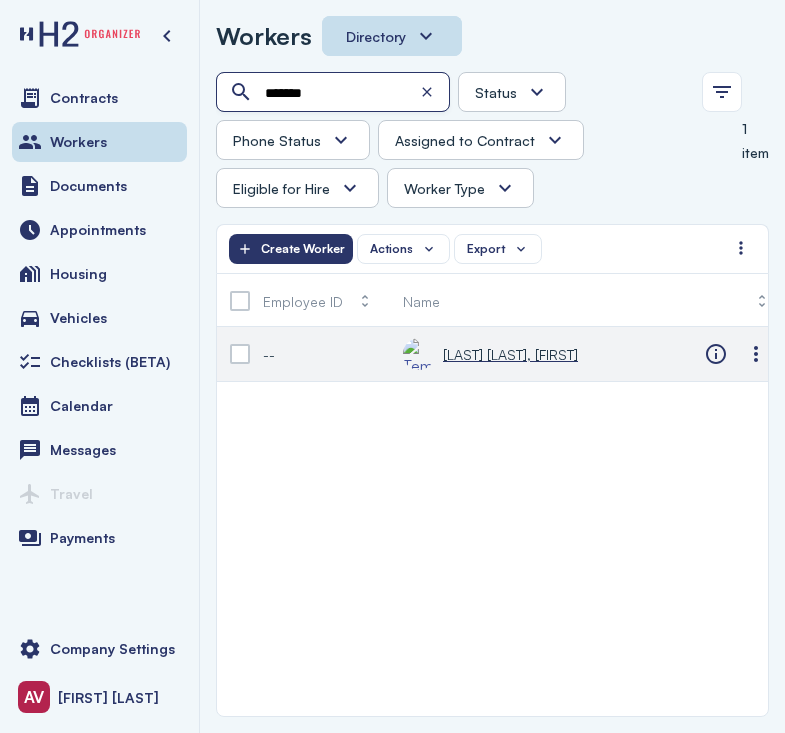 type on "*******" 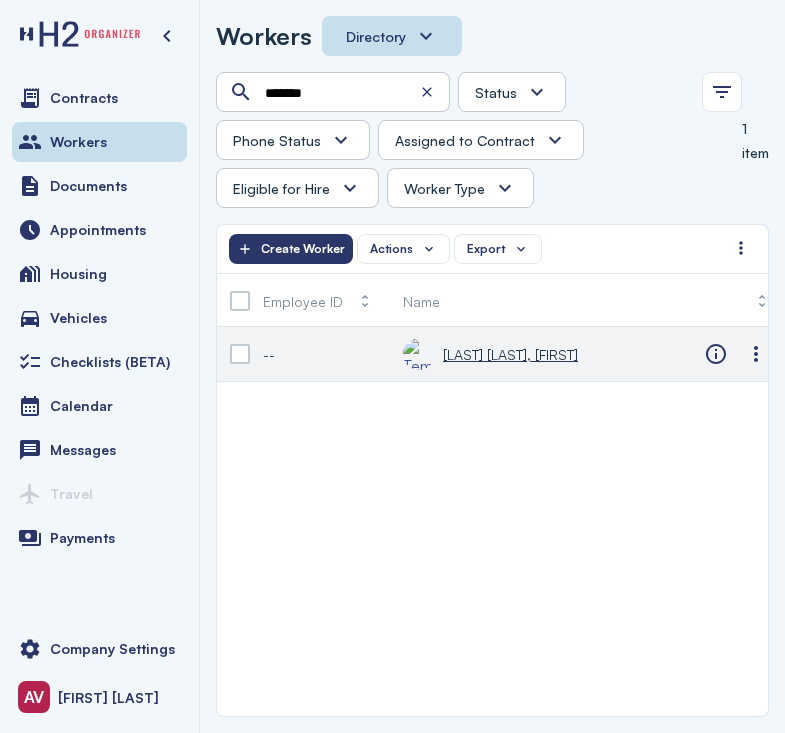 click on "Temoxtle Contreras, Natalio" at bounding box center [510, 354] 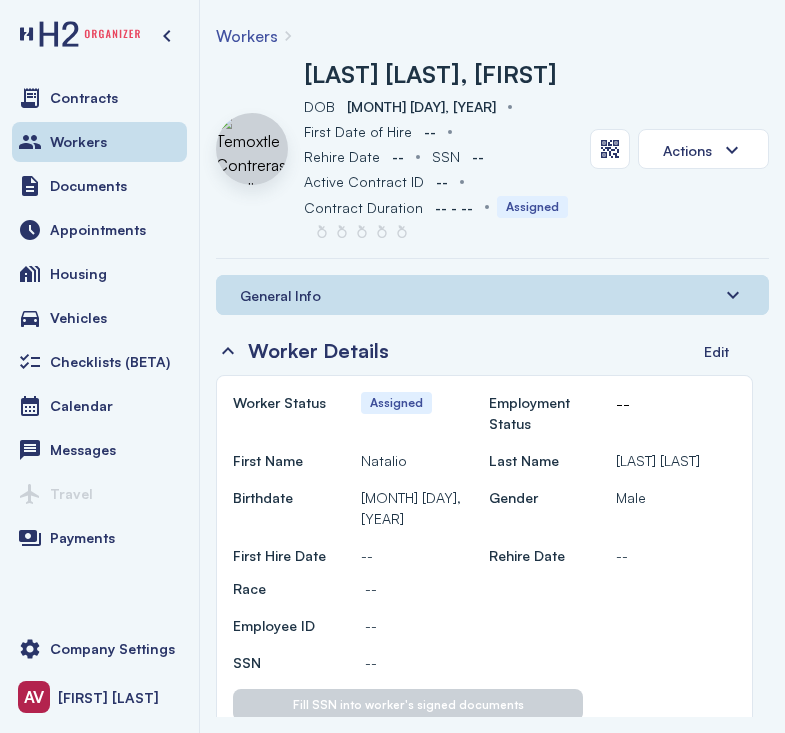 click on "General Info" at bounding box center [492, 295] 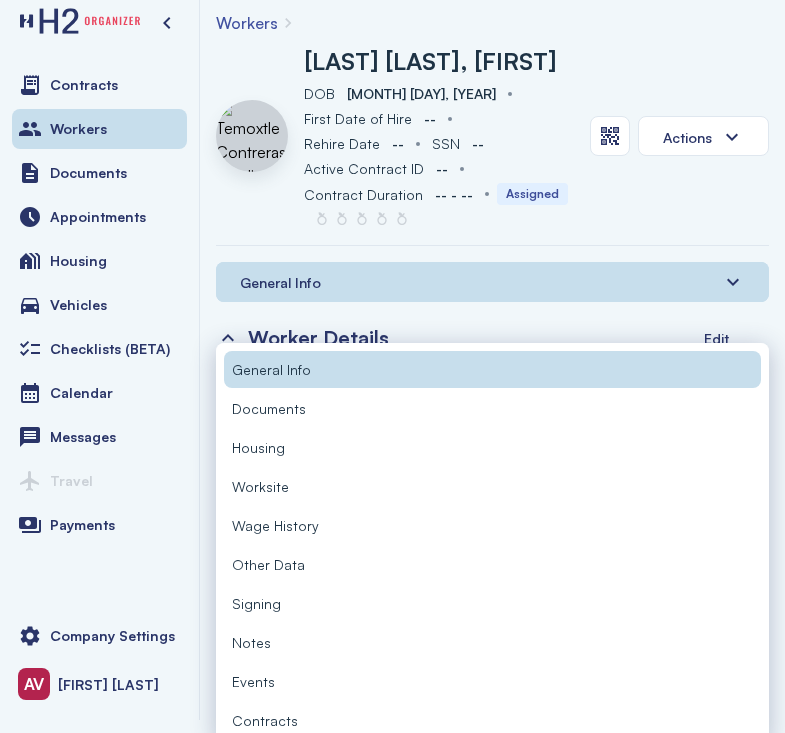 scroll, scrollTop: 23, scrollLeft: 0, axis: vertical 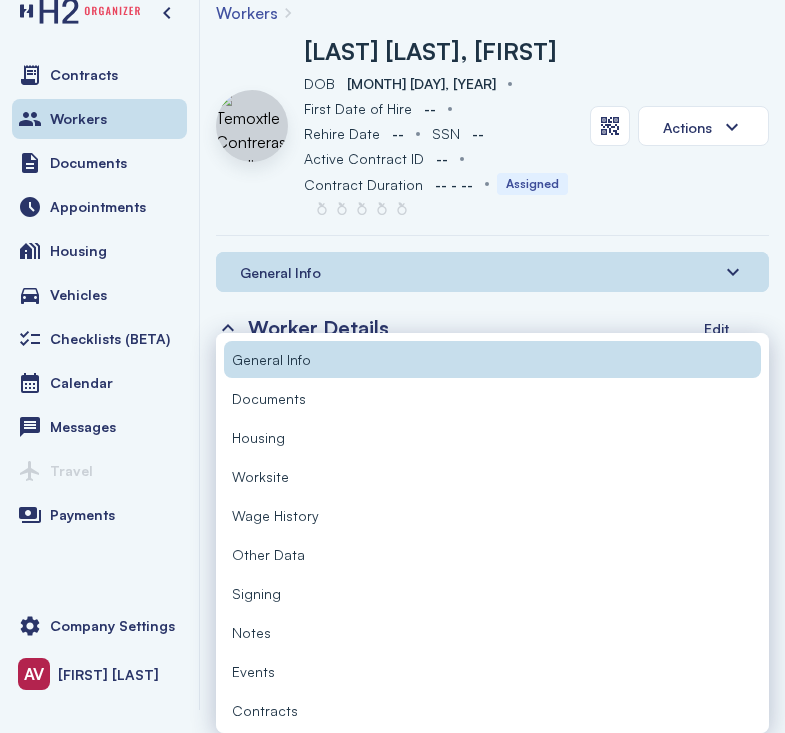 click on "Documents" at bounding box center (492, 398) 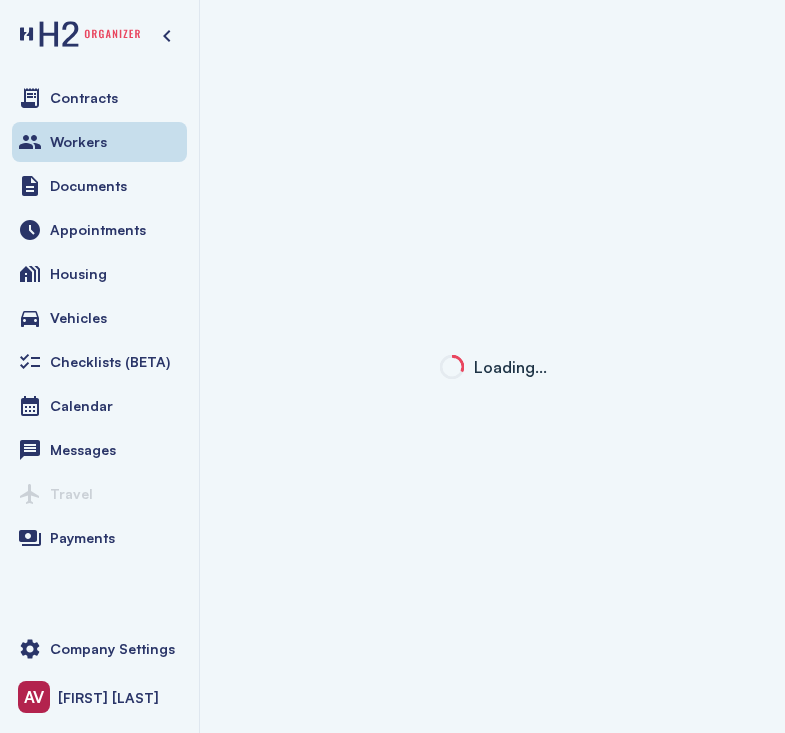 scroll, scrollTop: 0, scrollLeft: 0, axis: both 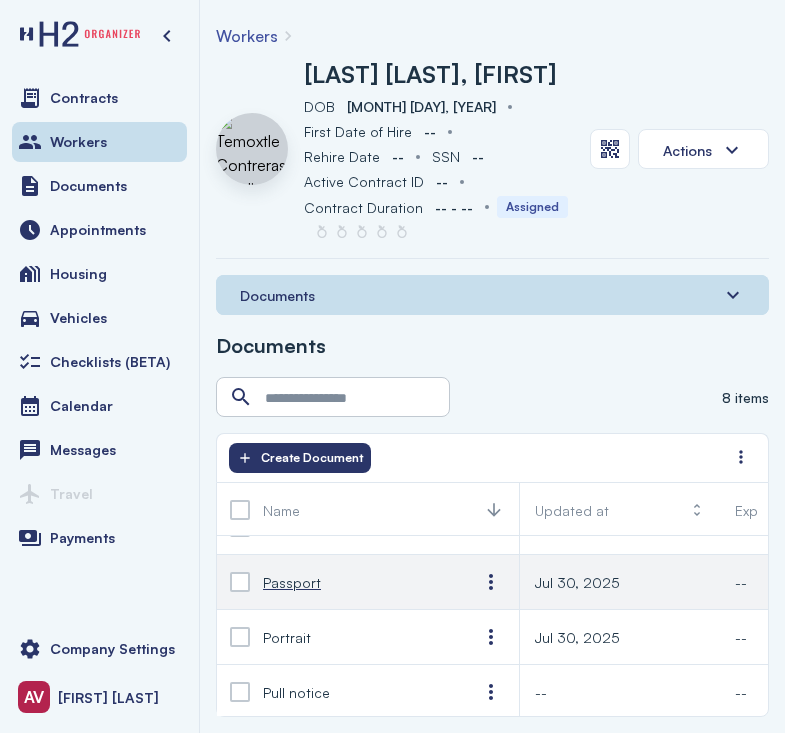 click on "Passport" at bounding box center [355, 582] 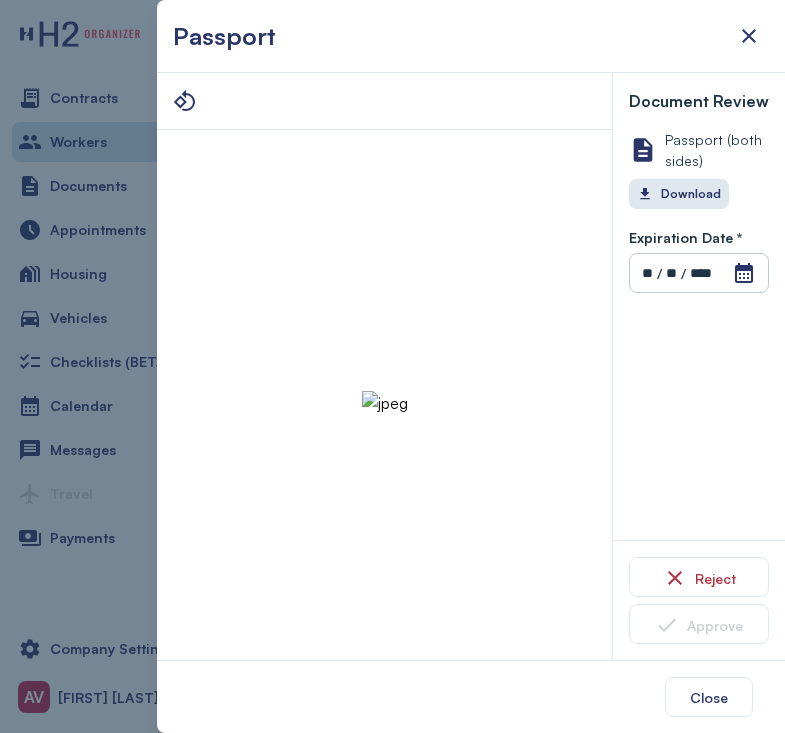 click at bounding box center [385, 403] 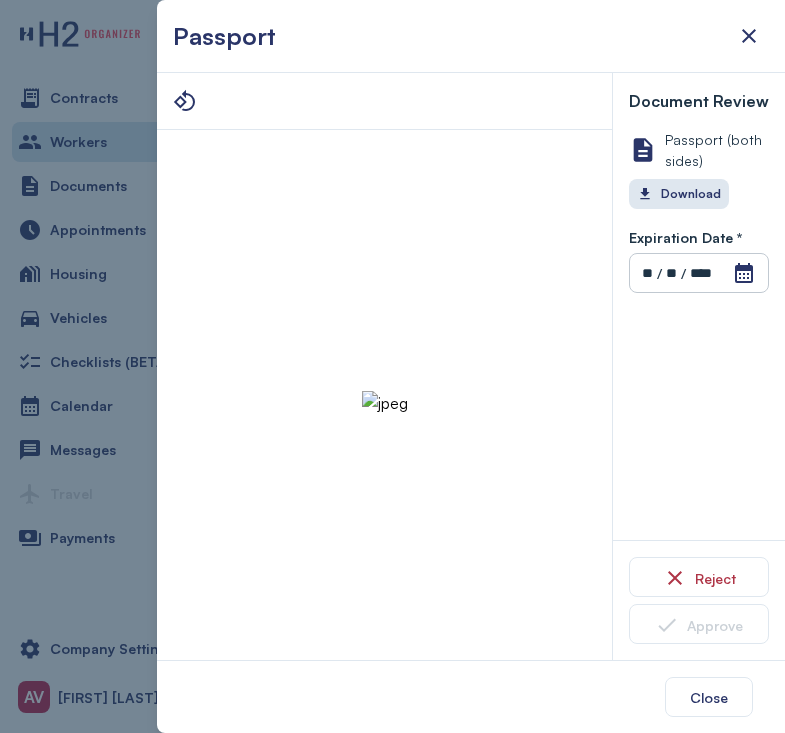 click at bounding box center [392, 366] 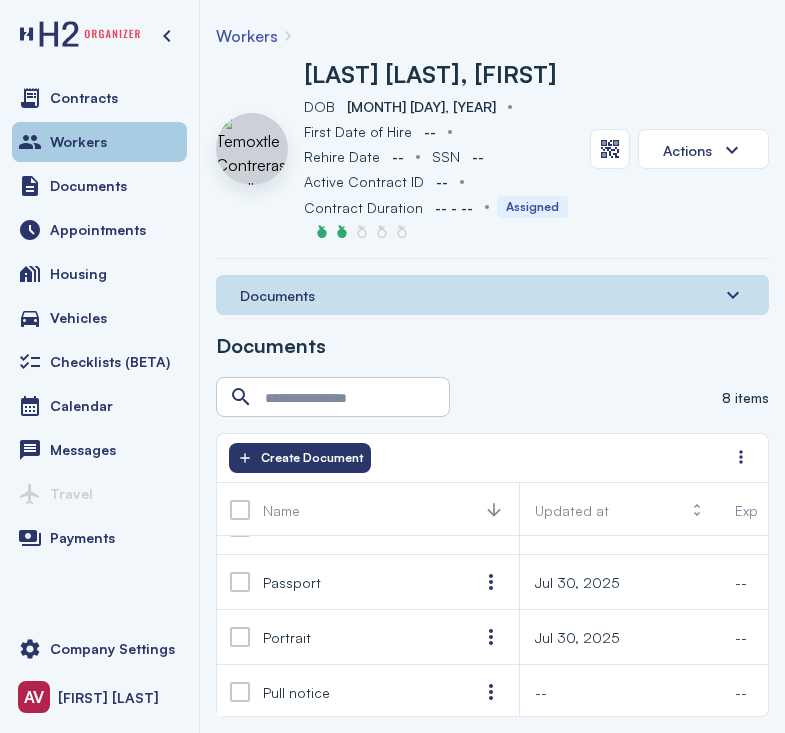 click on "Workers" at bounding box center (99, 142) 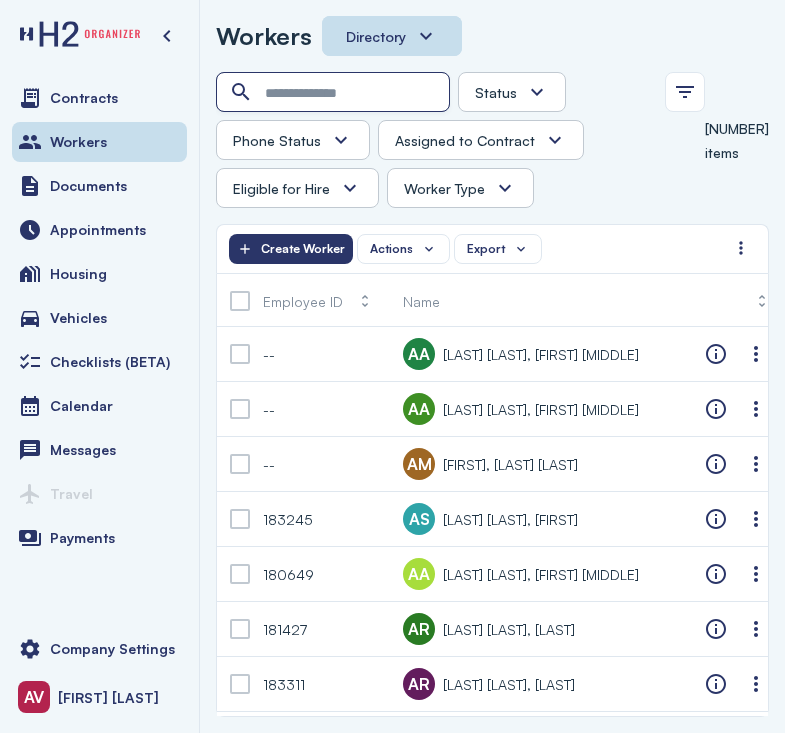 click at bounding box center (335, 93) 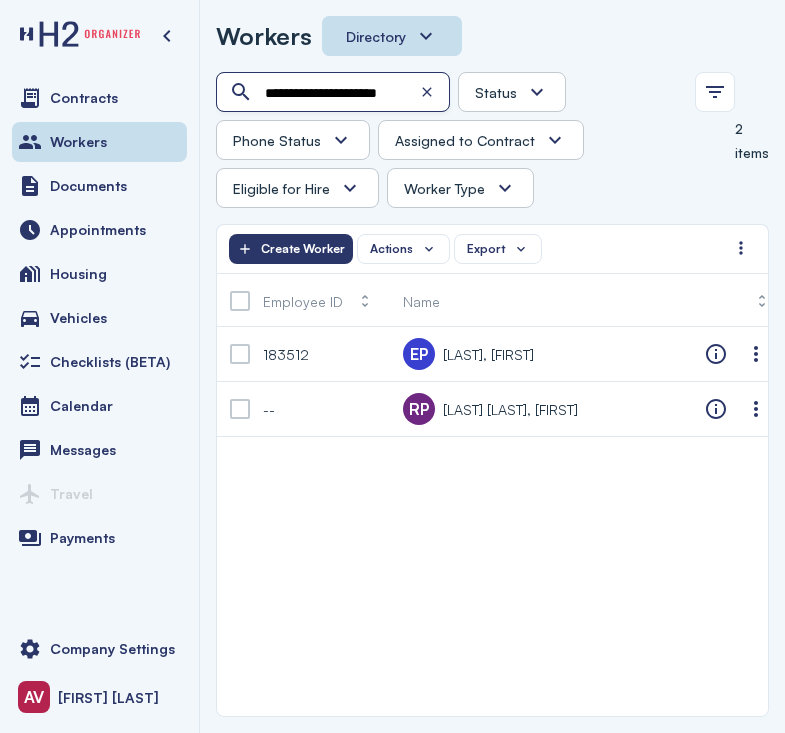 scroll, scrollTop: 0, scrollLeft: 8, axis: horizontal 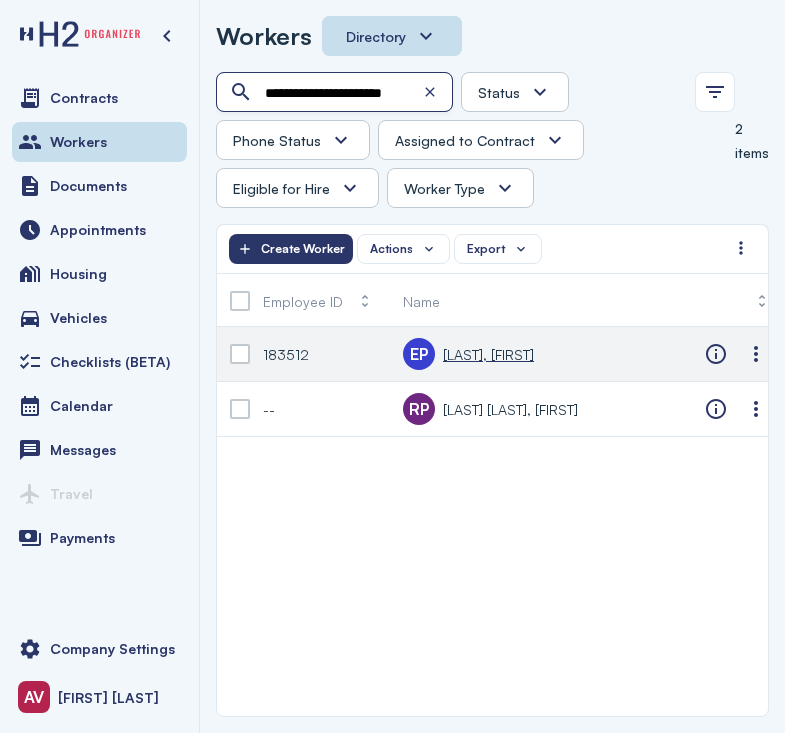 type on "**********" 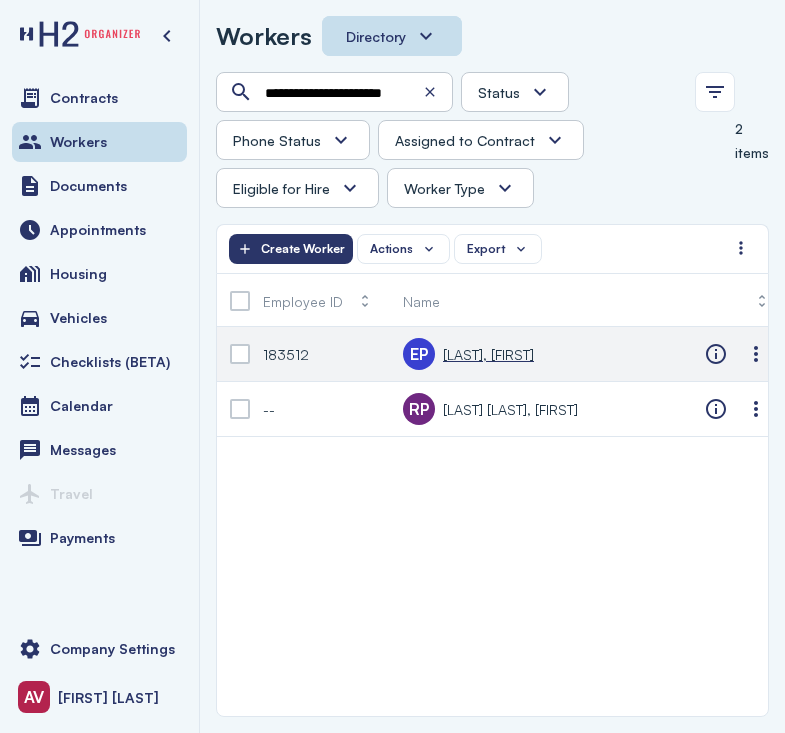 scroll, scrollTop: 0, scrollLeft: 0, axis: both 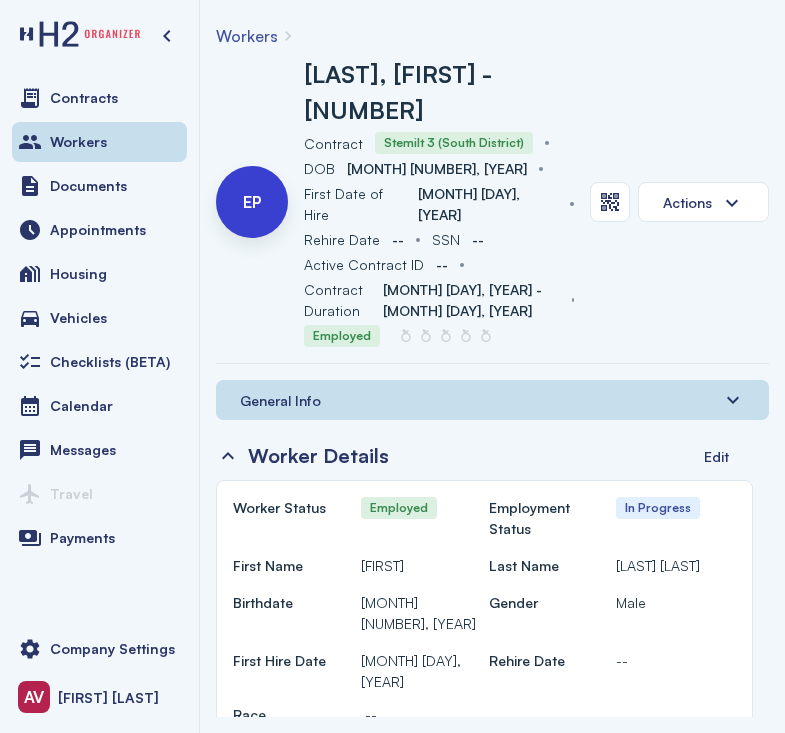 click on "General Info" at bounding box center [492, 400] 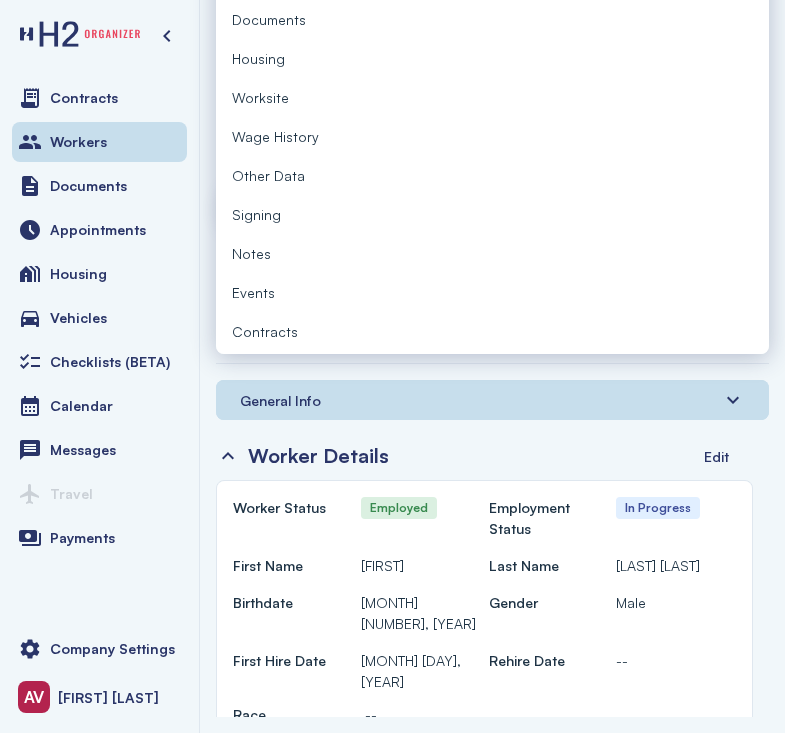 click on "Documents" at bounding box center [269, 19] 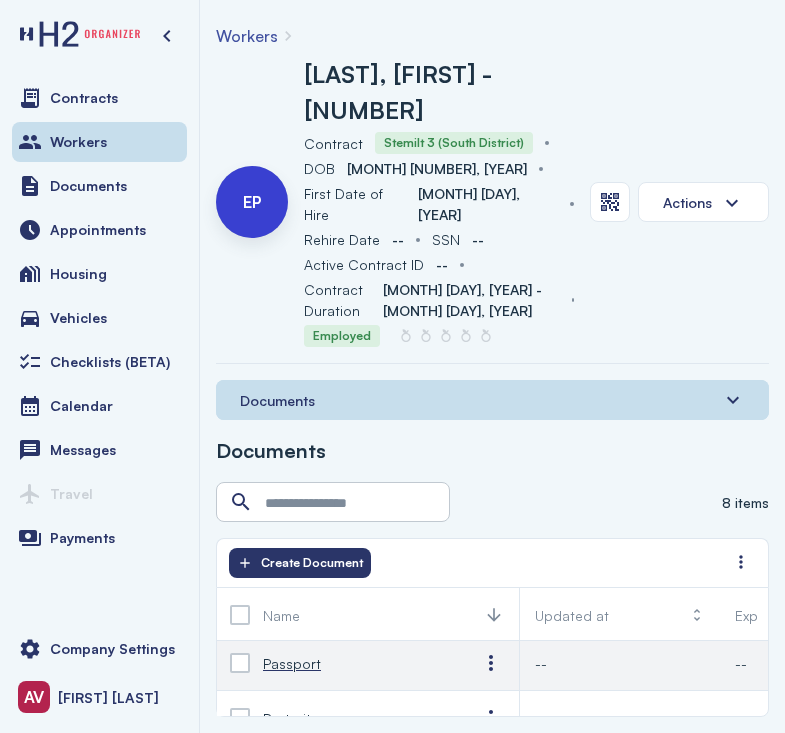 scroll, scrollTop: 276, scrollLeft: 0, axis: vertical 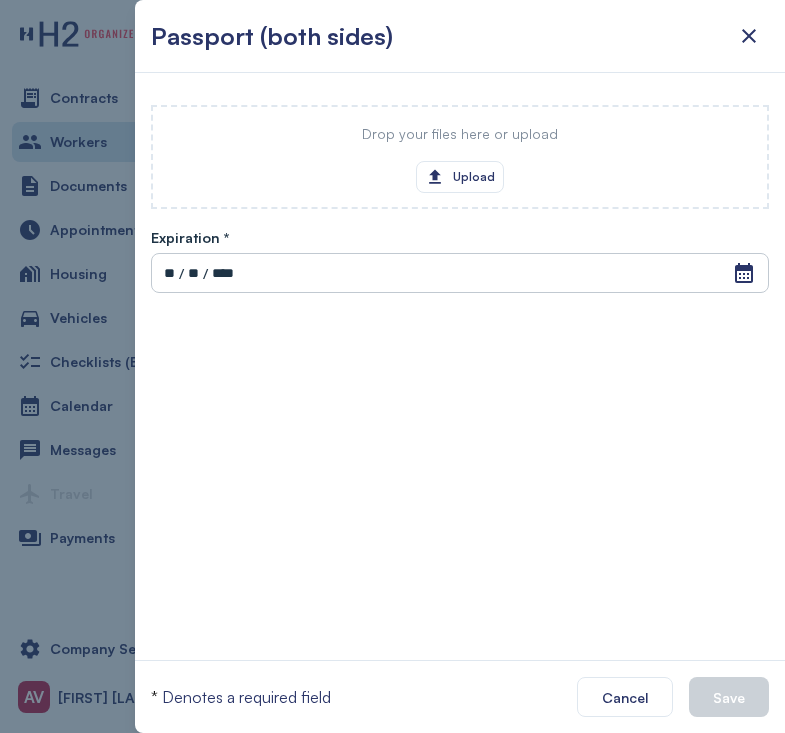click at bounding box center [392, 366] 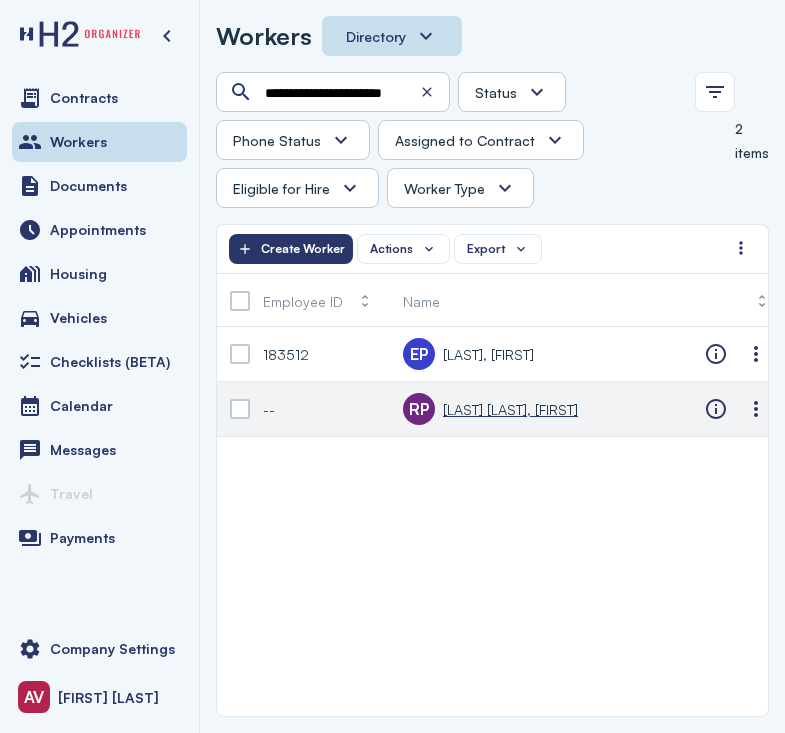 click on "Rodriguez Estrada, Pedro" at bounding box center (510, 409) 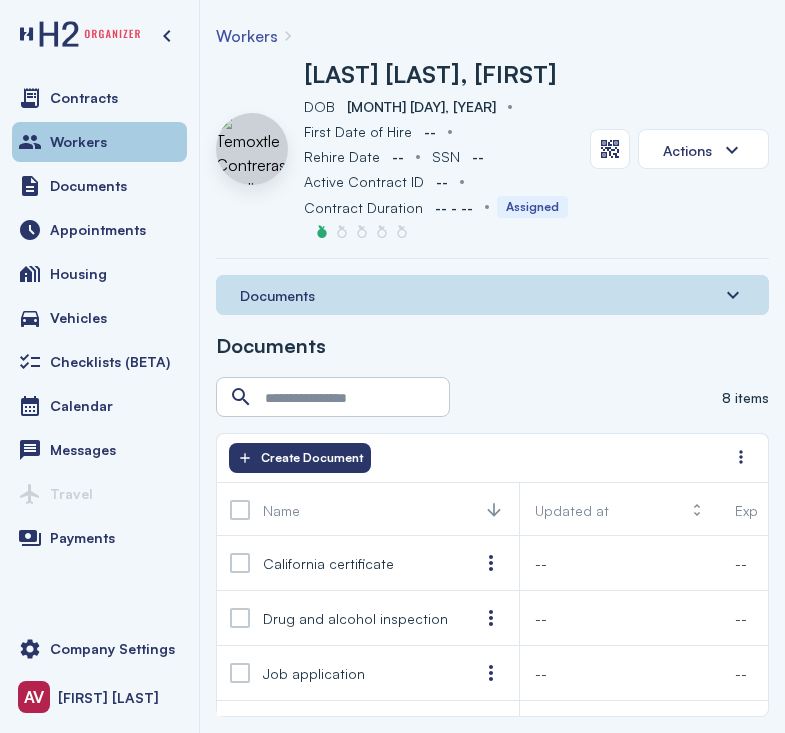 click on "Workers" at bounding box center (99, 142) 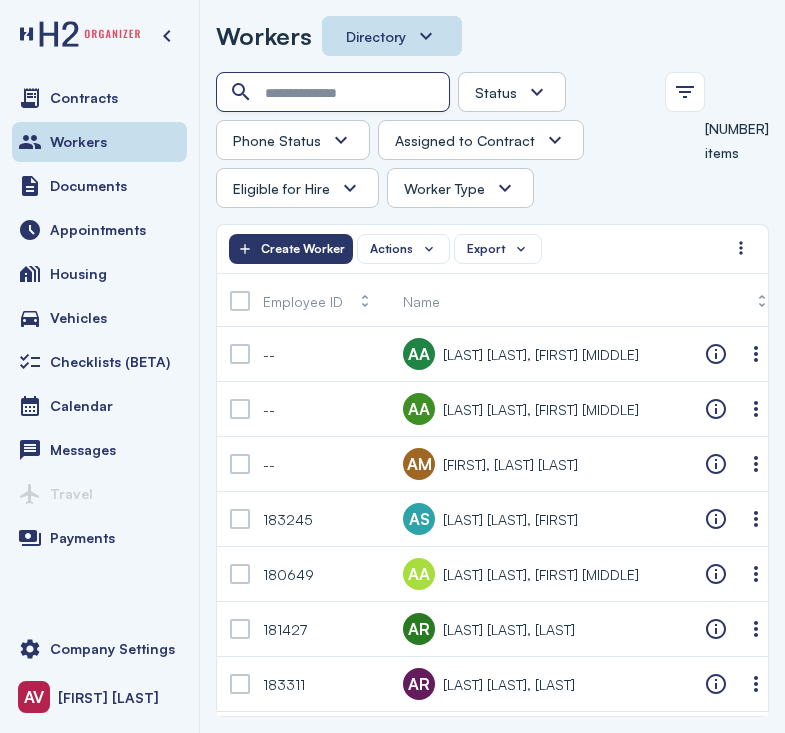 click at bounding box center (335, 93) 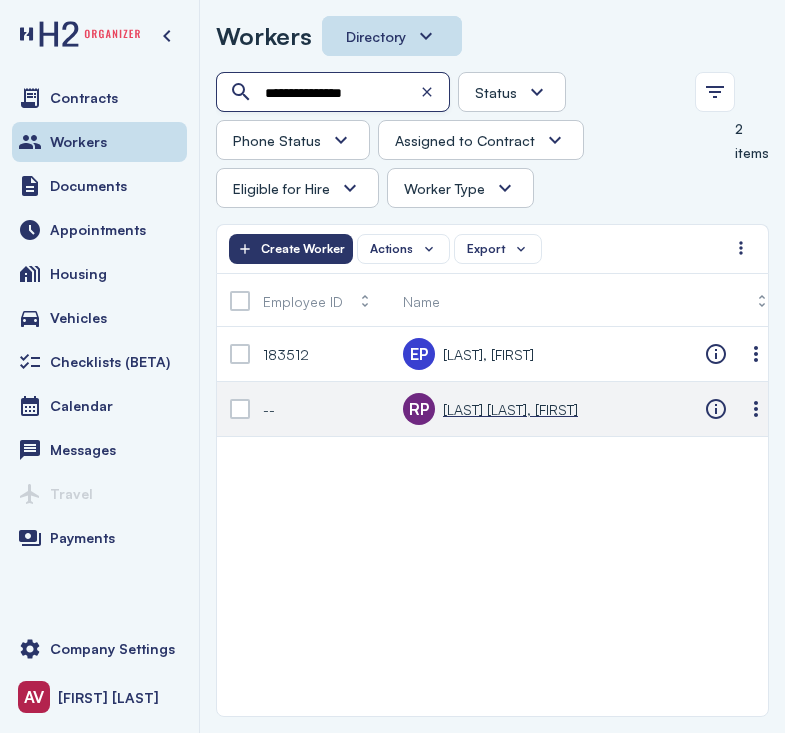 type on "**********" 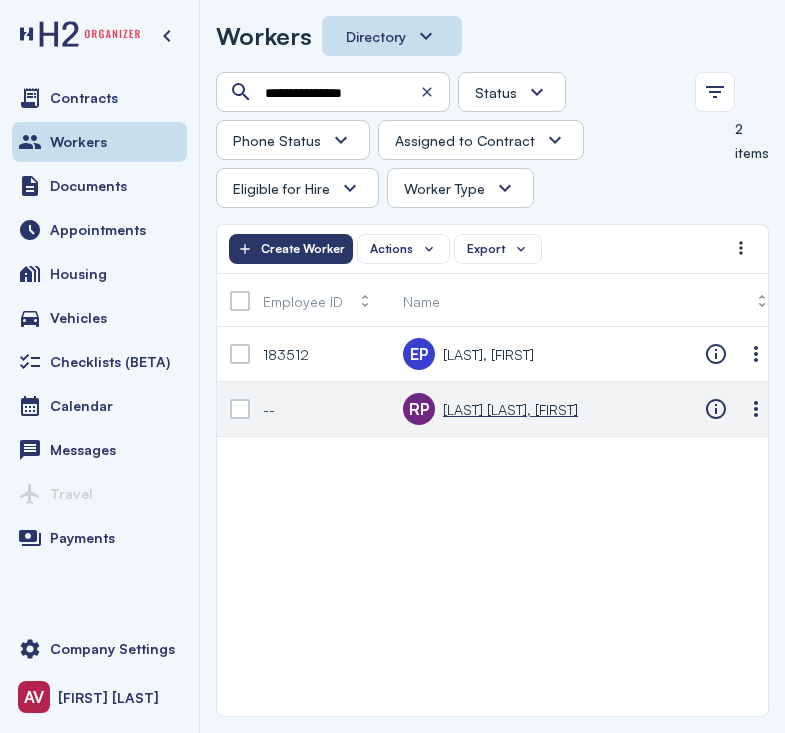 click on "Rodriguez Estrada, Pedro" at bounding box center [510, 409] 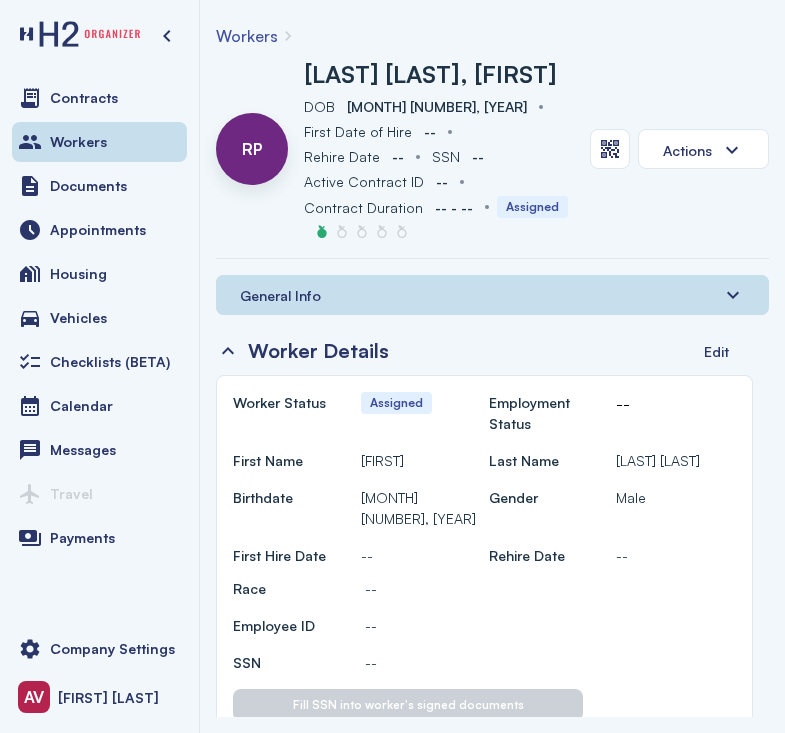 click on "General Info" at bounding box center [492, 295] 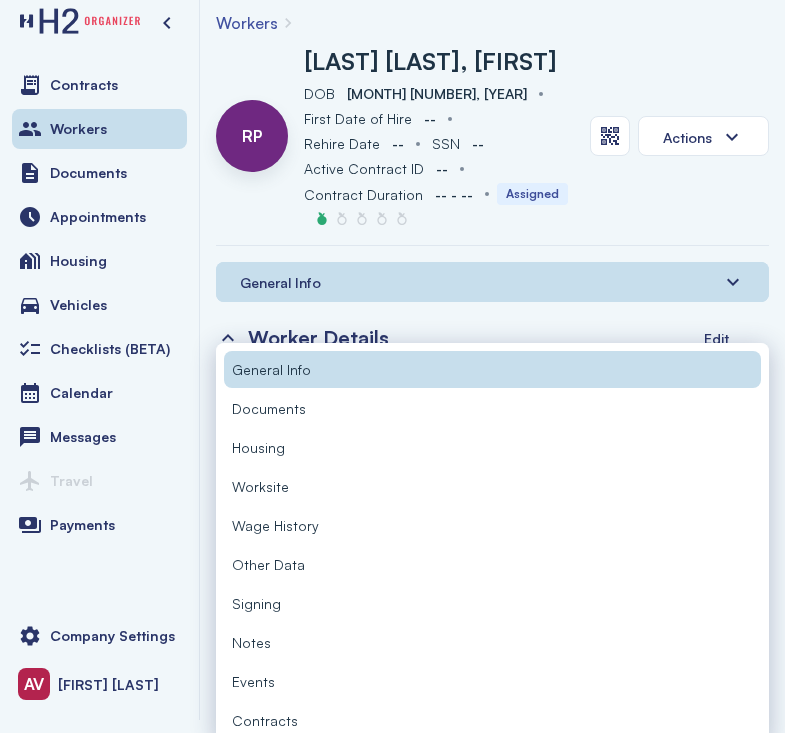 scroll, scrollTop: 23, scrollLeft: 0, axis: vertical 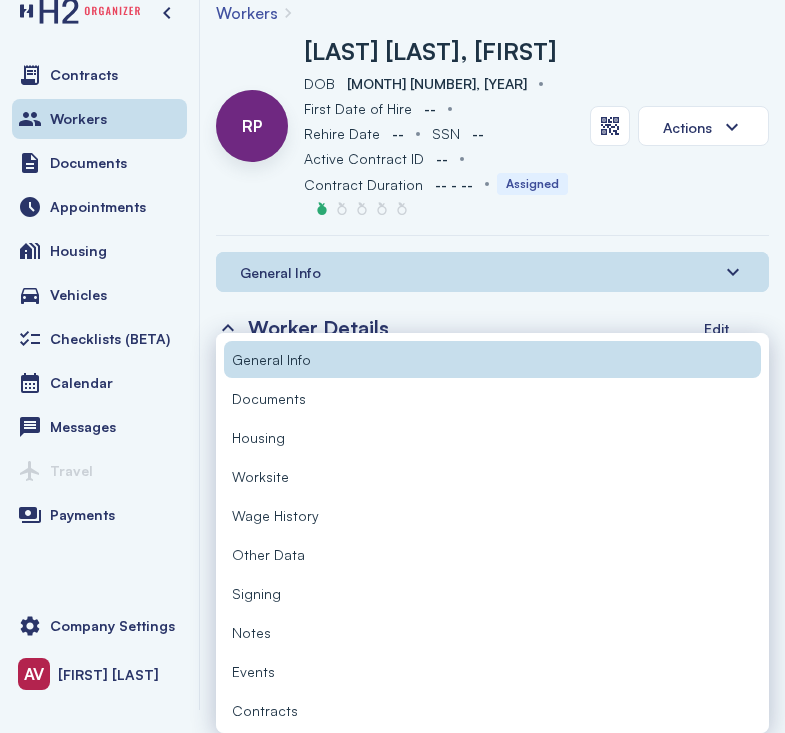 click on "Documents" at bounding box center [492, 398] 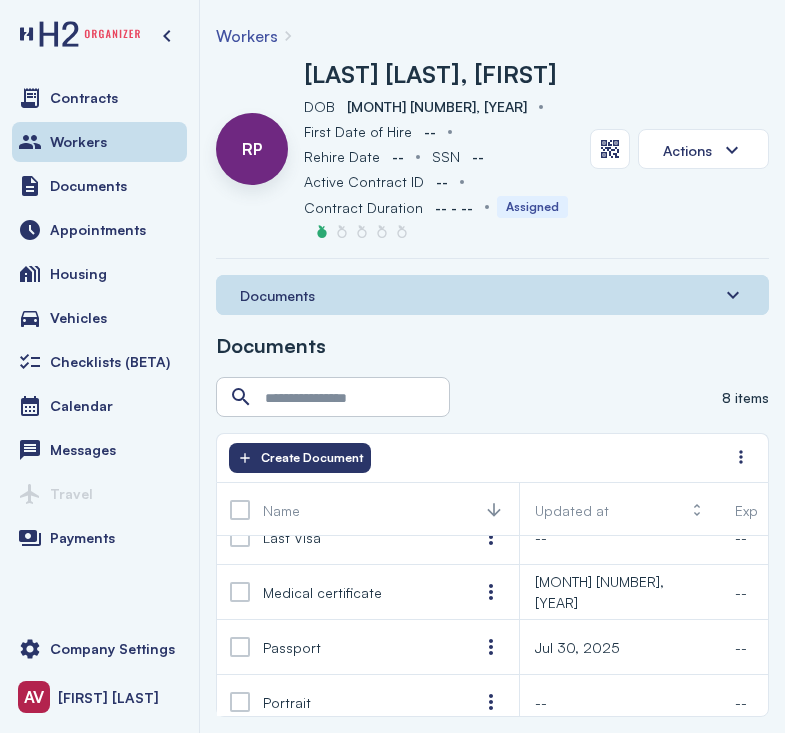 scroll, scrollTop: 200, scrollLeft: 0, axis: vertical 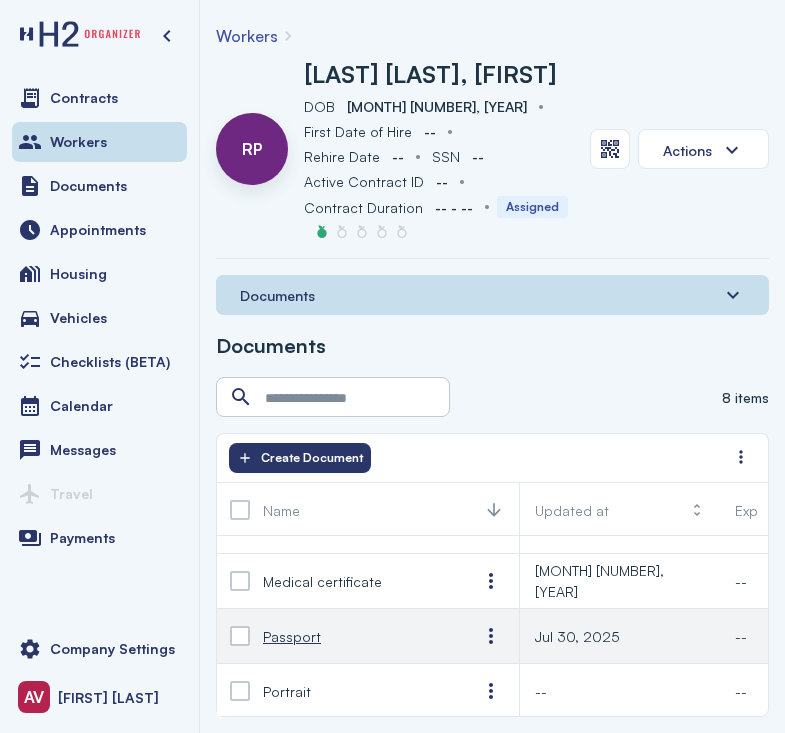 click on "Passport" at bounding box center [355, 636] 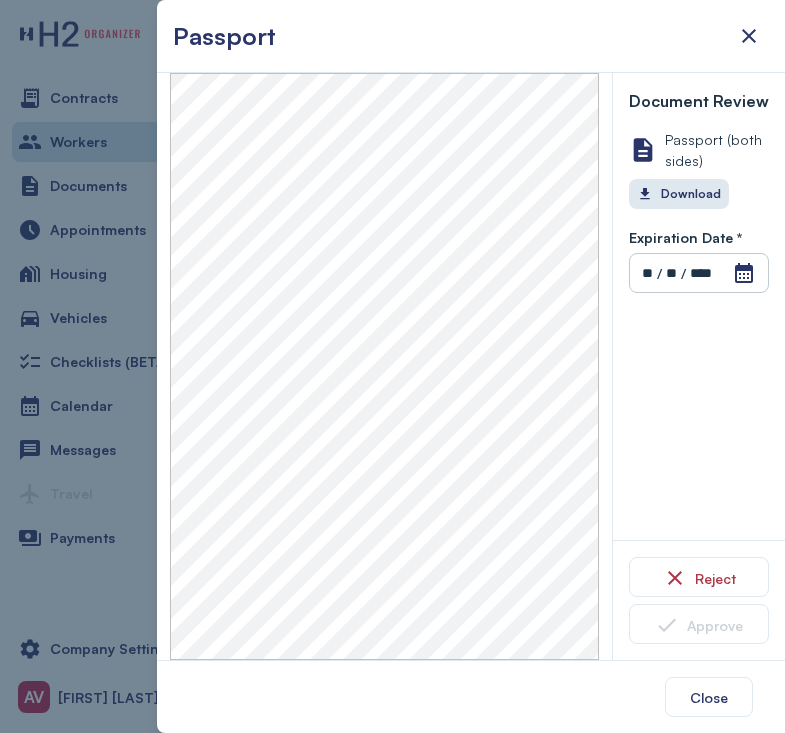 click at bounding box center (392, 366) 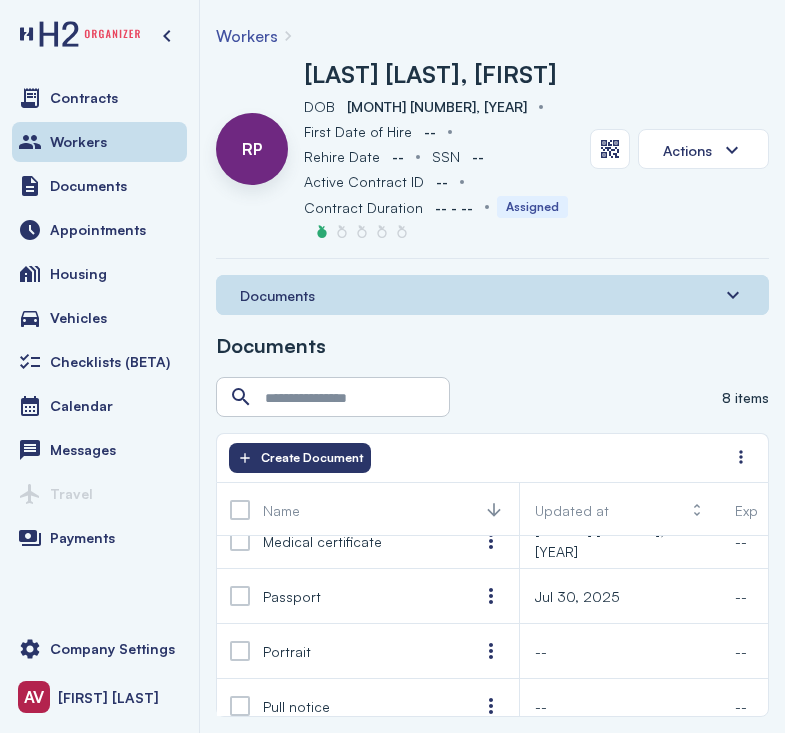 scroll, scrollTop: 242, scrollLeft: 0, axis: vertical 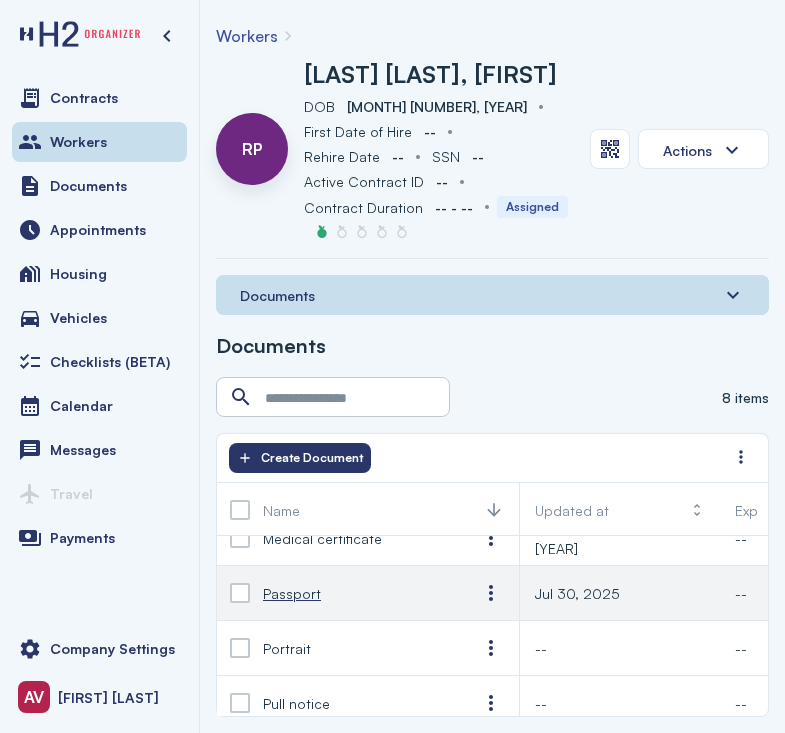 click on "Passport" at bounding box center (355, 593) 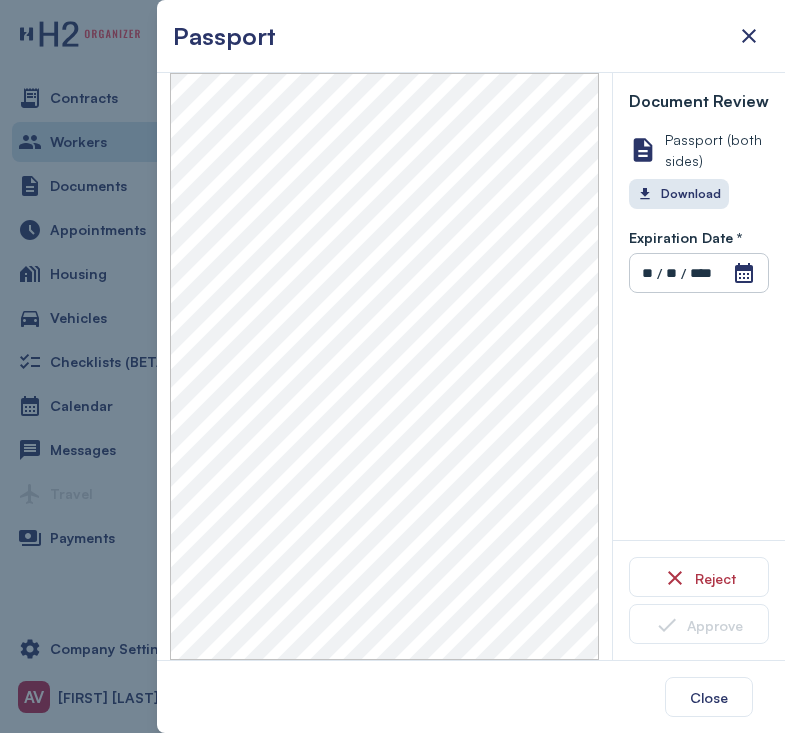 type 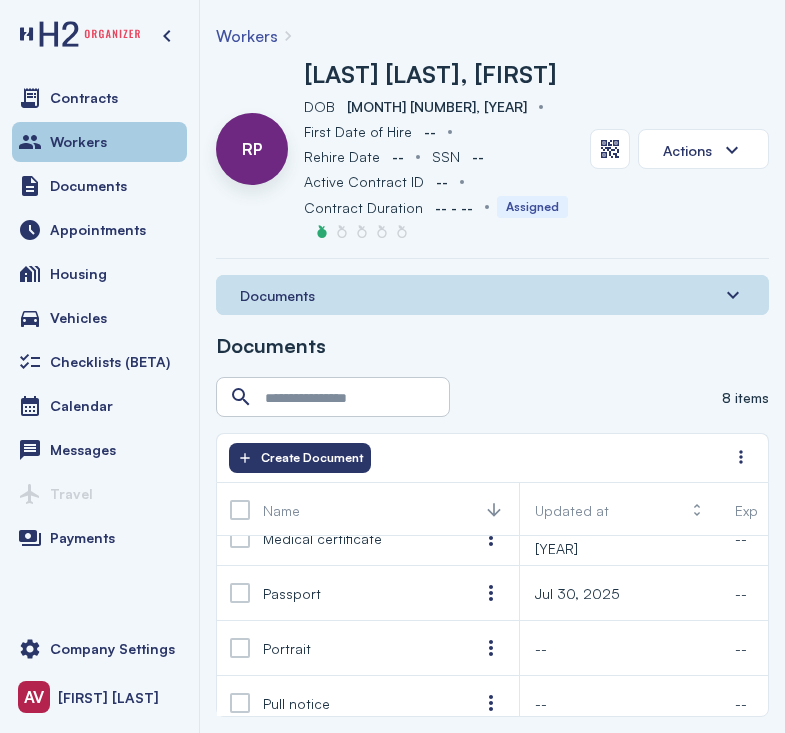 click on "Workers" at bounding box center (99, 142) 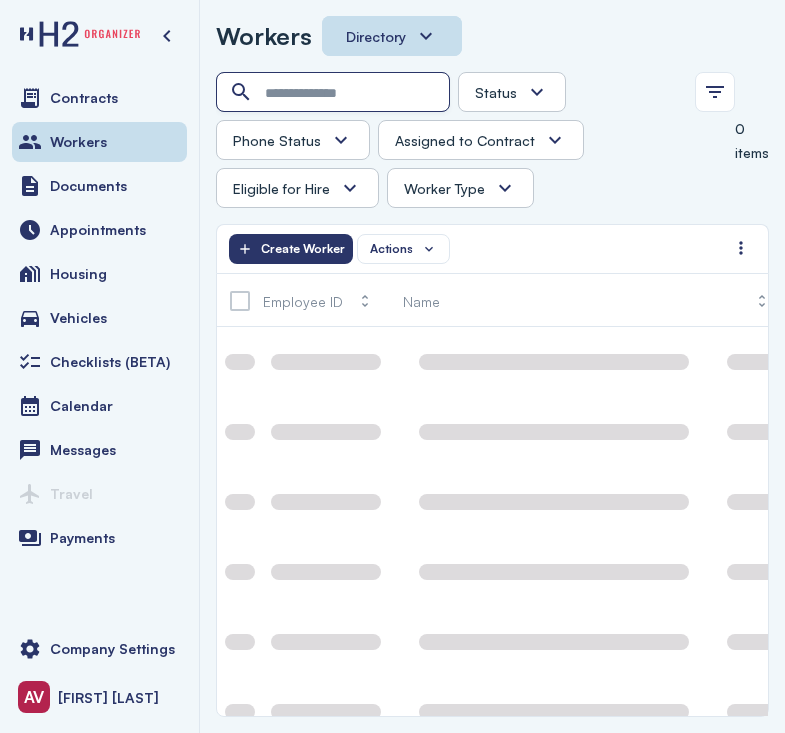 click at bounding box center [335, 93] 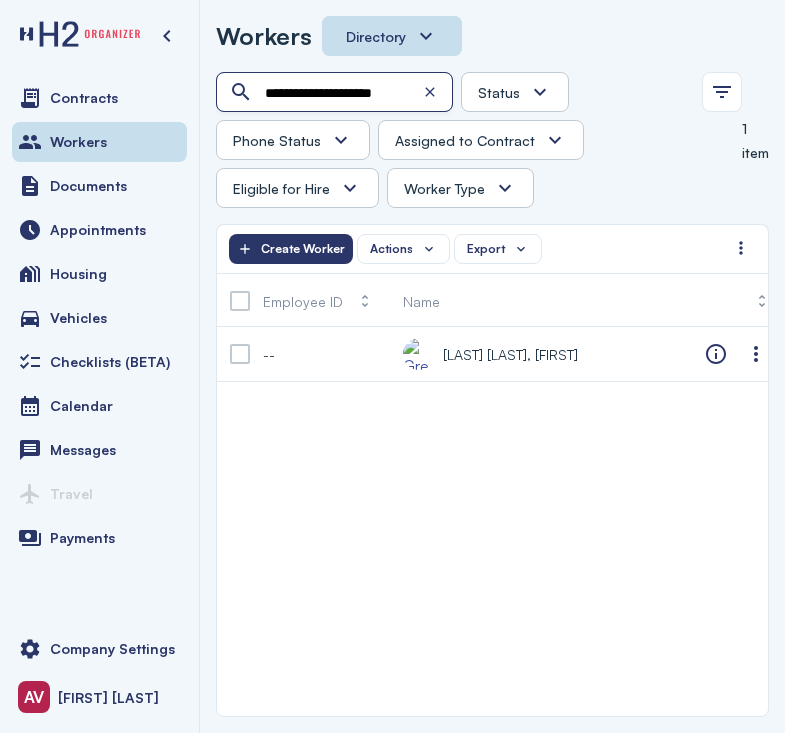 scroll, scrollTop: 0, scrollLeft: 58, axis: horizontal 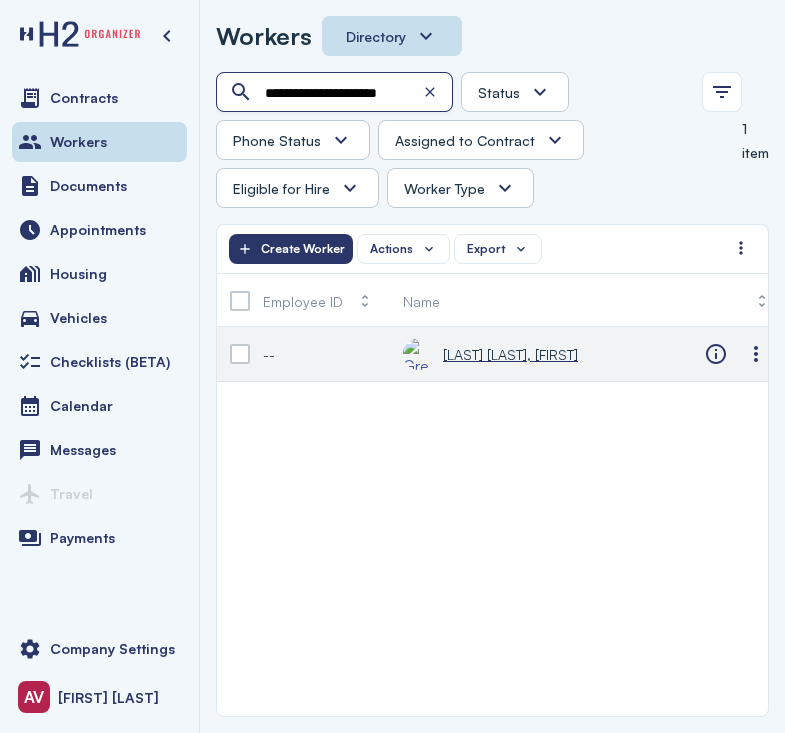 type on "**********" 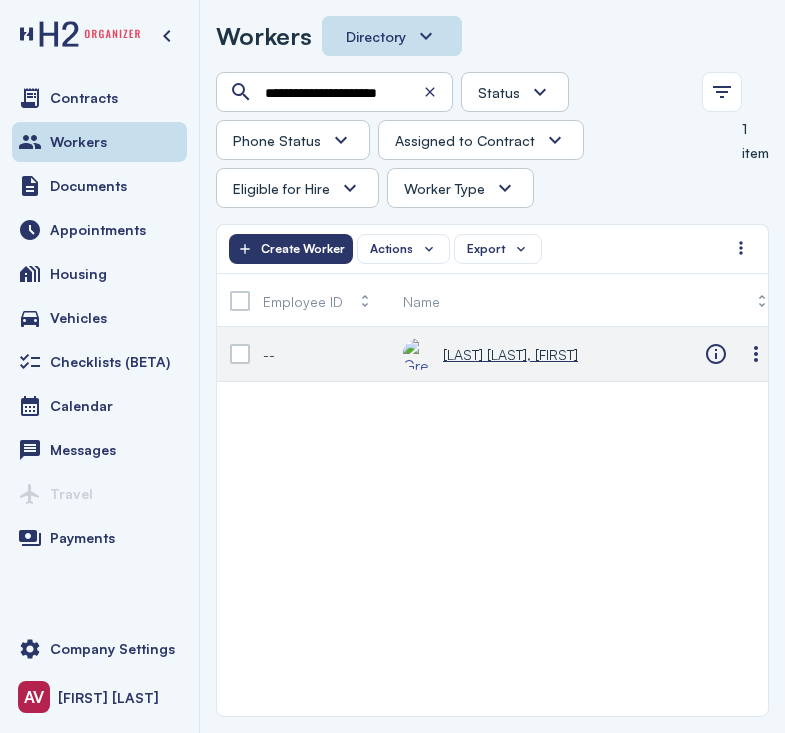 scroll, scrollTop: 0, scrollLeft: 0, axis: both 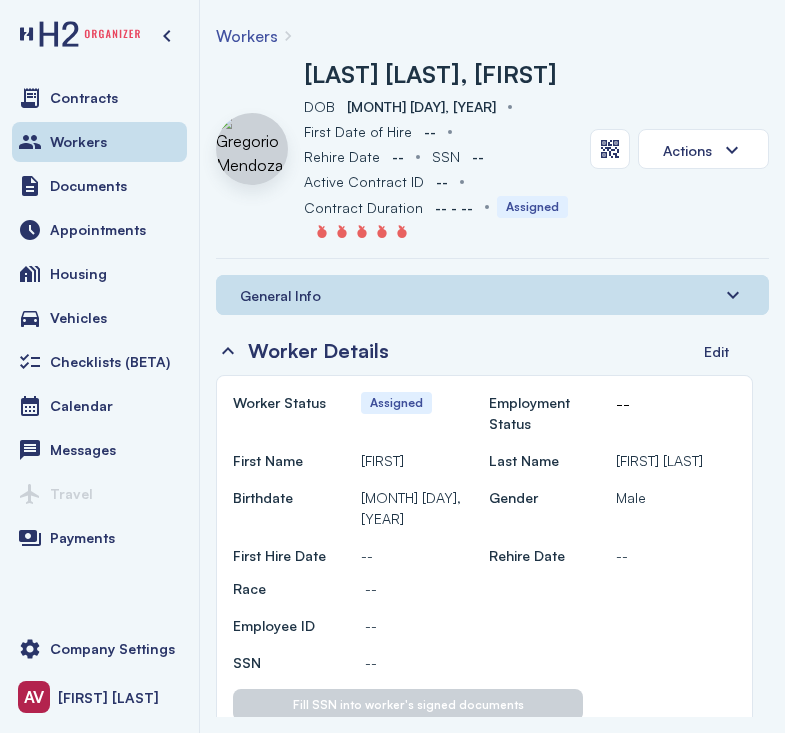click on "General Info" at bounding box center [492, 295] 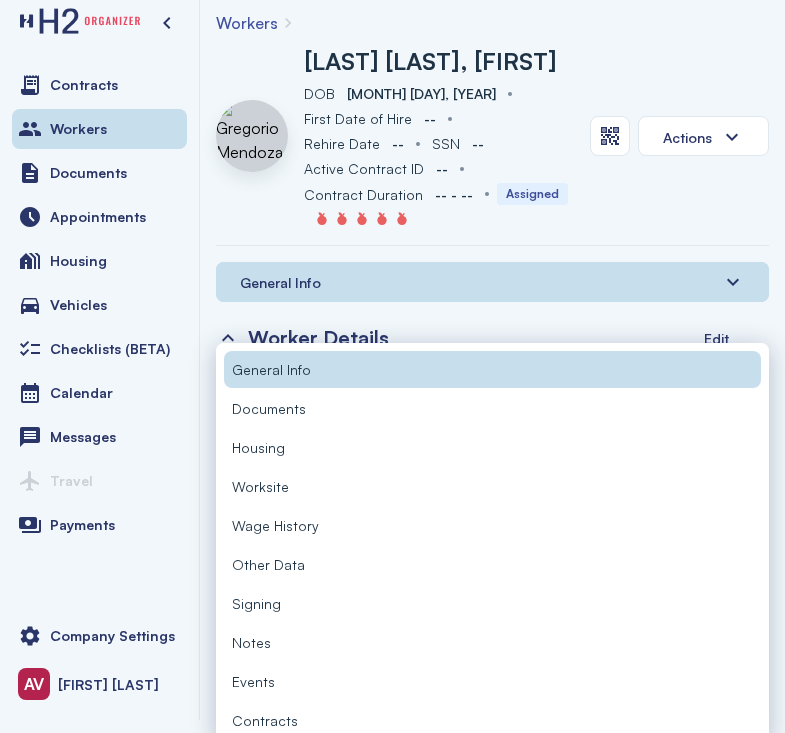 scroll, scrollTop: 23, scrollLeft: 0, axis: vertical 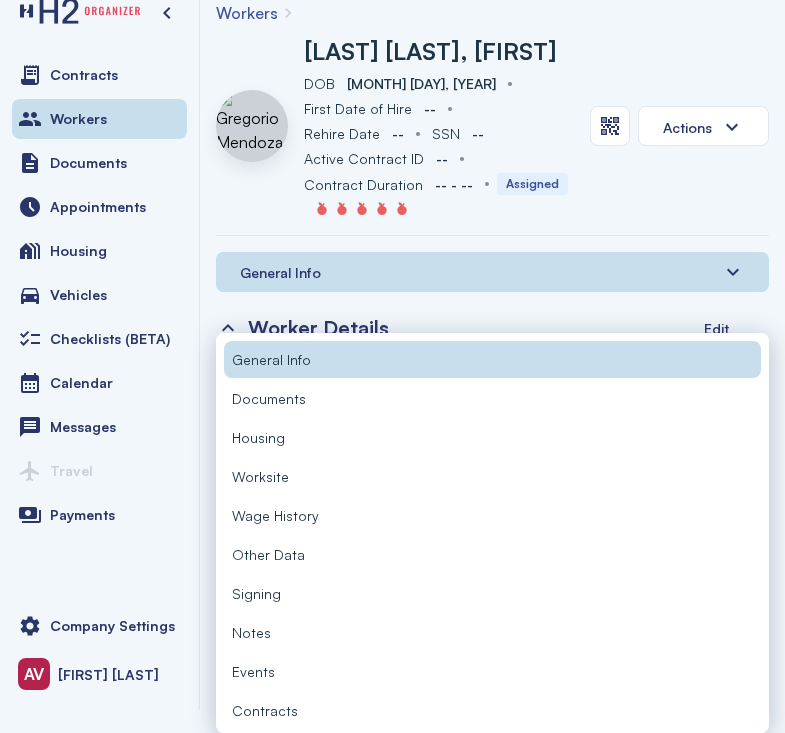 click on "Documents" at bounding box center [492, 398] 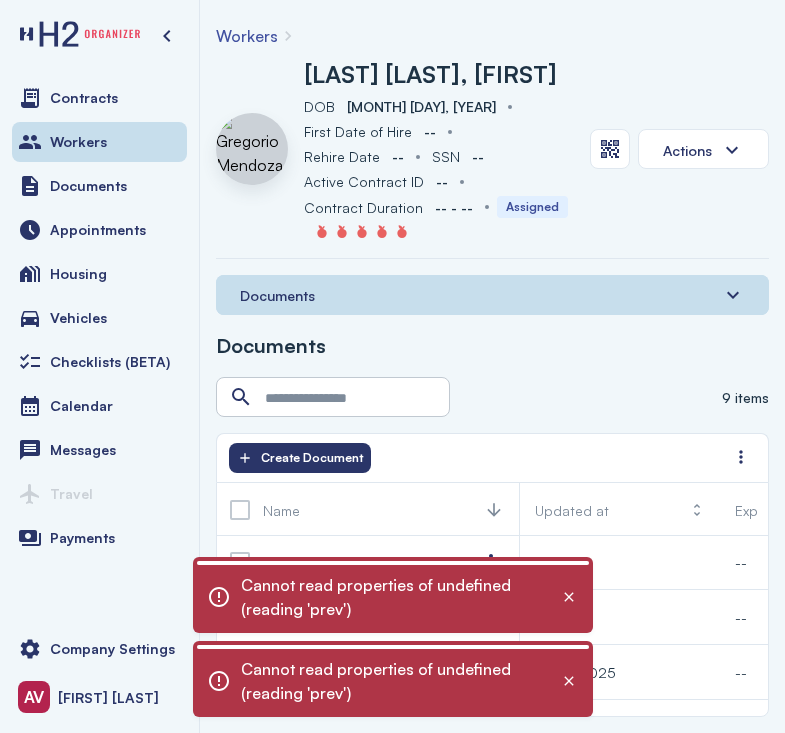 scroll, scrollTop: 216, scrollLeft: 0, axis: vertical 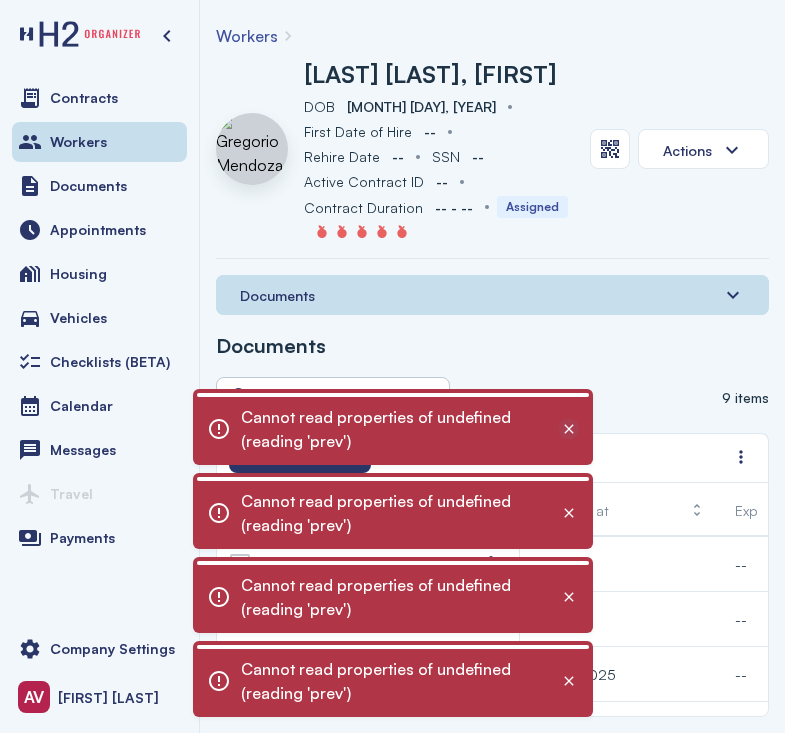 click at bounding box center (569, 429) 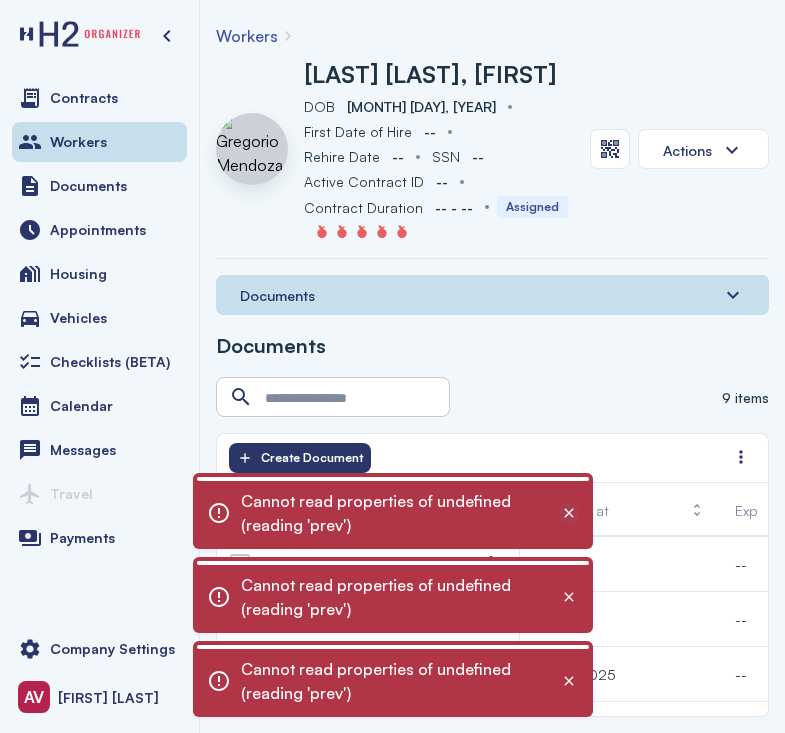 click at bounding box center [569, 513] 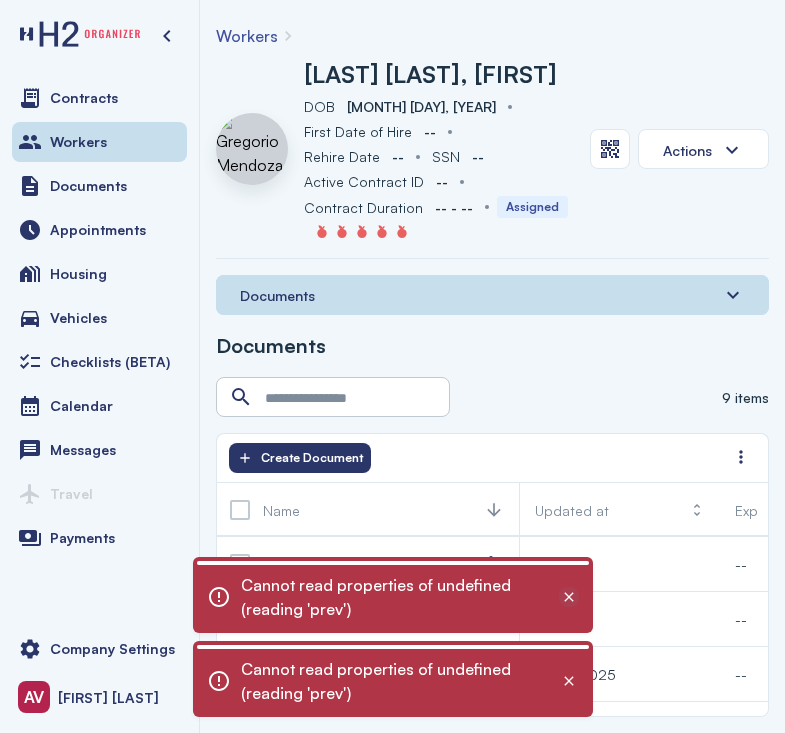 click at bounding box center (569, 597) 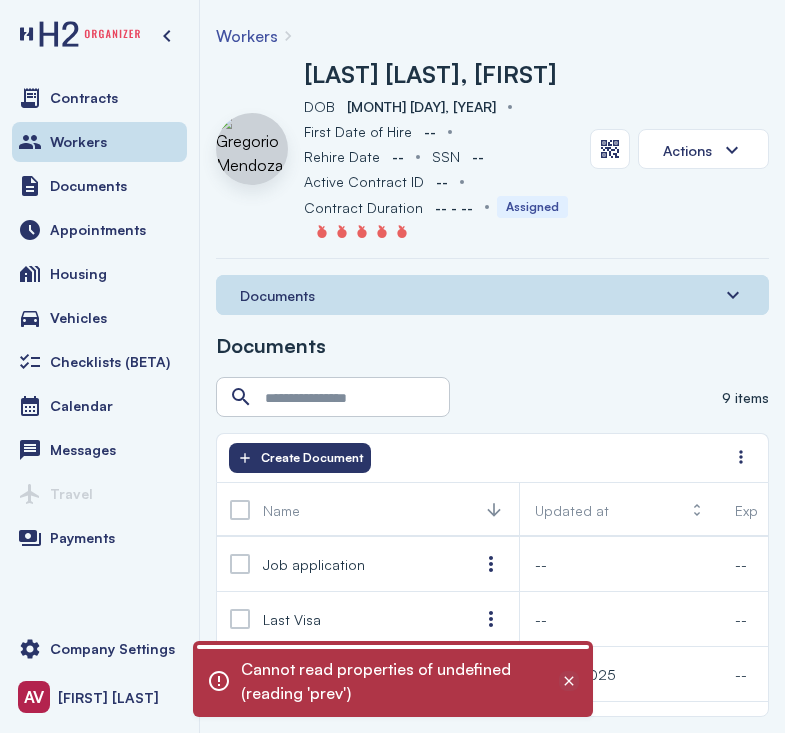 click at bounding box center [569, 681] 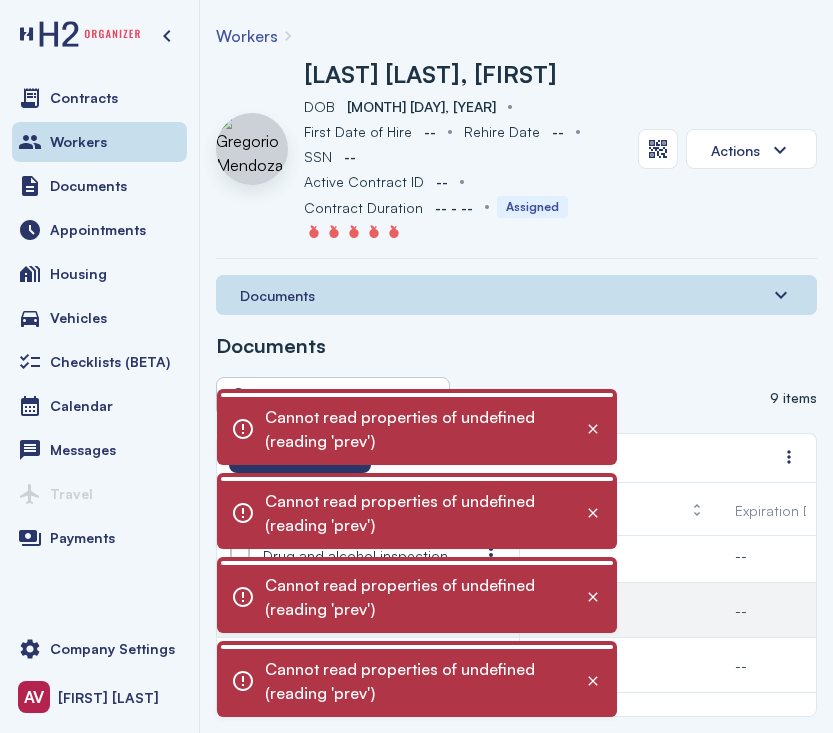 scroll, scrollTop: 172, scrollLeft: 0, axis: vertical 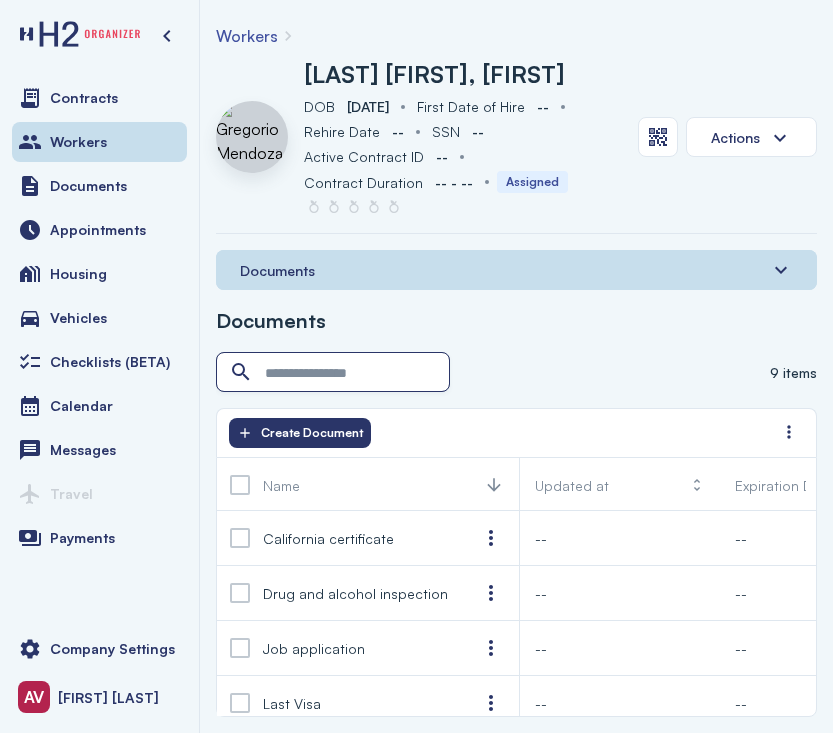 click at bounding box center [335, 373] 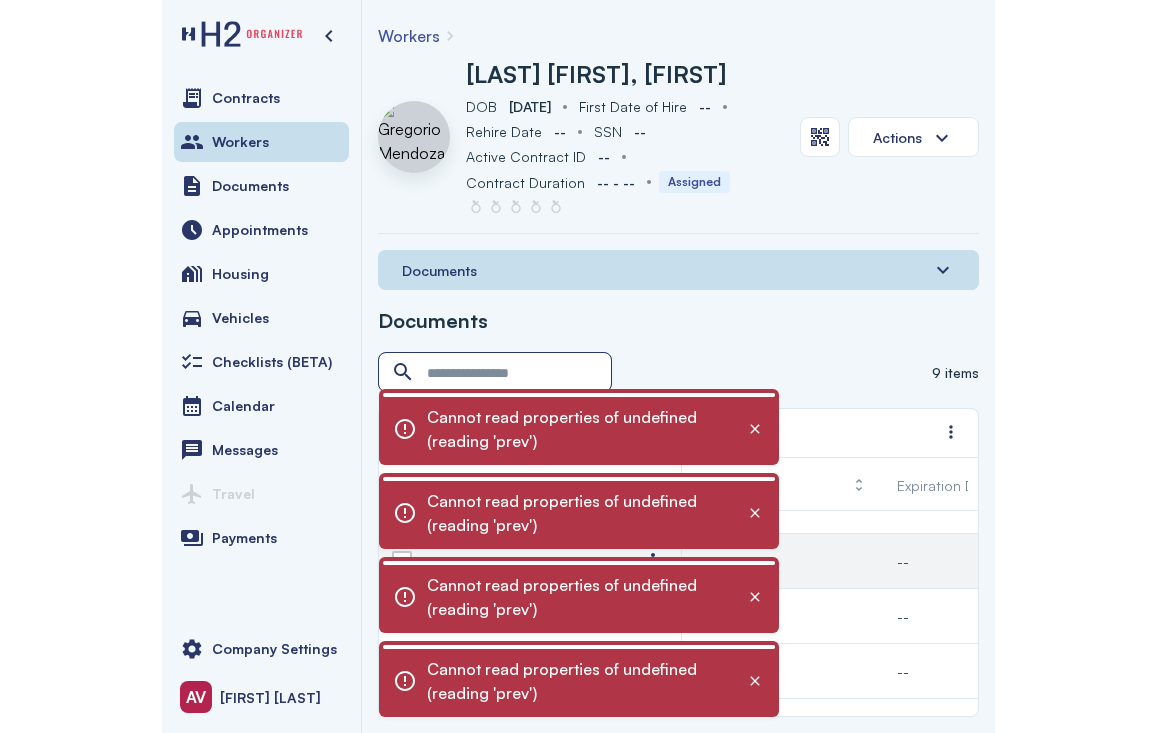 scroll, scrollTop: 196, scrollLeft: 0, axis: vertical 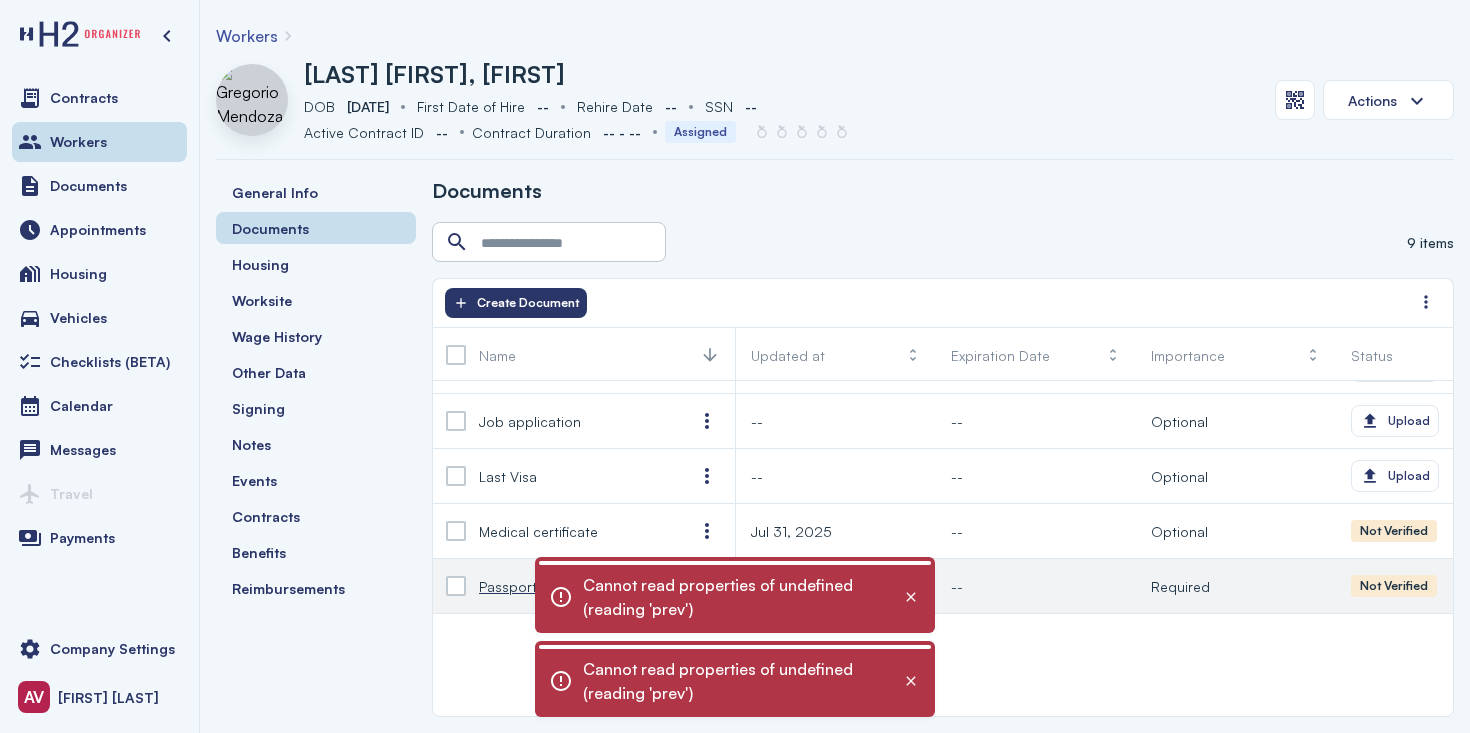 click on "Passport" at bounding box center [508, 586] 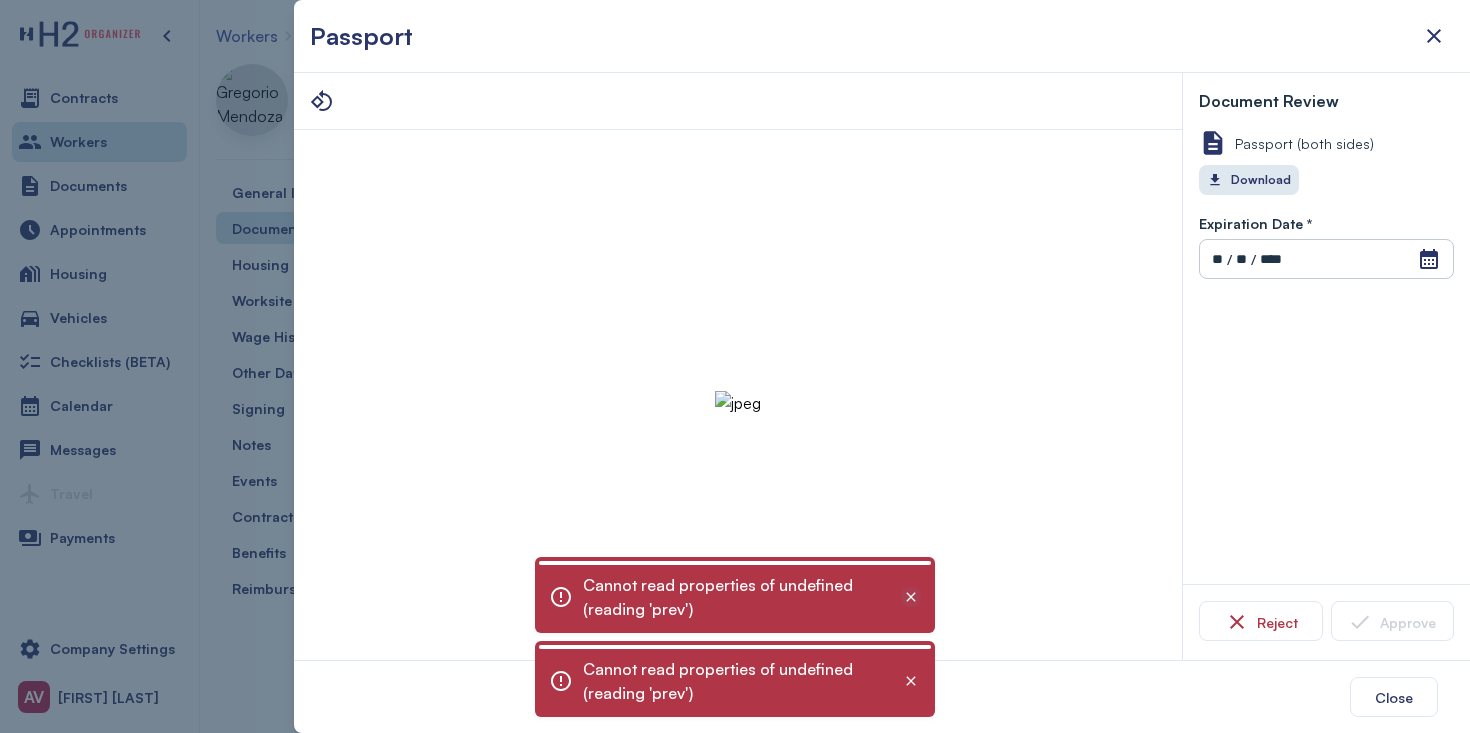 click at bounding box center [911, 597] 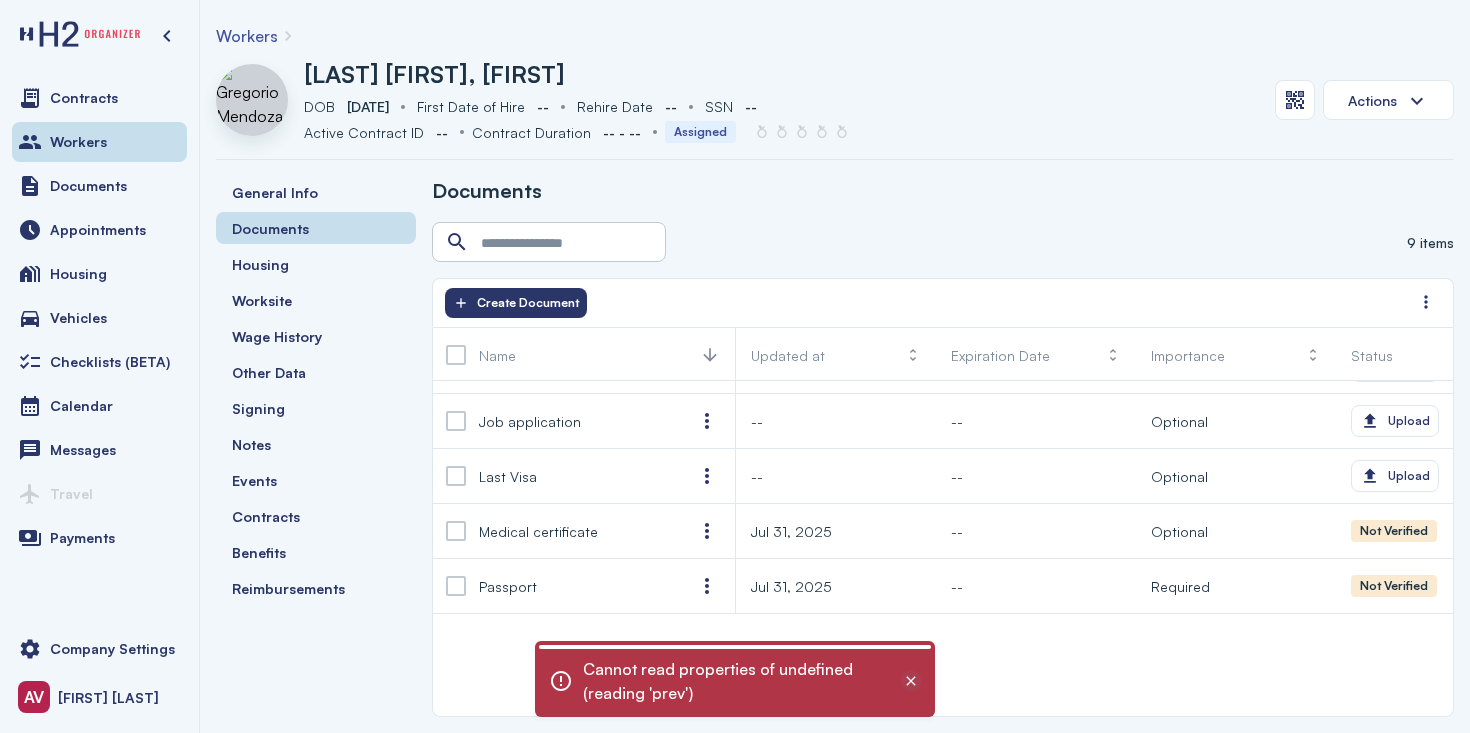 click at bounding box center (911, 681) 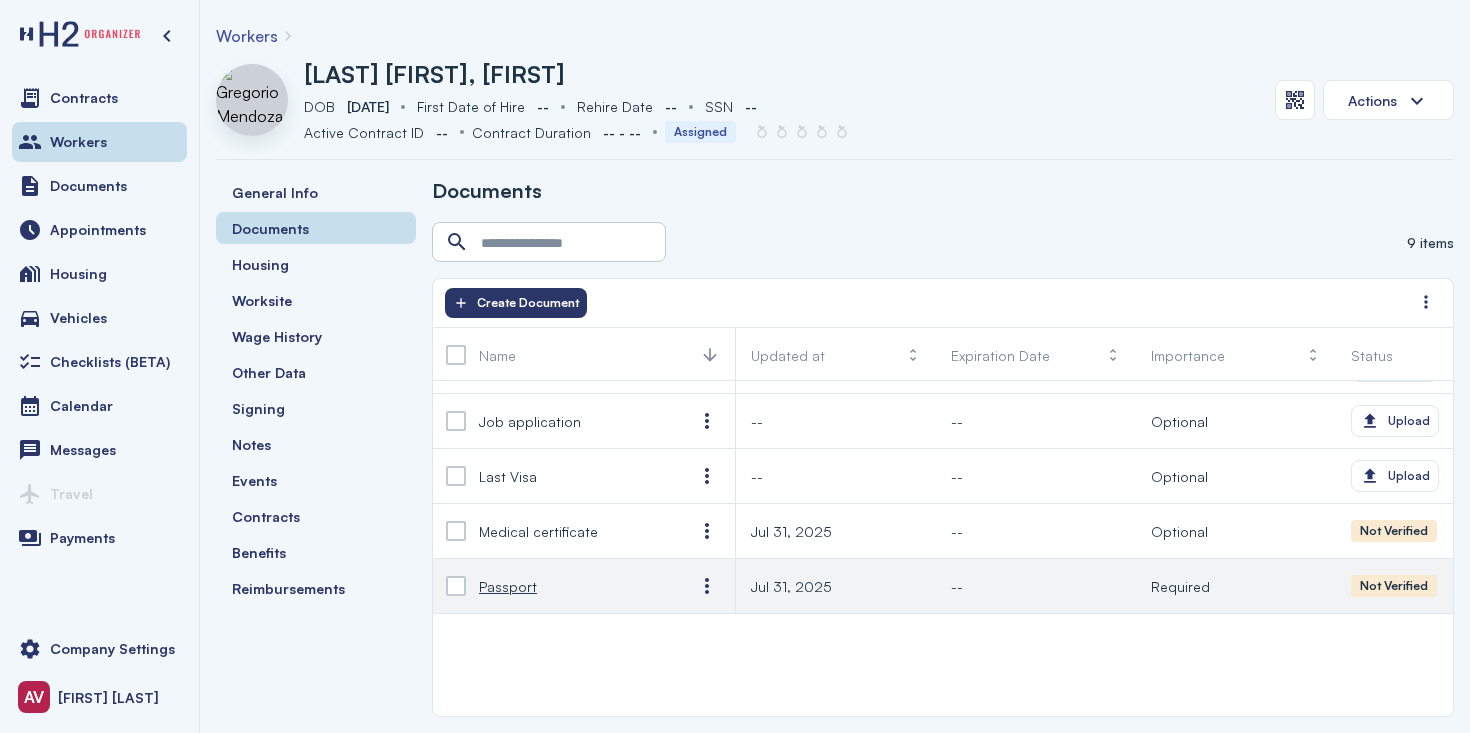 click on "Passport" at bounding box center (571, 586) 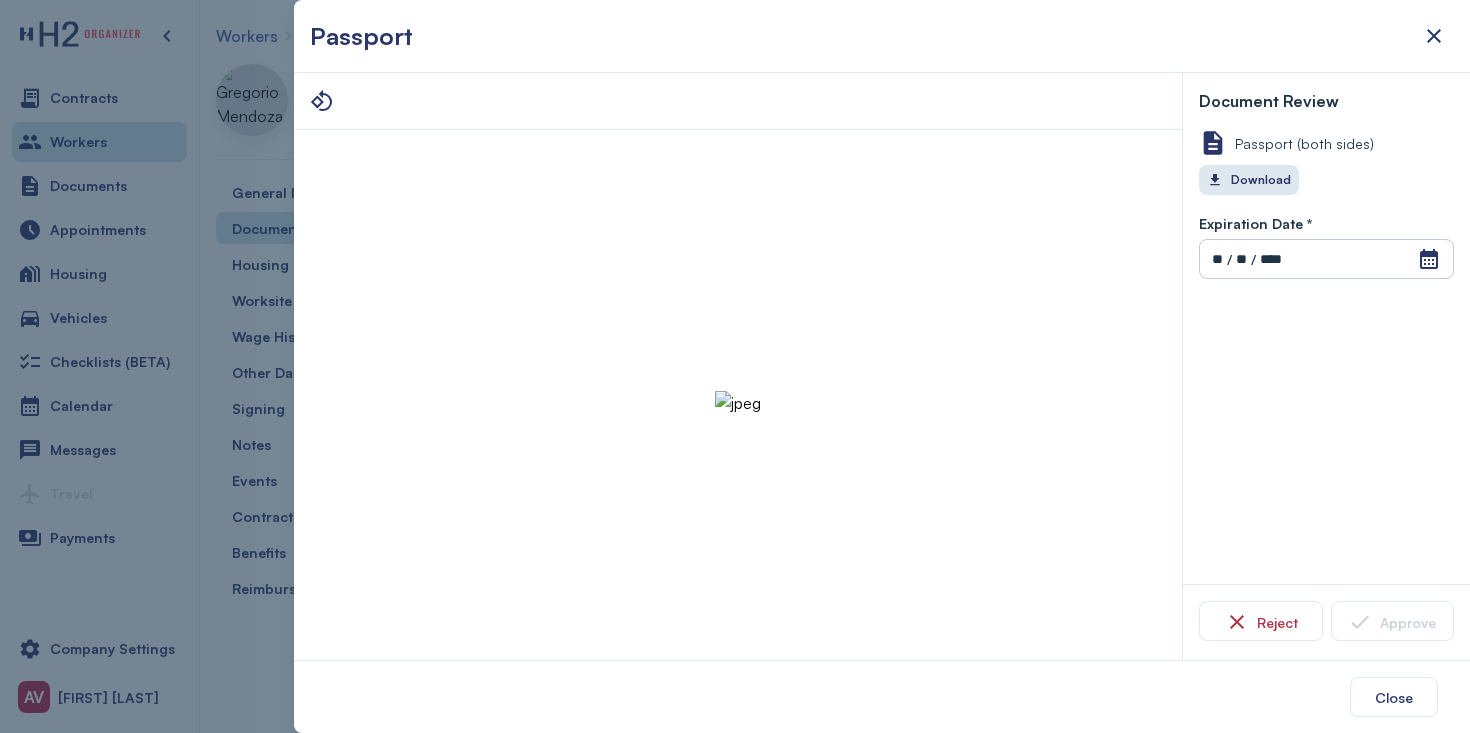 type 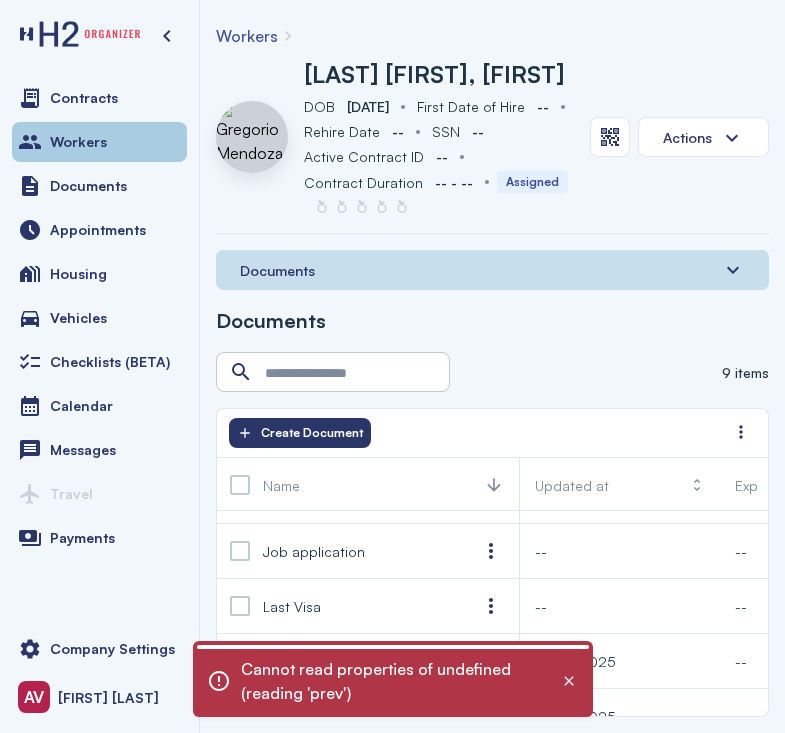 click on "Workers" at bounding box center (99, 142) 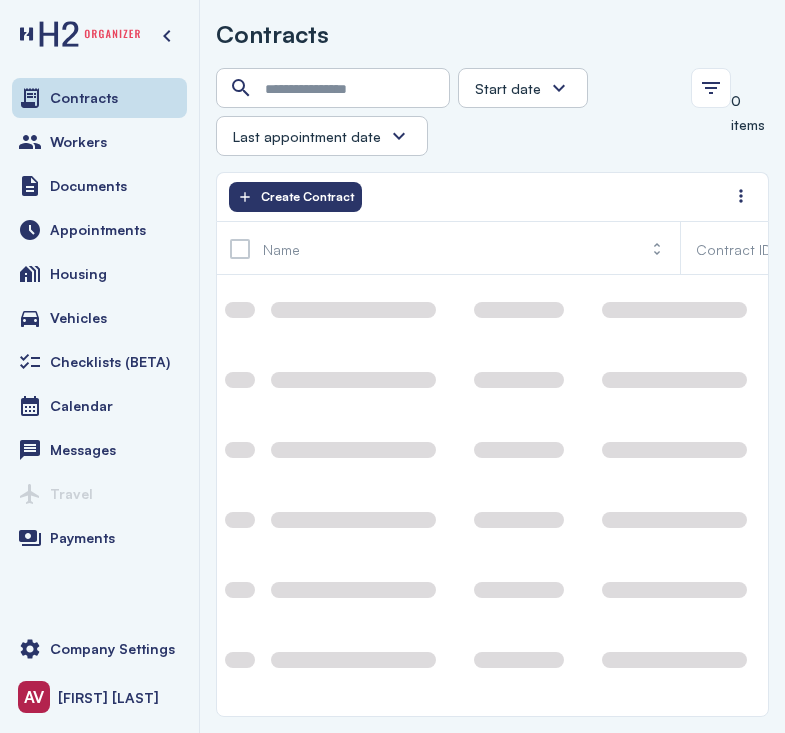 scroll, scrollTop: 0, scrollLeft: 0, axis: both 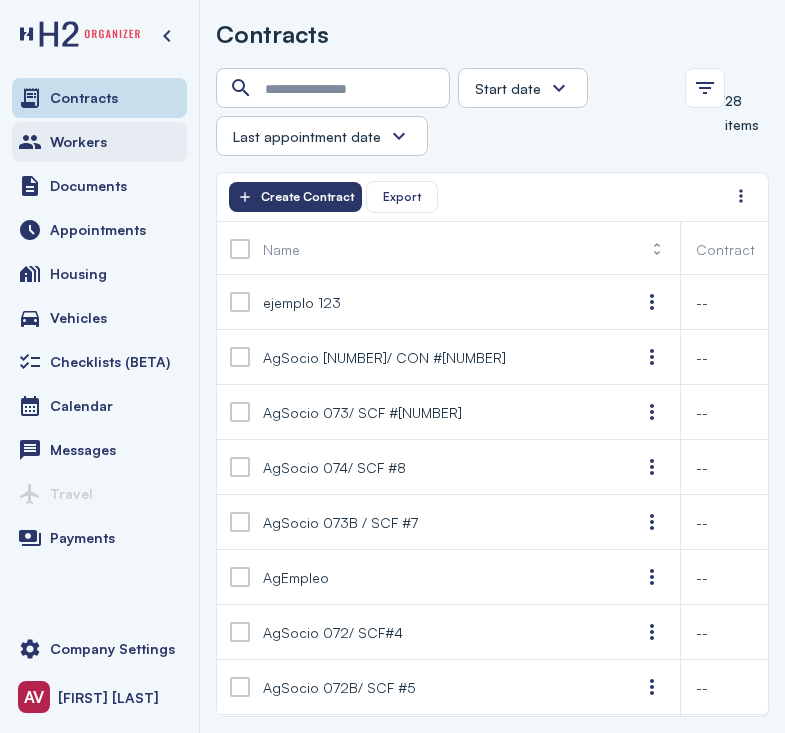 click on "Workers" at bounding box center (99, 142) 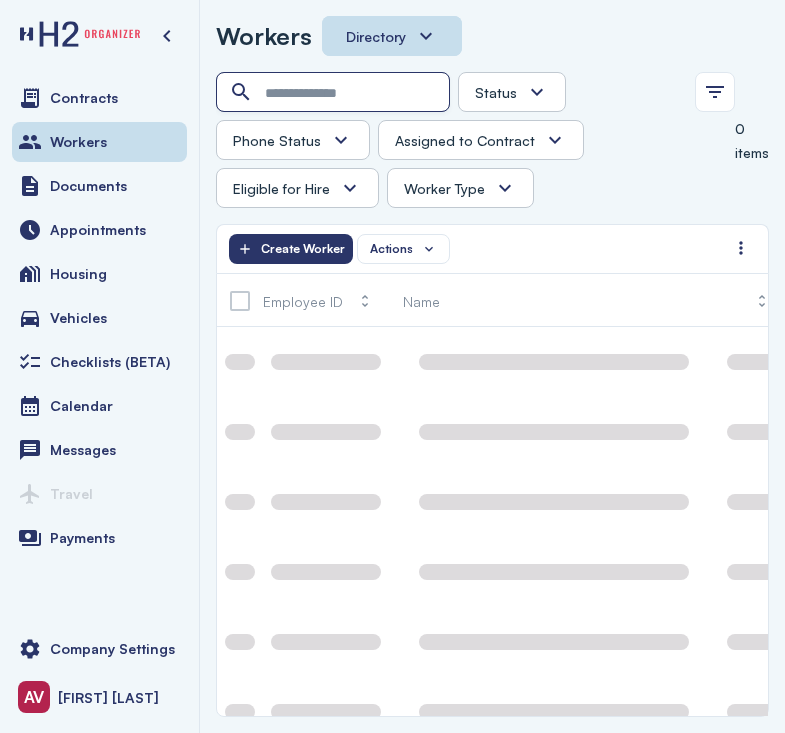 click at bounding box center [335, 93] 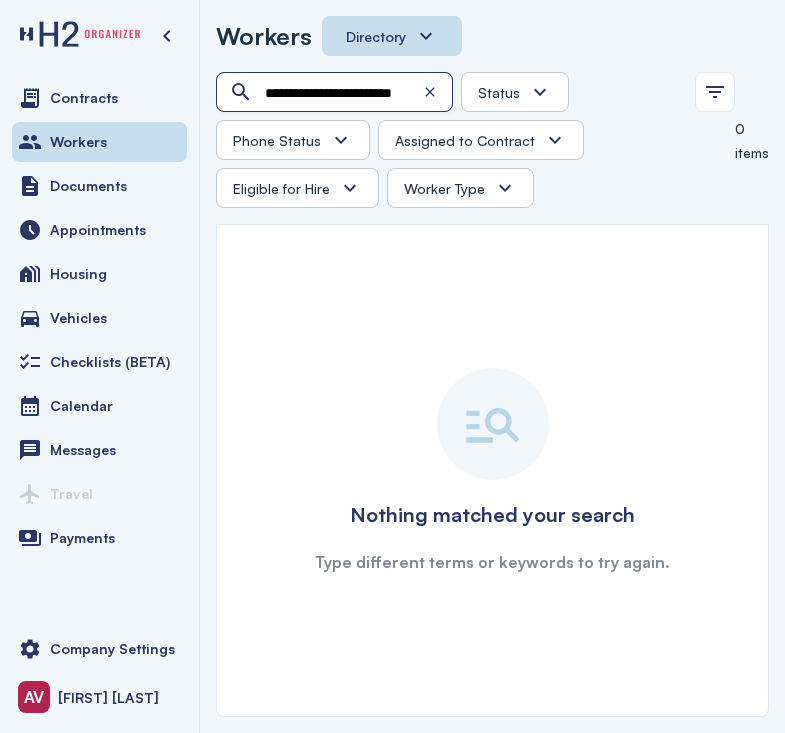 scroll, scrollTop: 0, scrollLeft: 69, axis: horizontal 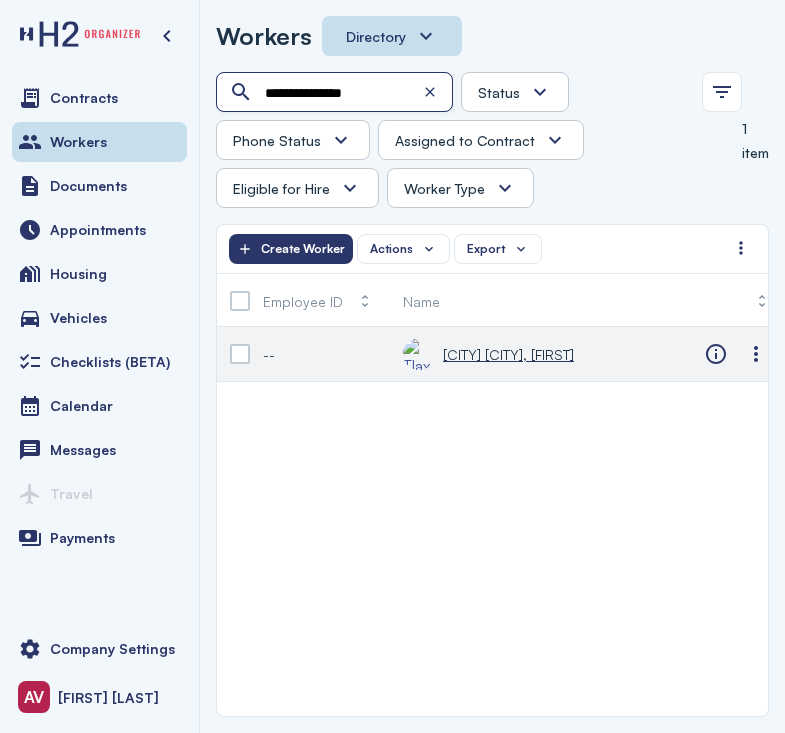 type on "**********" 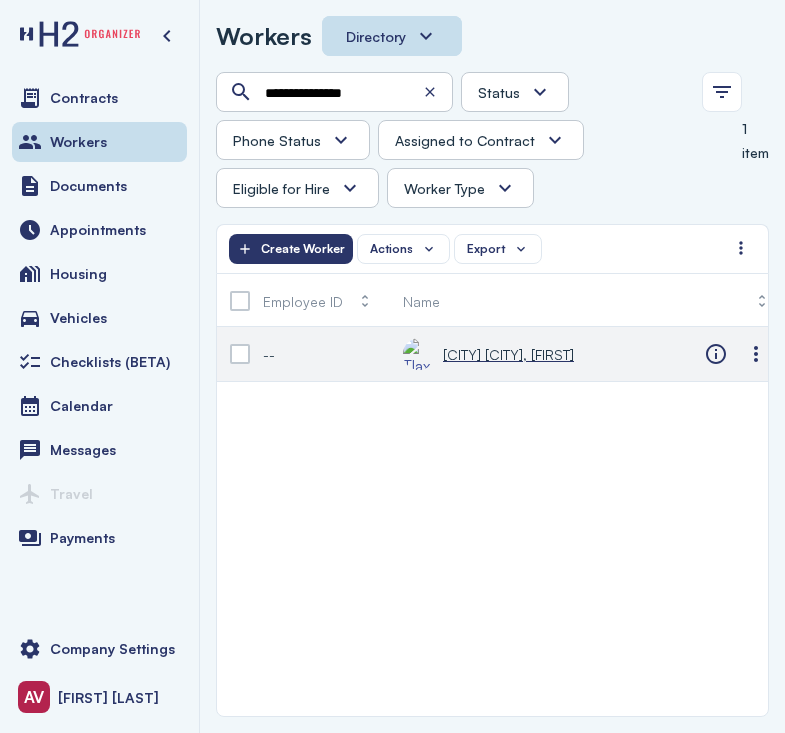 click on "Tlaxcala Tlaxcala, Rodolfo" at bounding box center [508, 354] 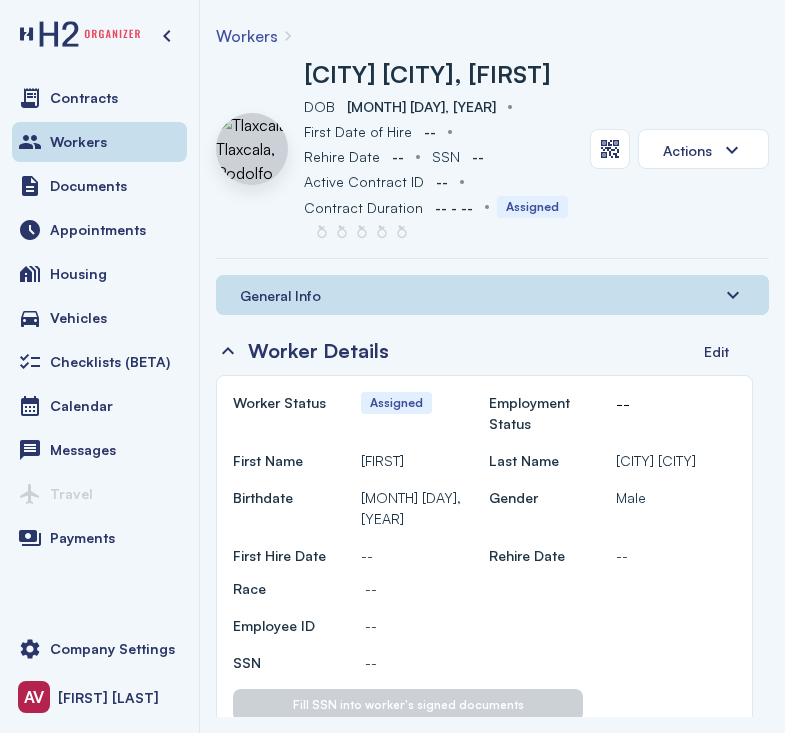 click on "General Info" at bounding box center (492, 295) 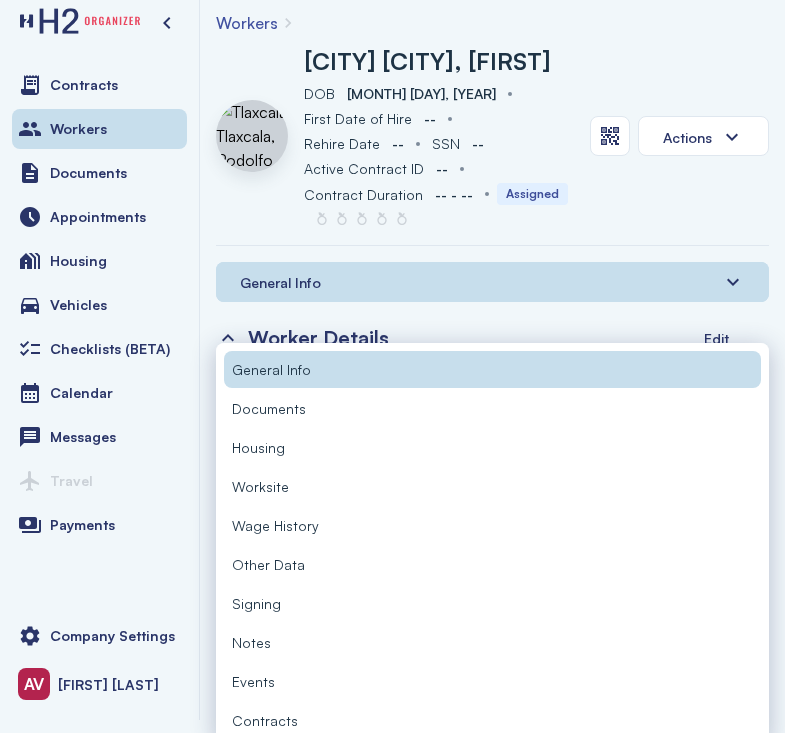 scroll, scrollTop: 23, scrollLeft: 0, axis: vertical 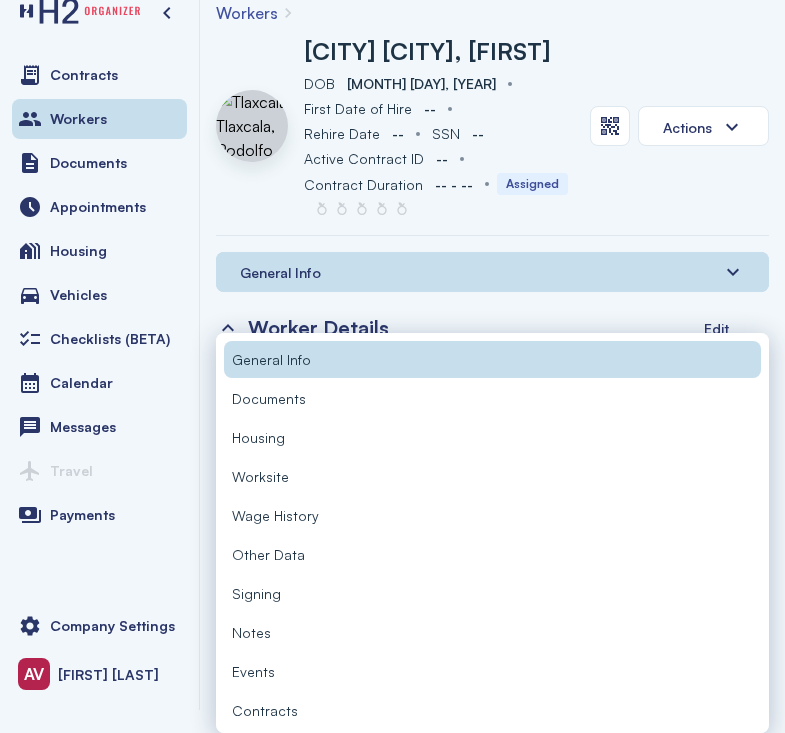click on "Documents" at bounding box center [492, 398] 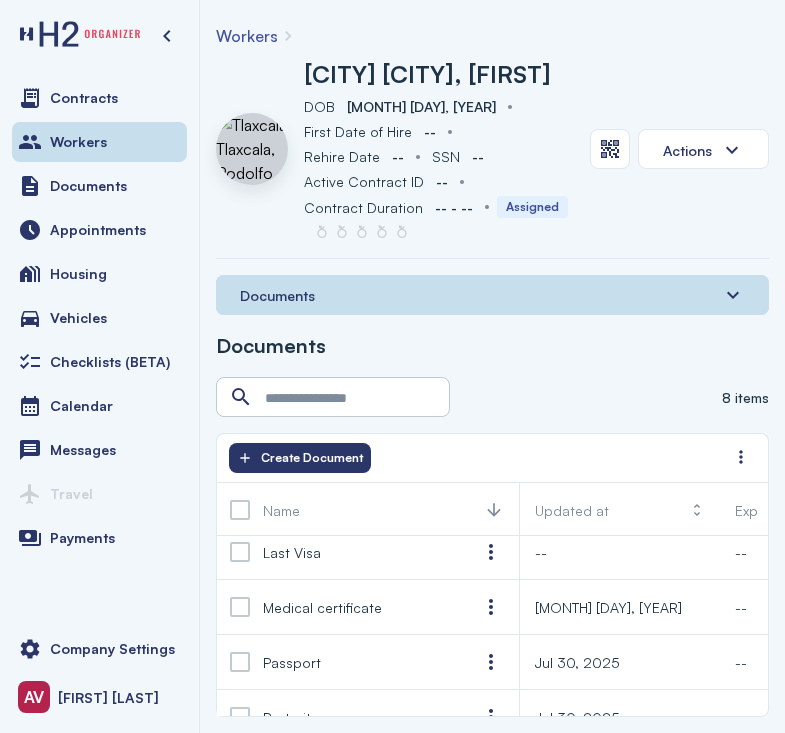 scroll, scrollTop: 251, scrollLeft: 0, axis: vertical 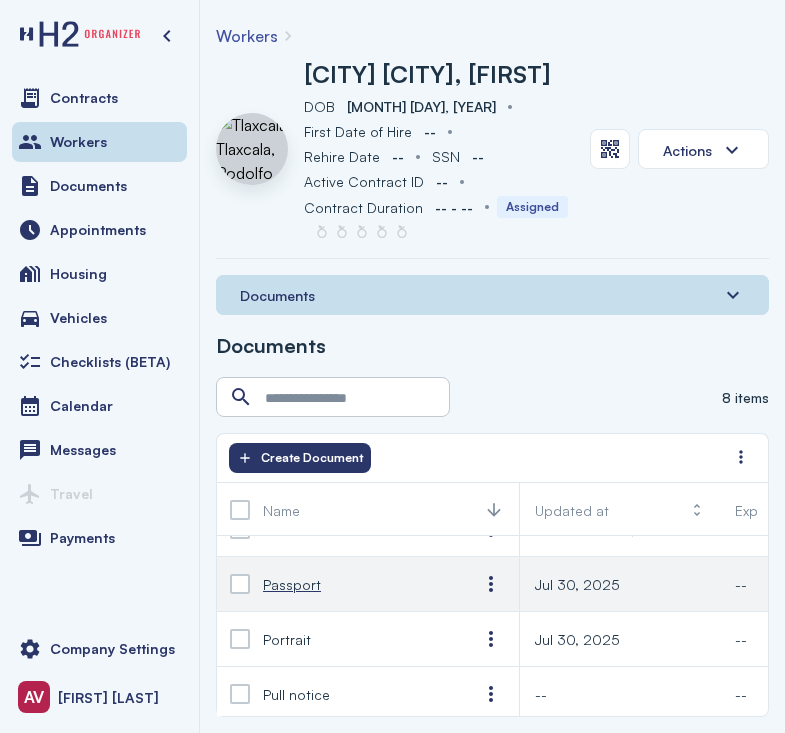 click on "Passport" at bounding box center [355, 584] 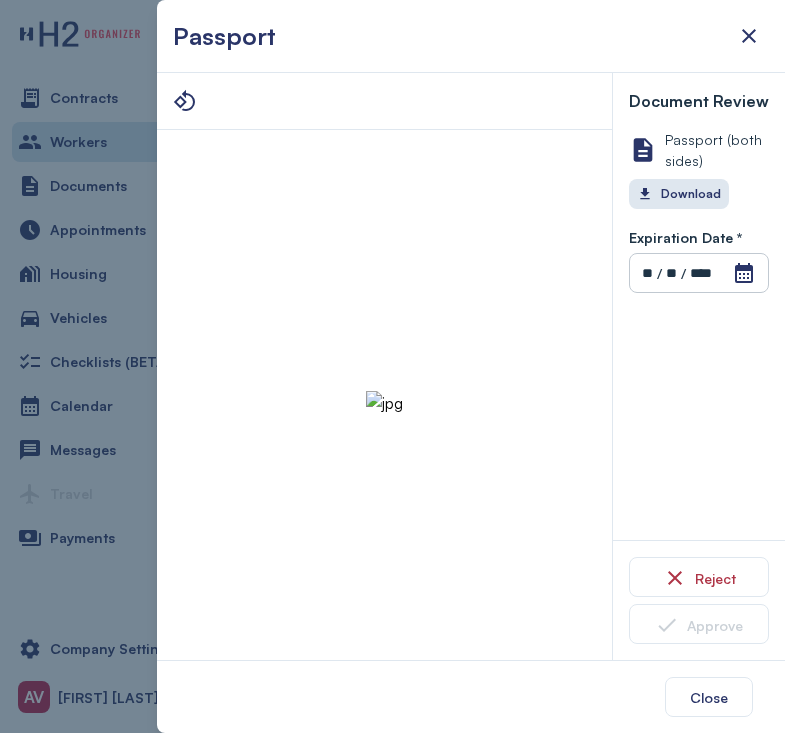 type 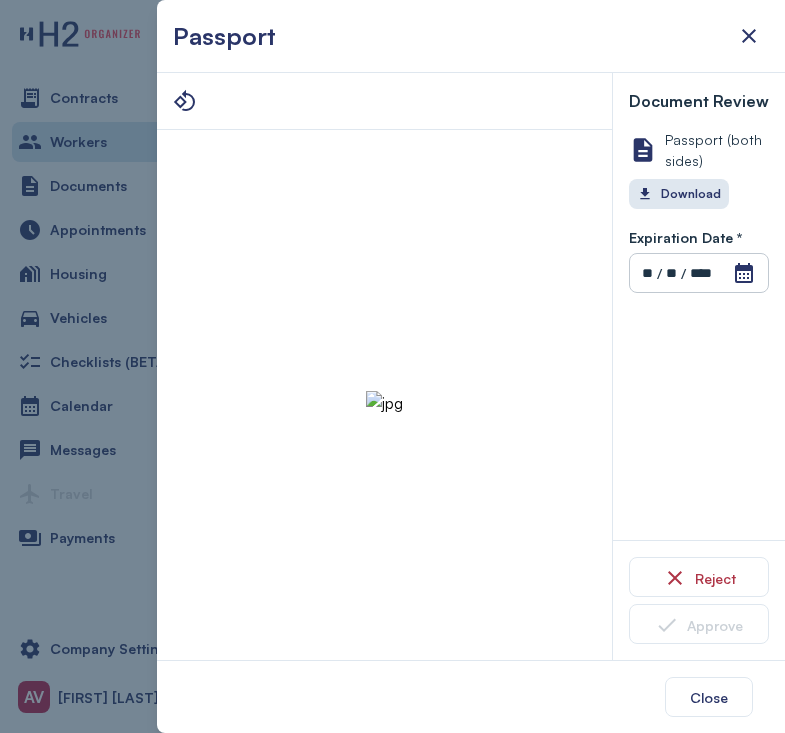 click at bounding box center (392, 366) 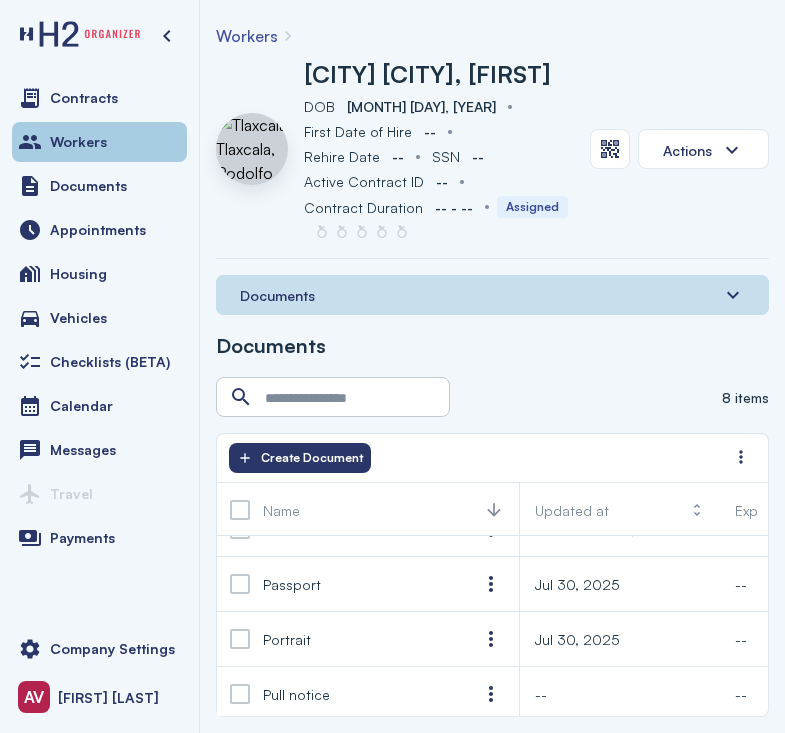 click on "Workers" at bounding box center [99, 142] 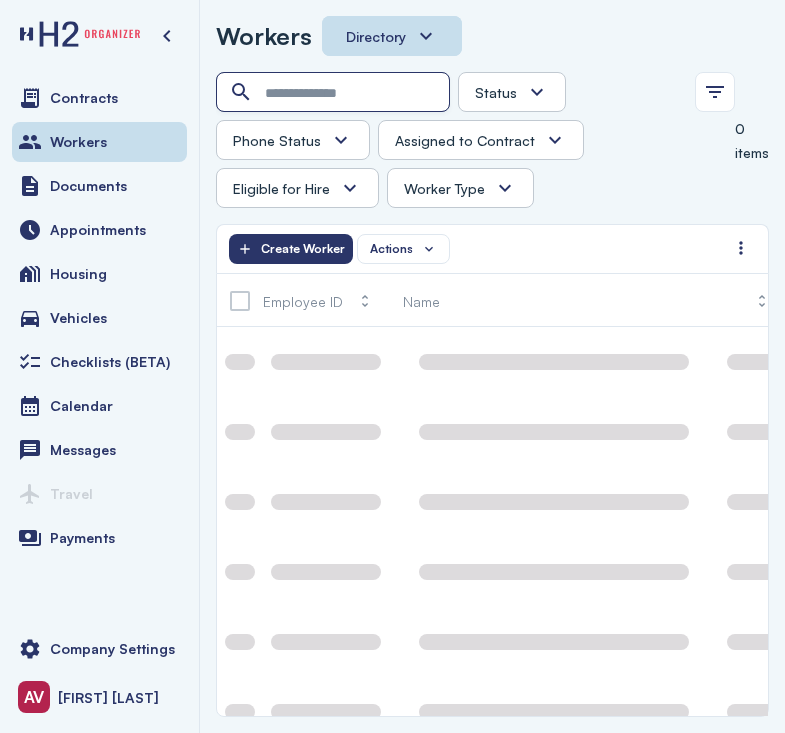 click at bounding box center (335, 93) 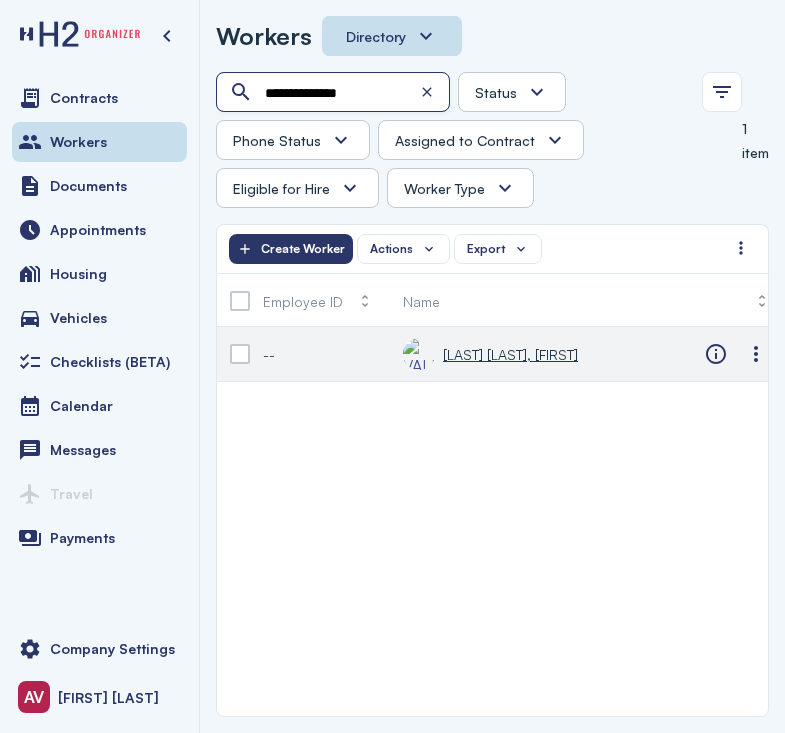 type on "**********" 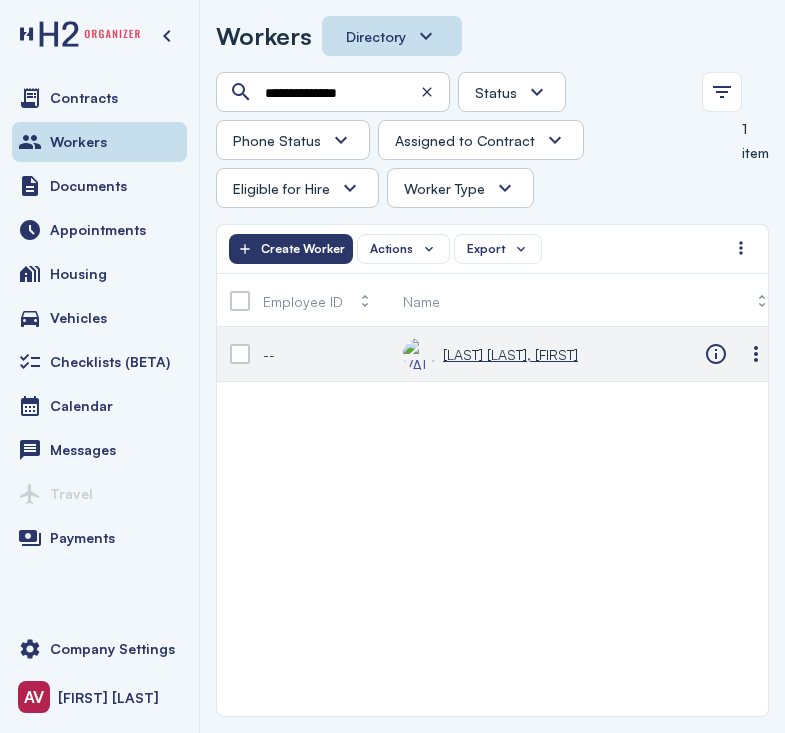 click on "VALERIO ALDACO, FERNANDO" at bounding box center [510, 354] 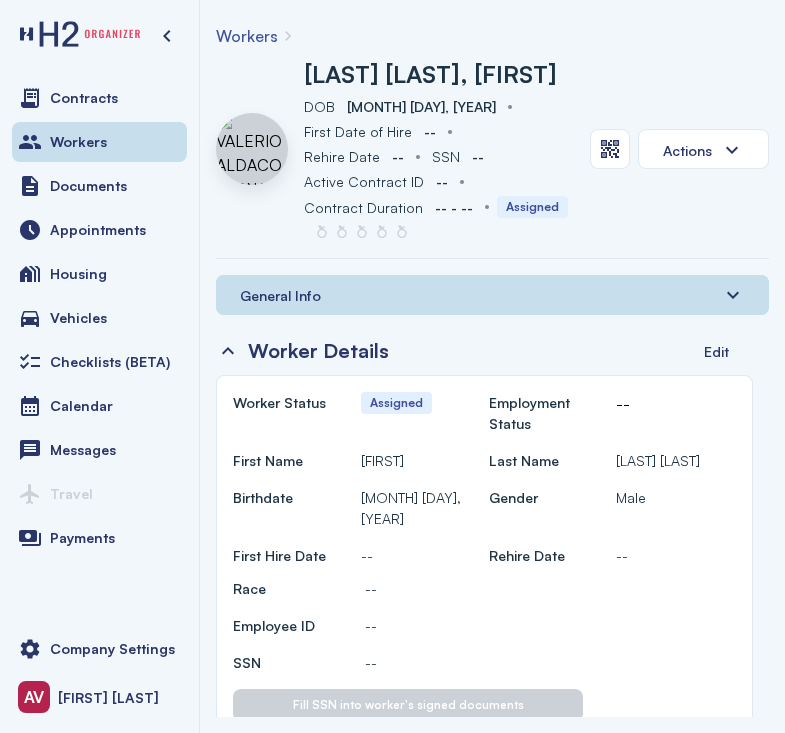 click on "General Info" at bounding box center (492, 295) 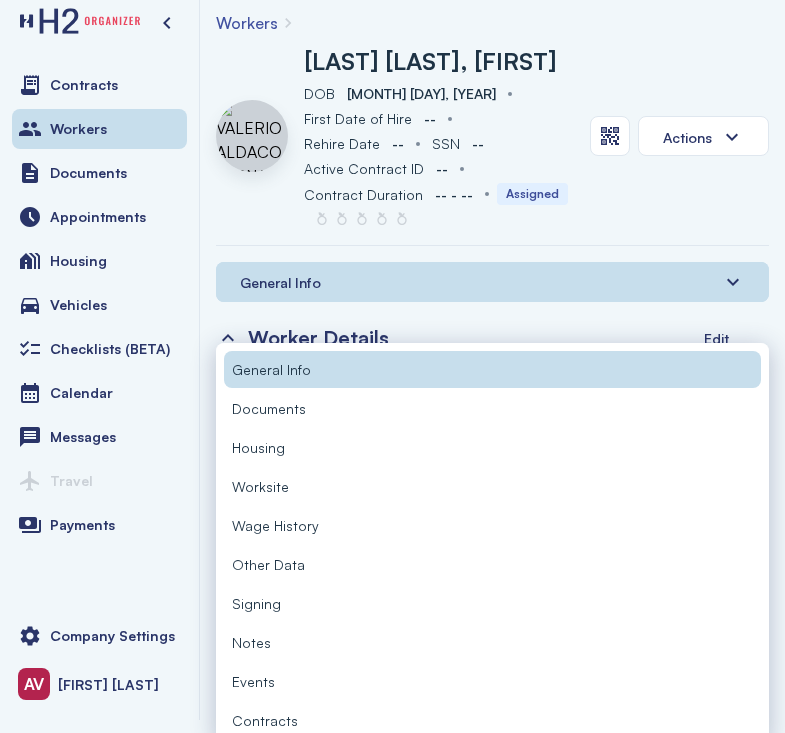 scroll, scrollTop: 23, scrollLeft: 0, axis: vertical 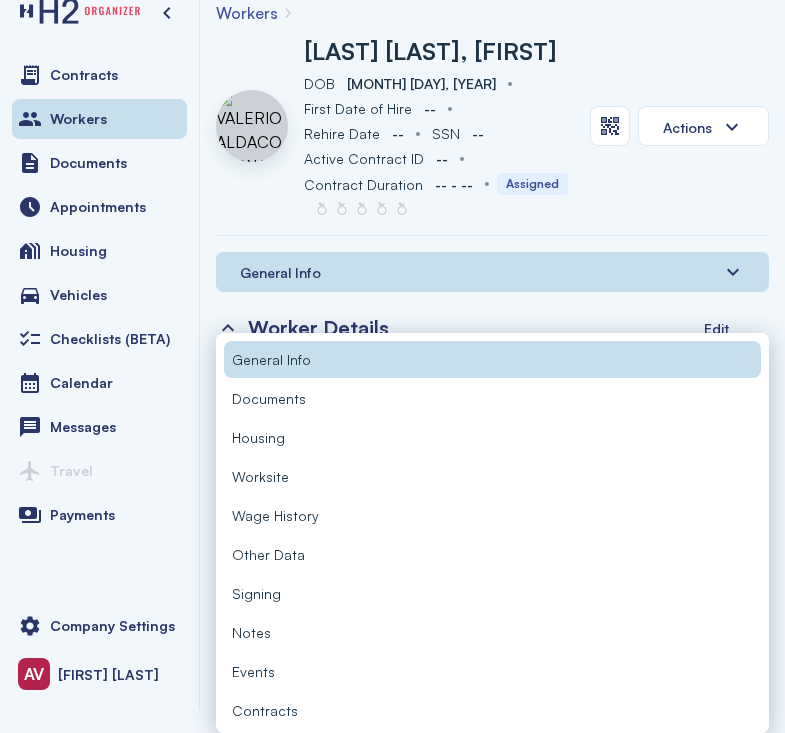 click on "Documents" at bounding box center (492, 398) 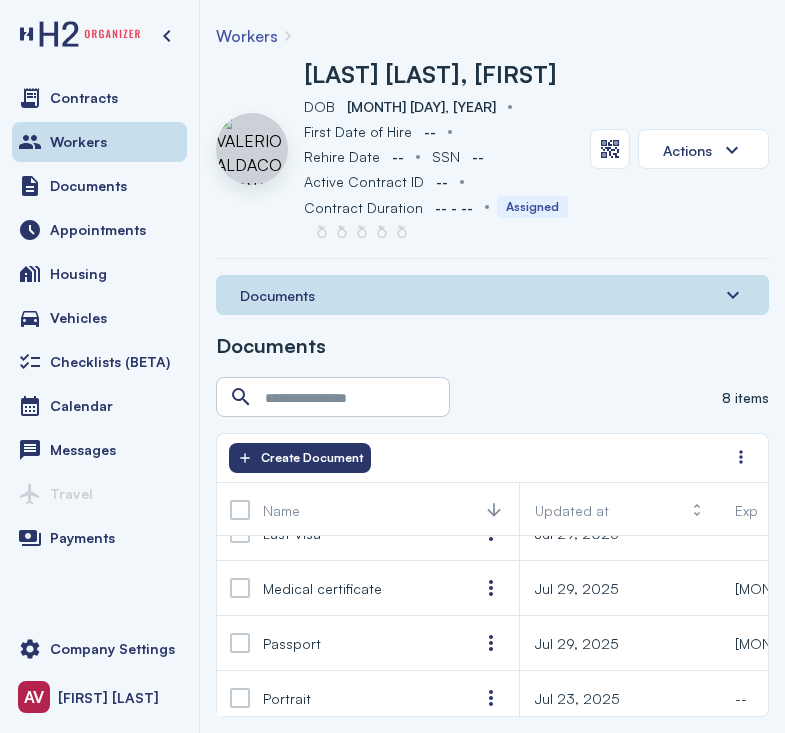 scroll, scrollTop: 236, scrollLeft: 0, axis: vertical 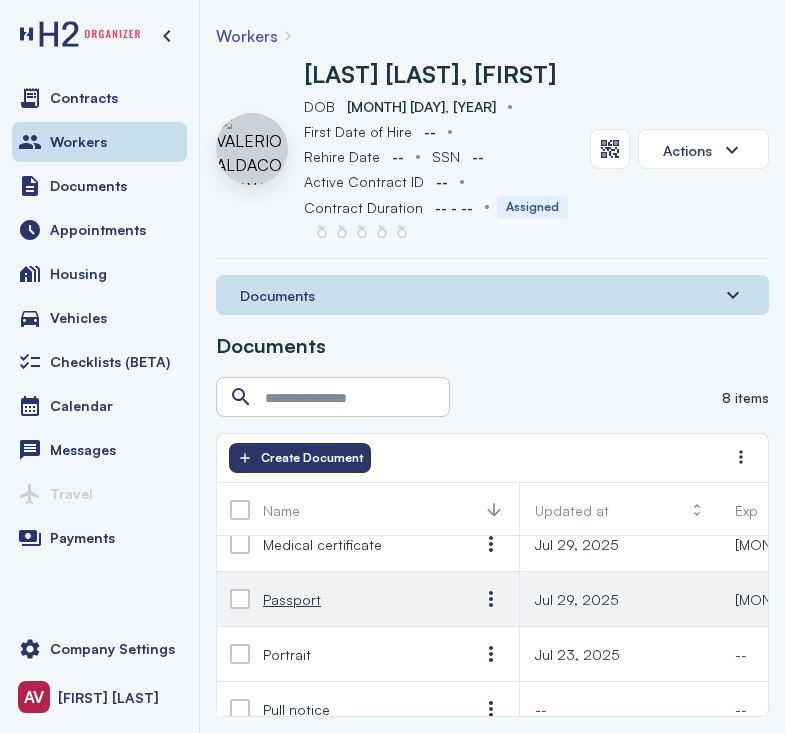 click on "Passport" at bounding box center (355, 599) 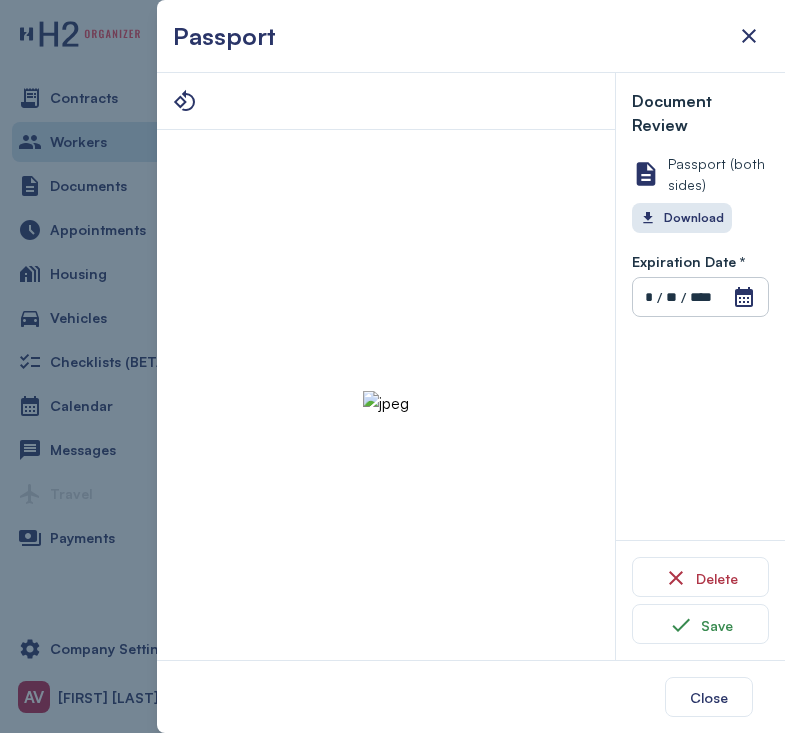 type 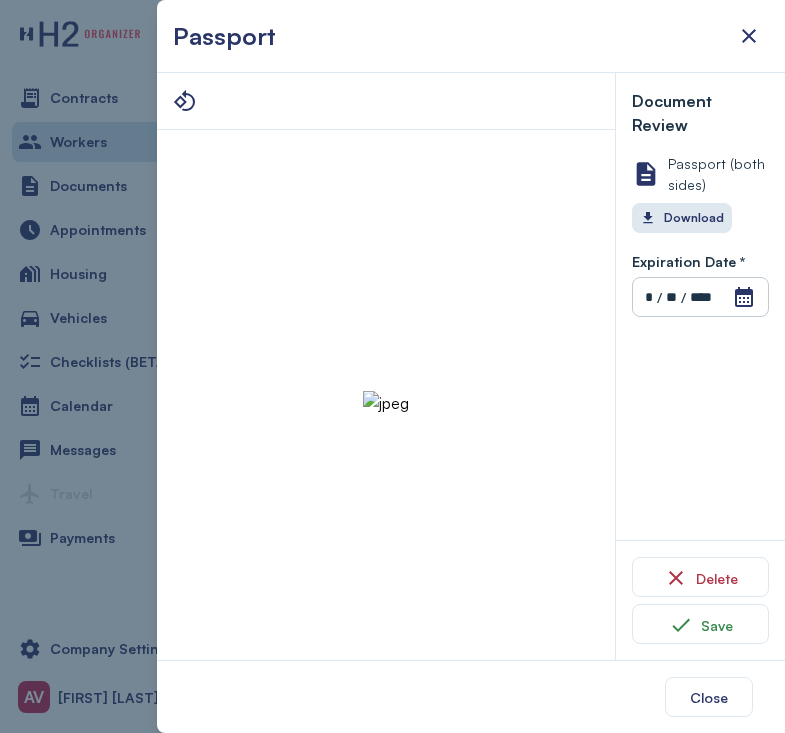 click at bounding box center (392, 366) 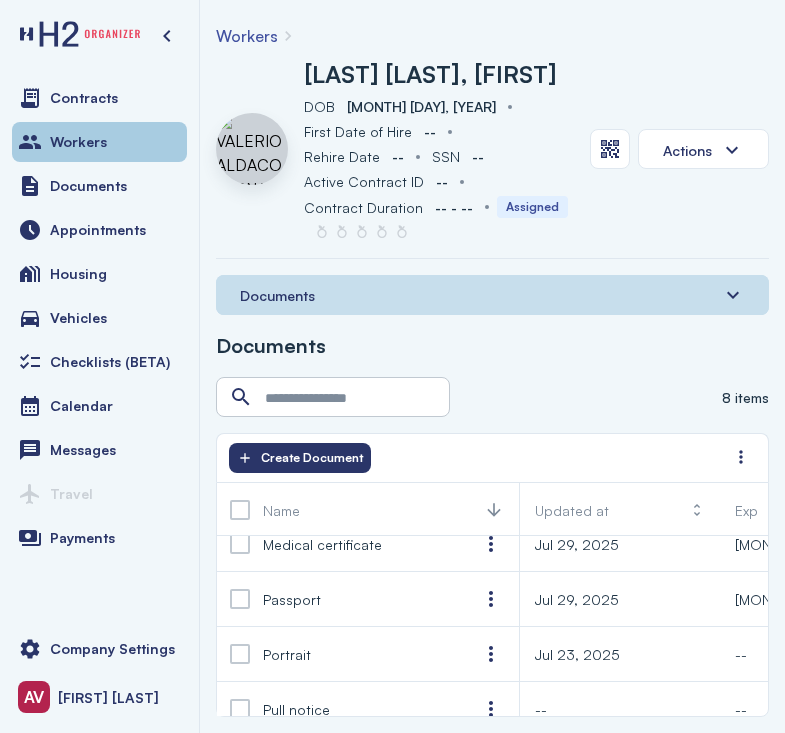 click on "Workers" at bounding box center (99, 142) 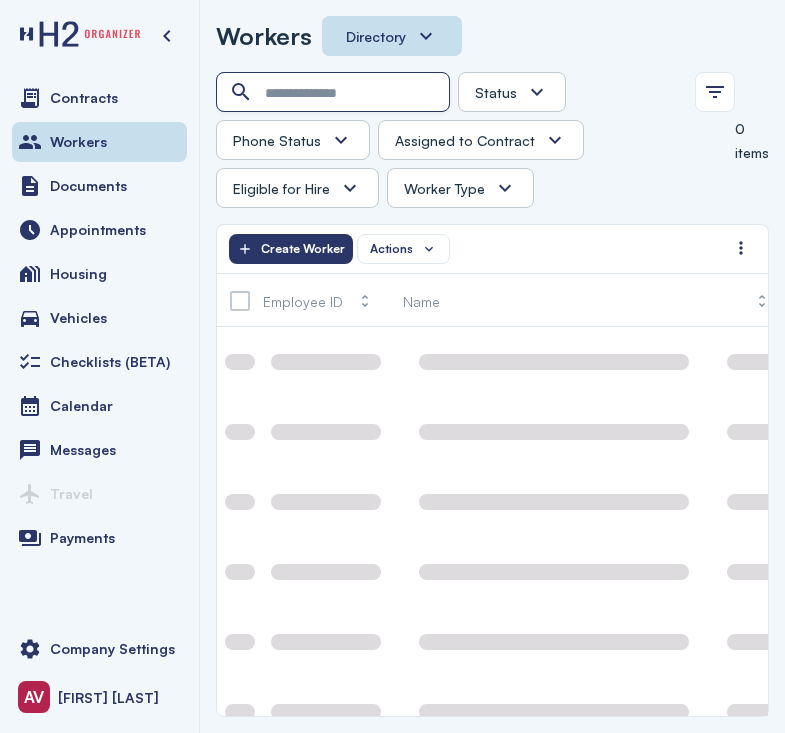 click at bounding box center (335, 93) 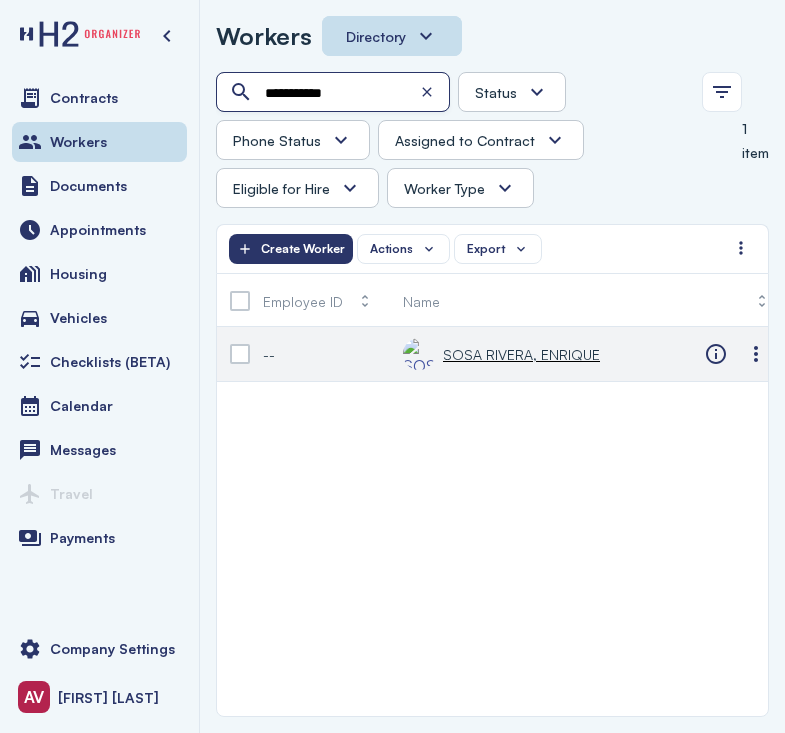 type on "**********" 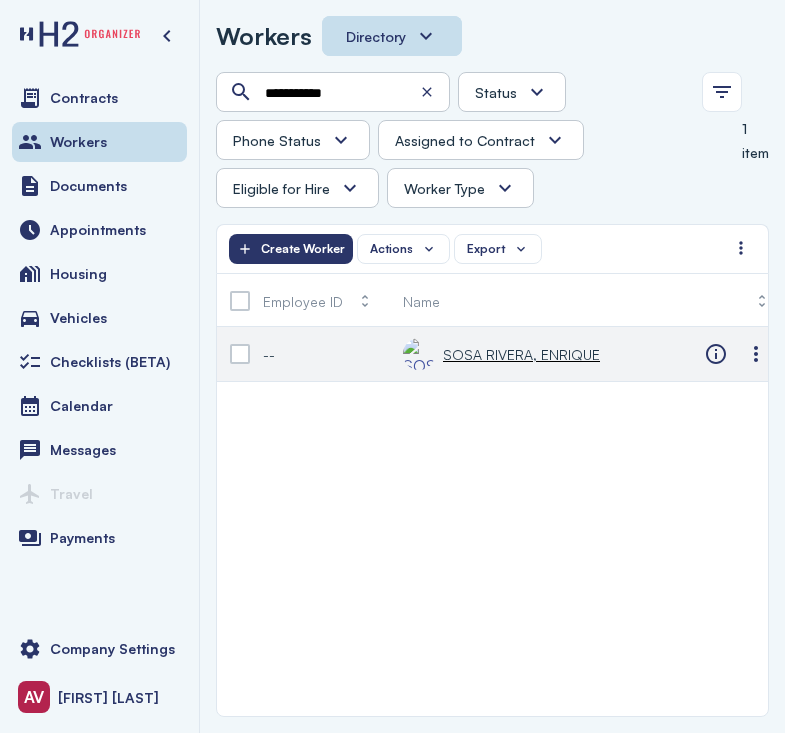click on "SOSA RIVERA, ENRIQUE" at bounding box center (501, 354) 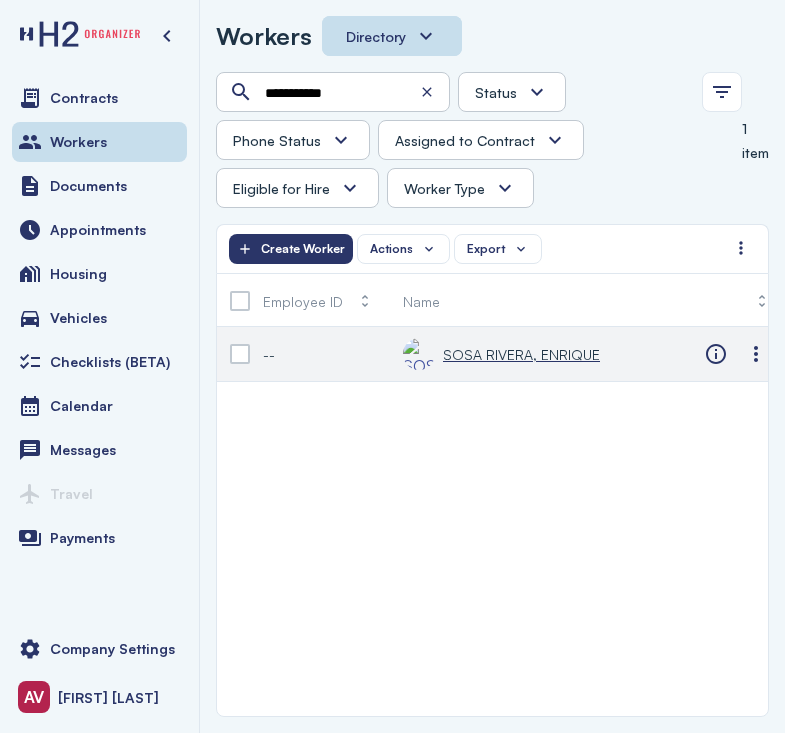 click on "SOSA RIVERA, ENRIQUE" at bounding box center (521, 354) 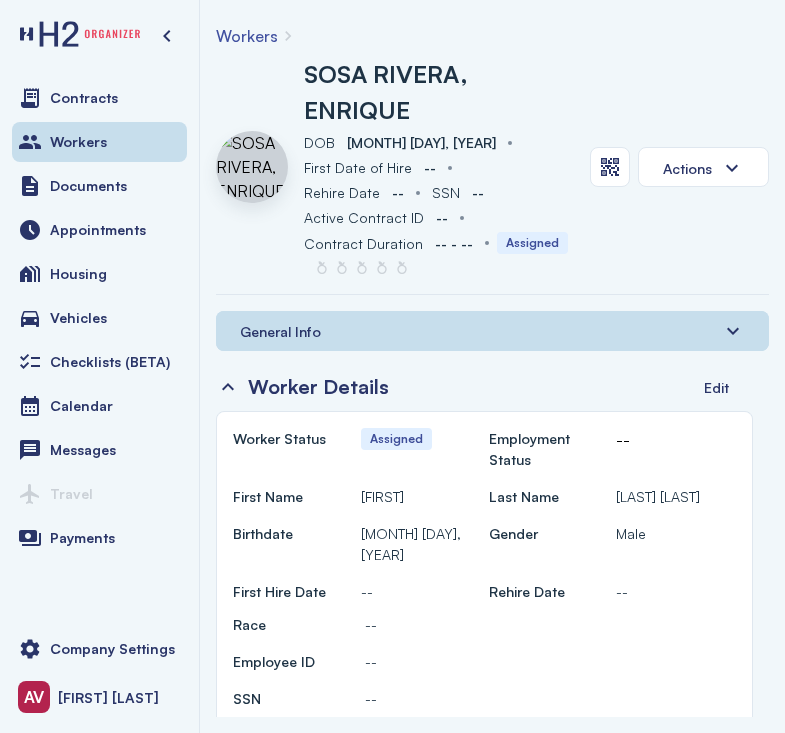click on "General Info               Worker Details         Edit           Worker Status   Assigned     Employment Status   --   First Name   ENRIQUE   Last Name   SOSA RIVERA   Birthdate   Feb 18, 1989   Gender   Male   First Hire Date   --   Rehire Date   --   Race   --   Employee ID   --   SSN   --     Fill SSN into worker's signed documents       CURP   --   Marital Status   --   Tax Marital Status   --   Dependents Exempt   No   Dependents under 17   3   Other Dependents   1   Passport Number   --   Passport Issue Date   --   Passport Expiration   --   I-94 Number   --   I-94 Expiration Date   --   Badge Number   --   Eligible for Hire   Yes   Worker Type   H2   Crew   --   Crew Leader   No   Is Driver   No     License Plate   --   Banking Type   --   Routing Number   --   Account Number   --   Education   --   Work Experience   --             Contact         Edit           Email   --   Phone   +52 686 175 7973   Alternate Phone   --   Street   --   City   --   State   --   Zip/Postal Code   --   Country   --" at bounding box center [492, 514] 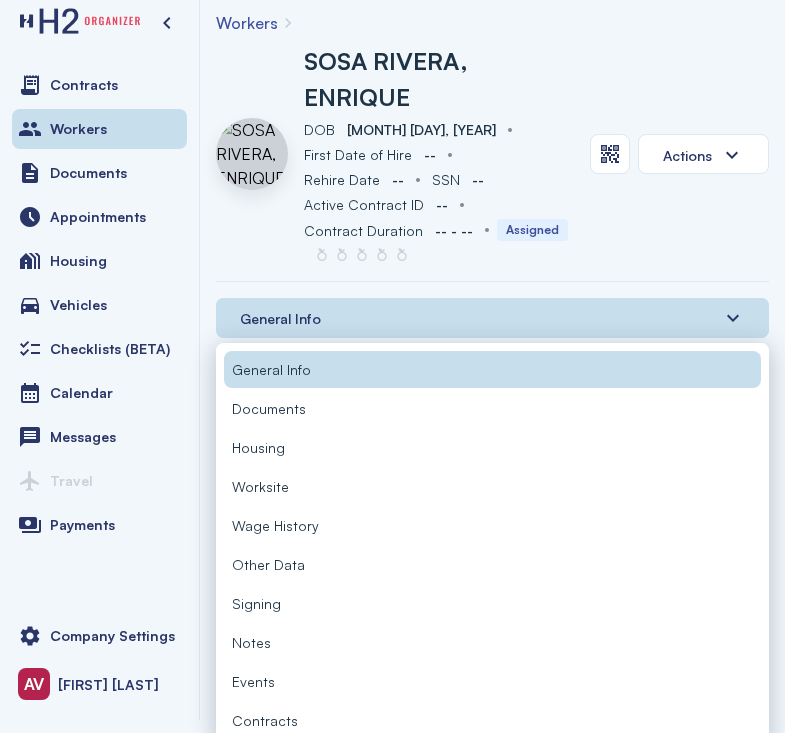 scroll, scrollTop: 23, scrollLeft: 0, axis: vertical 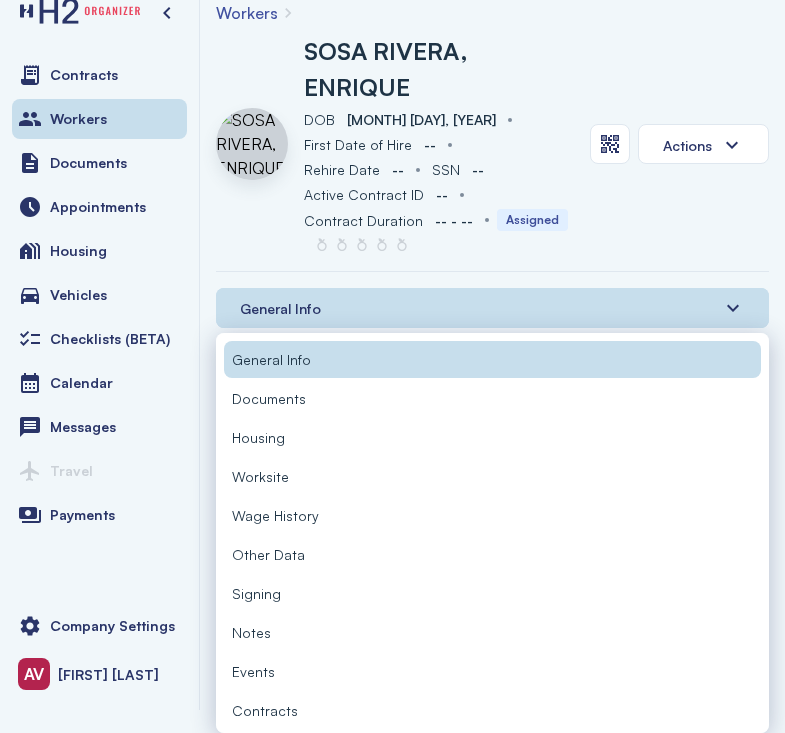 click on "Documents" at bounding box center [492, 398] 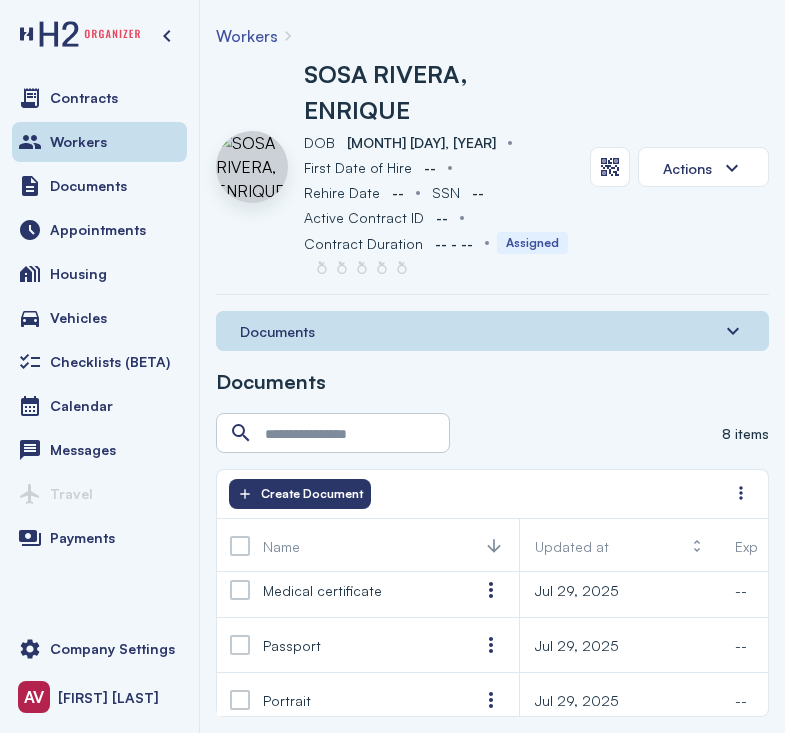 scroll, scrollTop: 235, scrollLeft: 0, axis: vertical 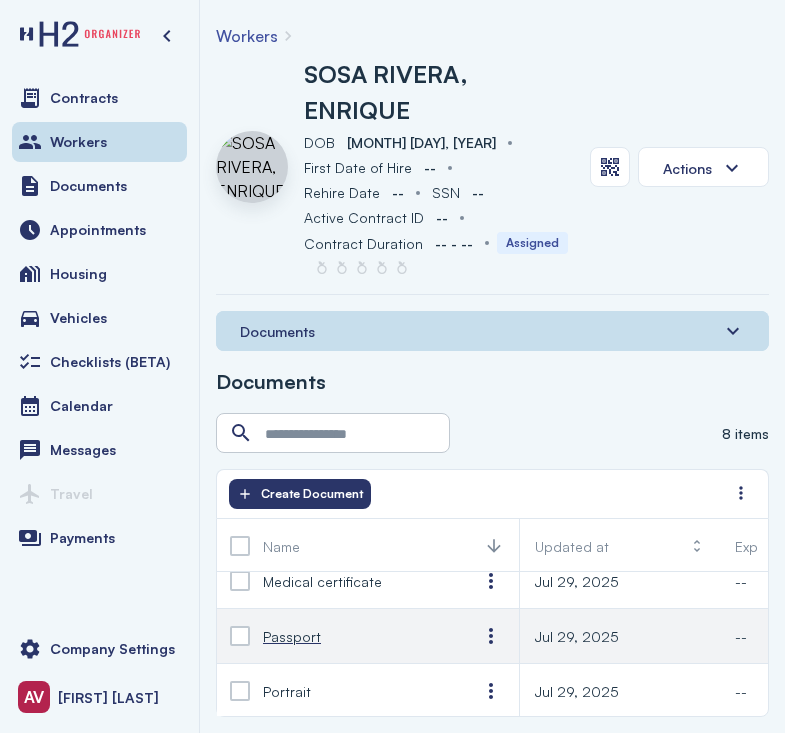click on "Passport" at bounding box center [355, 636] 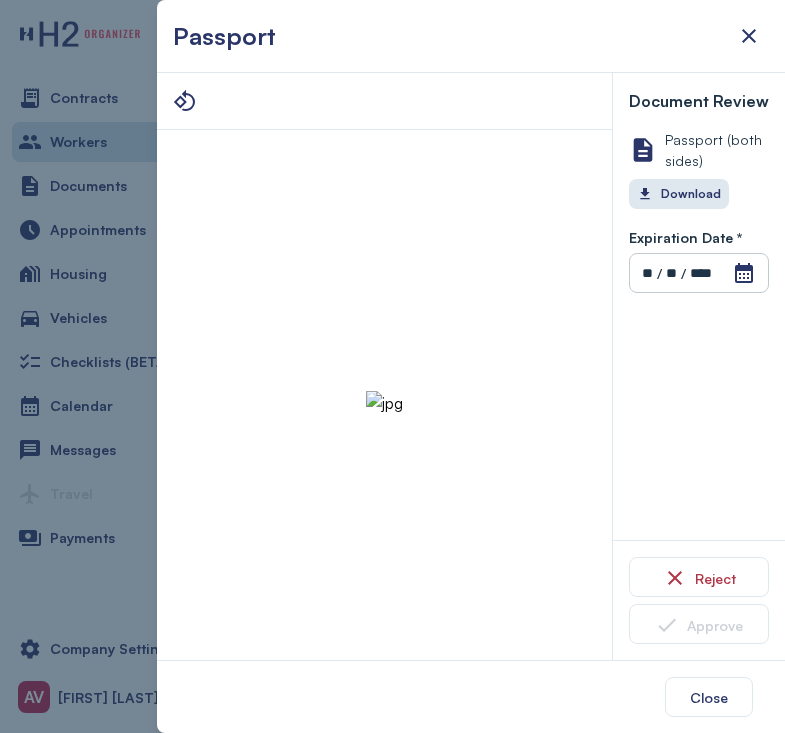 type 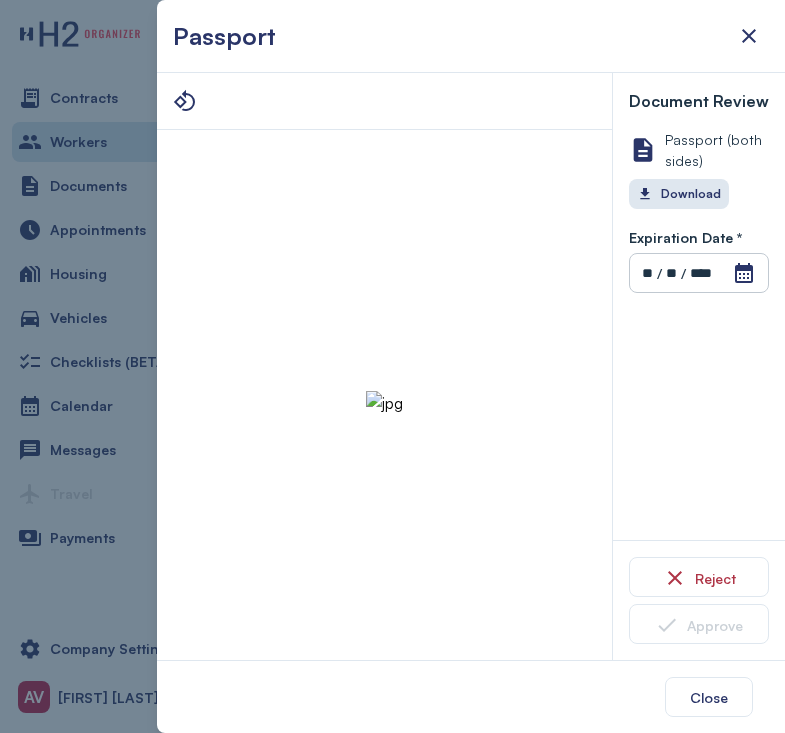 click at bounding box center [392, 366] 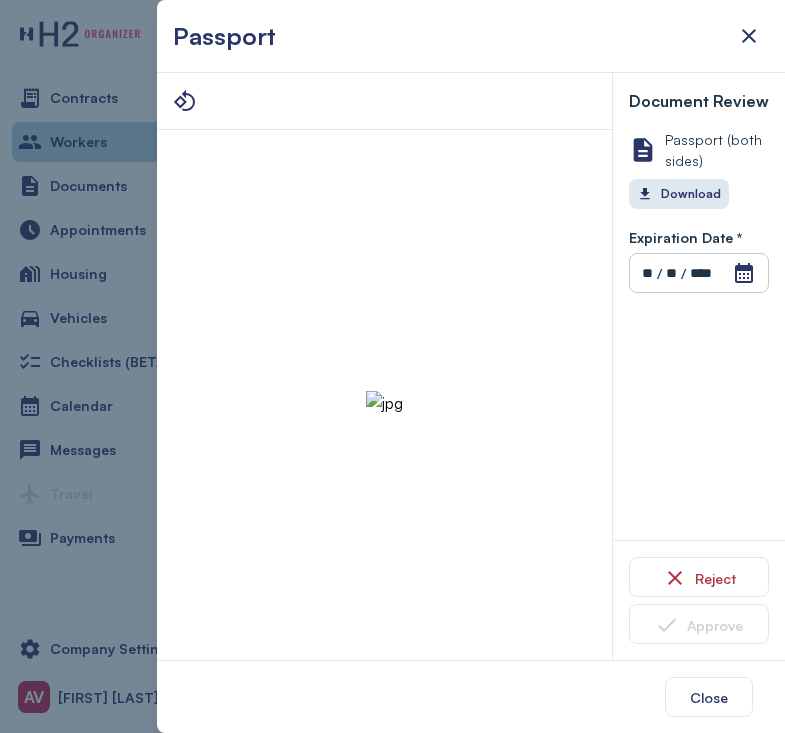 click on "Workers" at bounding box center [78, 142] 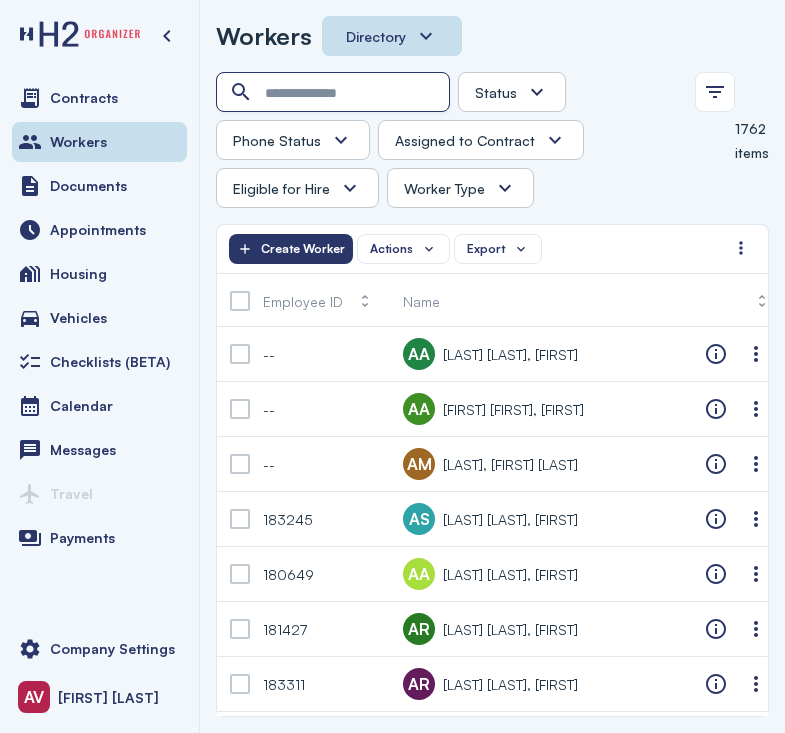 click at bounding box center (335, 93) 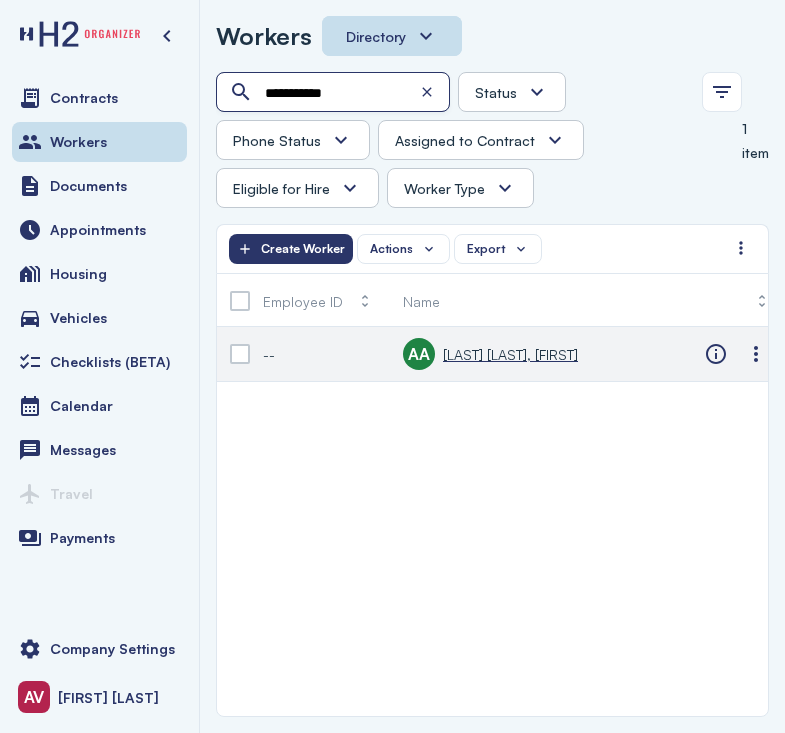 type on "**********" 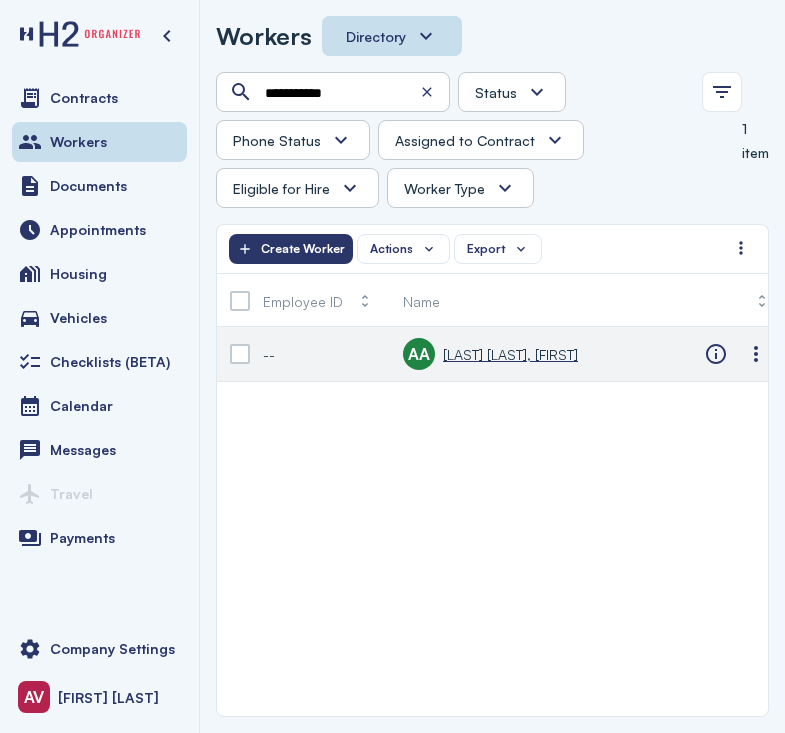 click on "ALCARAZ GUTIERREZ, JESUS ANDREY" at bounding box center (510, 354) 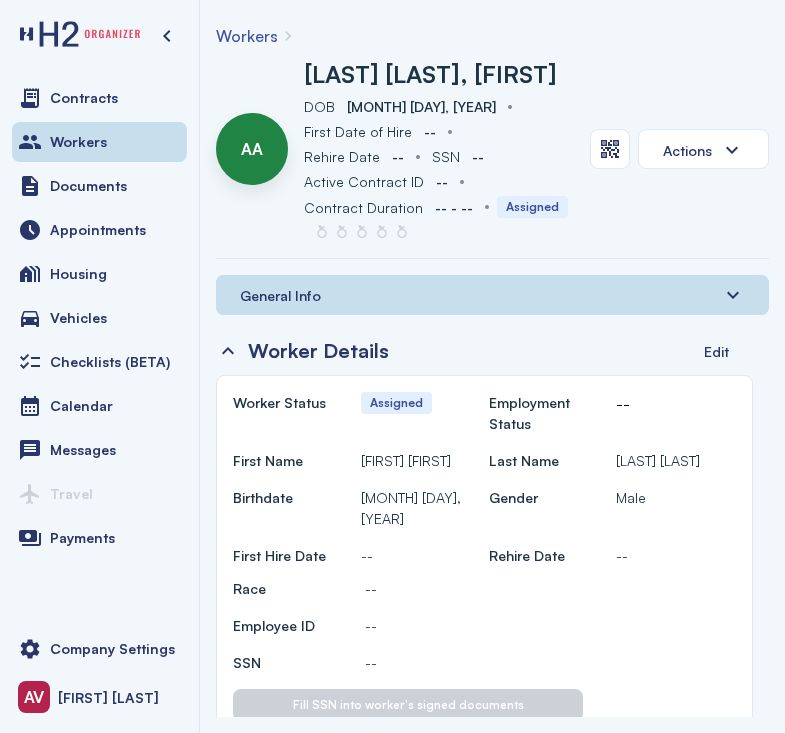 click on "General Info" at bounding box center [280, 295] 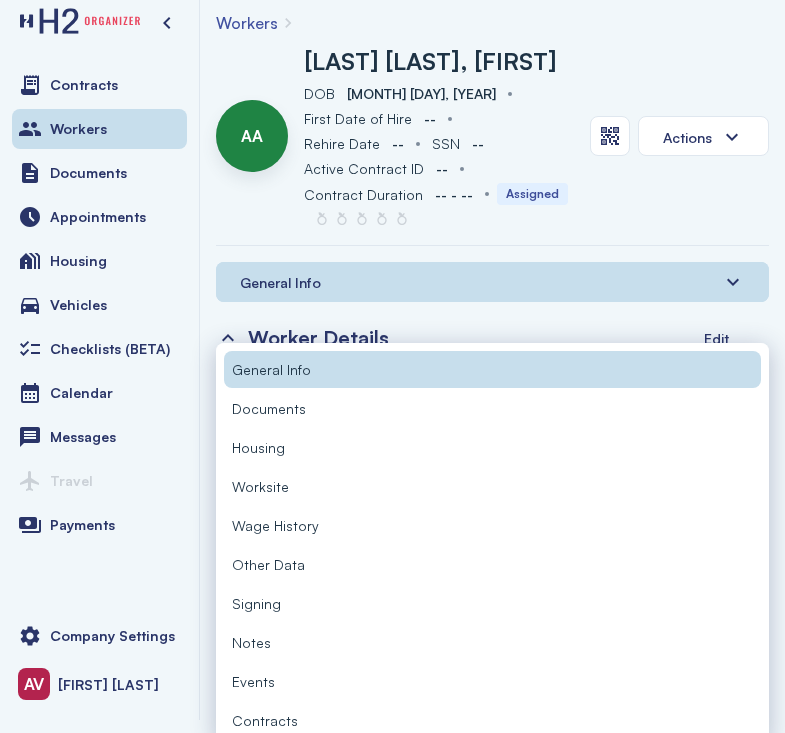 scroll, scrollTop: 23, scrollLeft: 0, axis: vertical 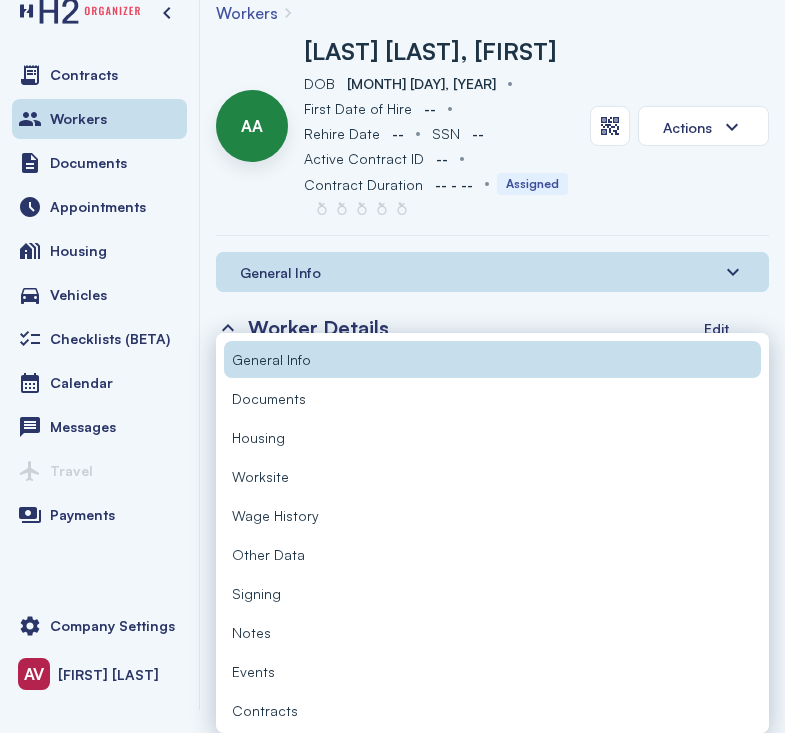 click on "Documents" at bounding box center [492, 398] 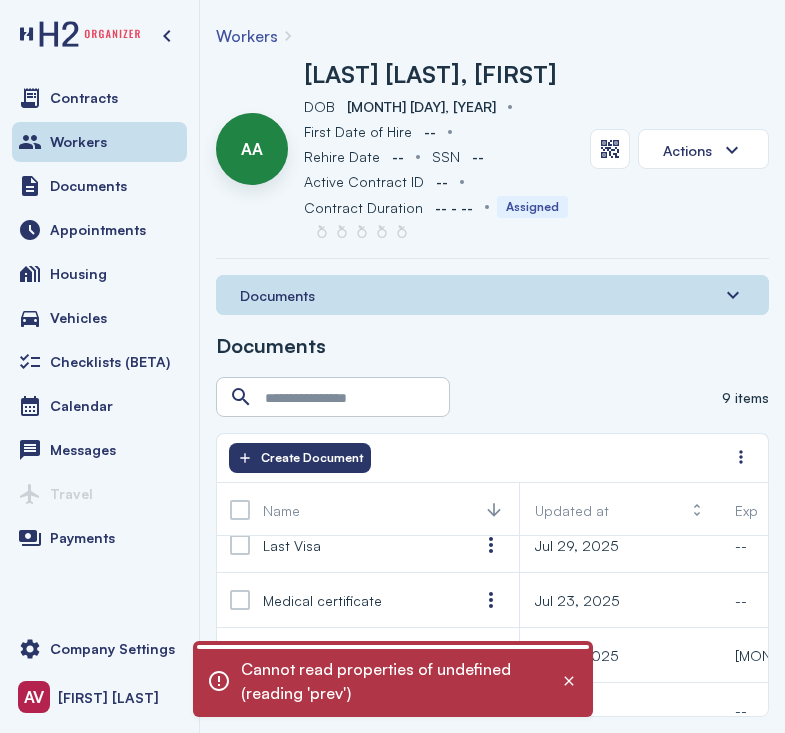 scroll, scrollTop: 239, scrollLeft: 0, axis: vertical 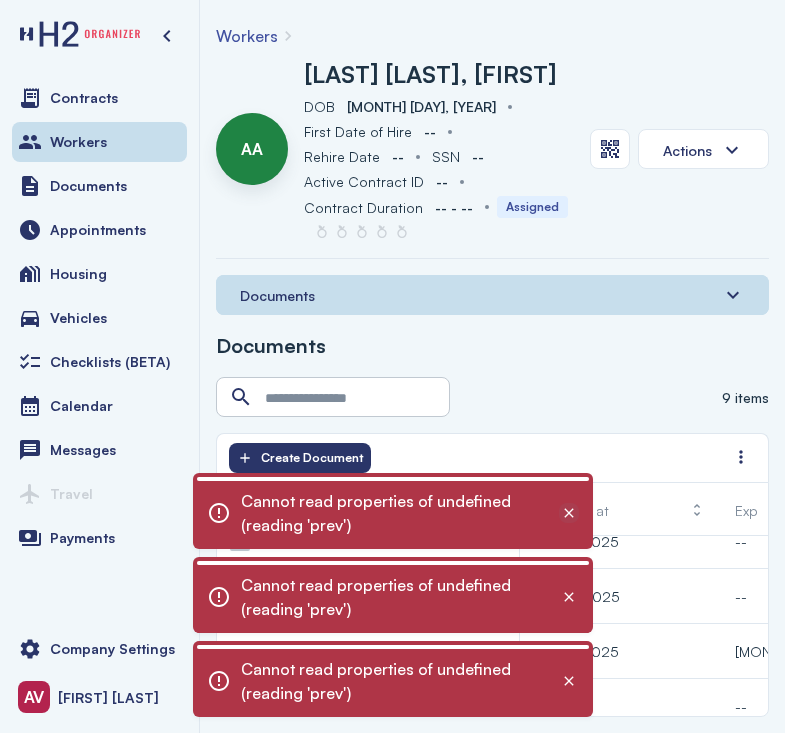 click at bounding box center [569, 513] 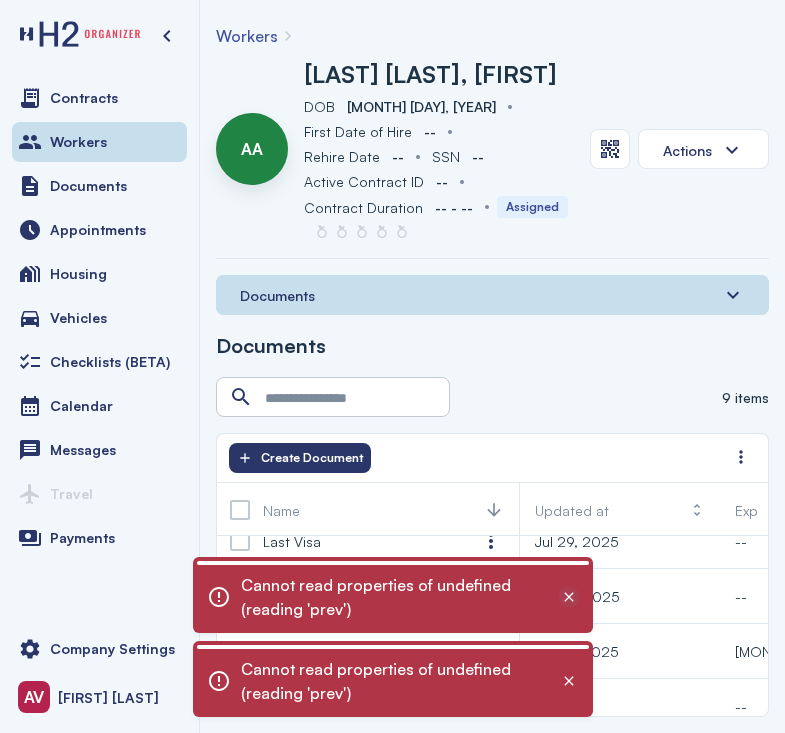 click at bounding box center (569, 597) 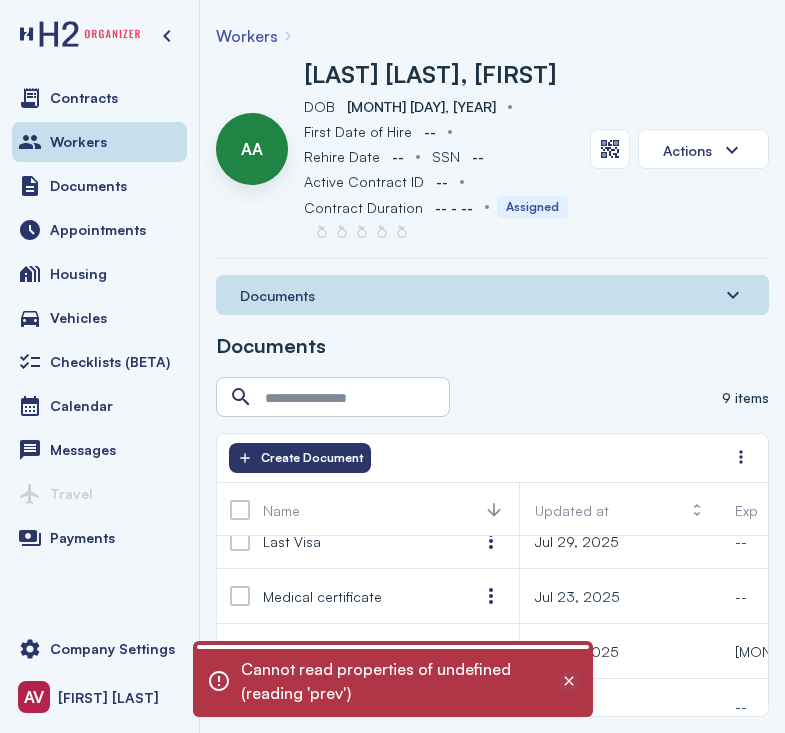 click at bounding box center [569, 681] 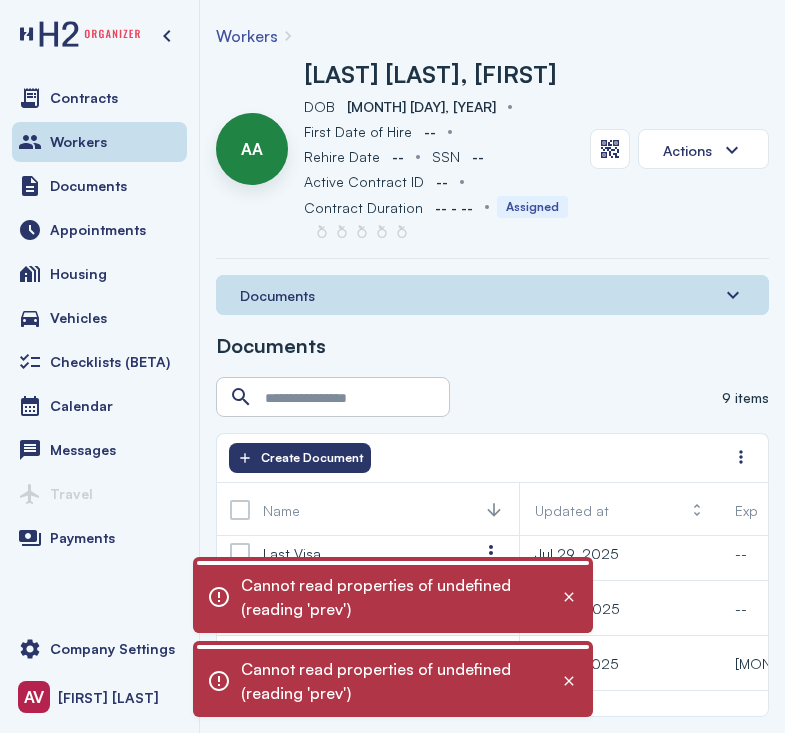 scroll, scrollTop: 279, scrollLeft: 0, axis: vertical 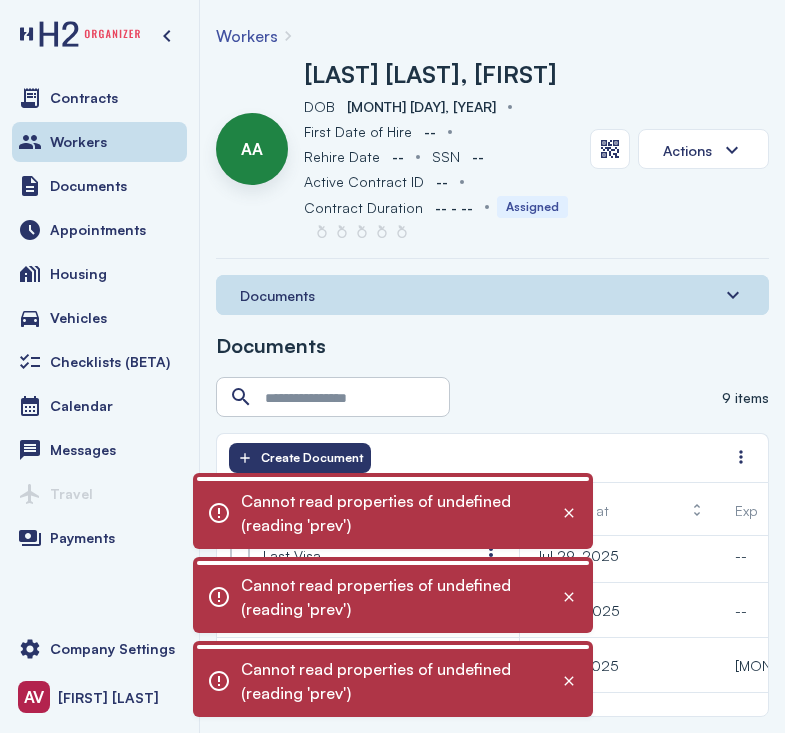 click on "Cannot read properties of undefined (reading 'prev')" at bounding box center (395, 681) 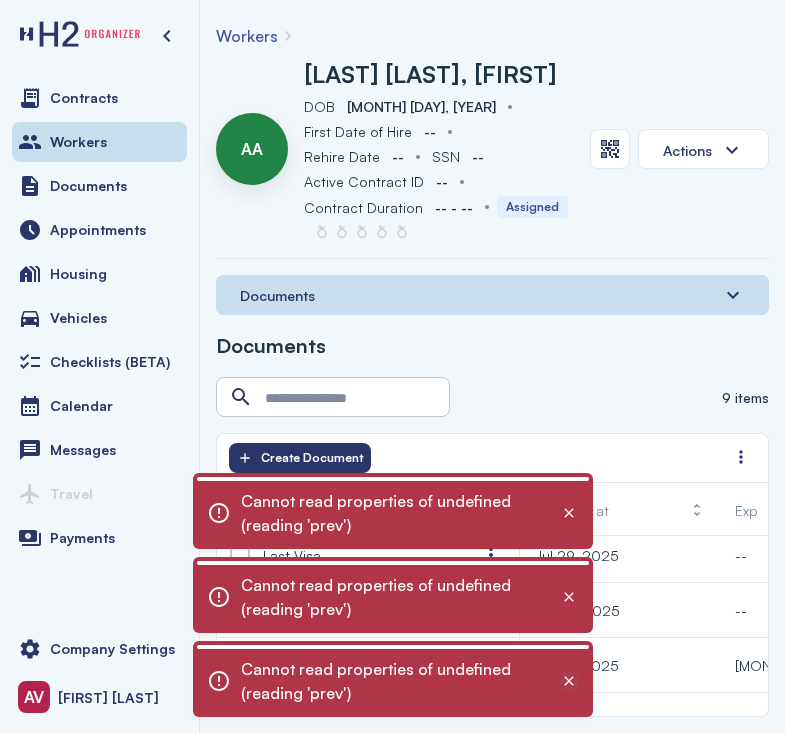 click at bounding box center (569, 681) 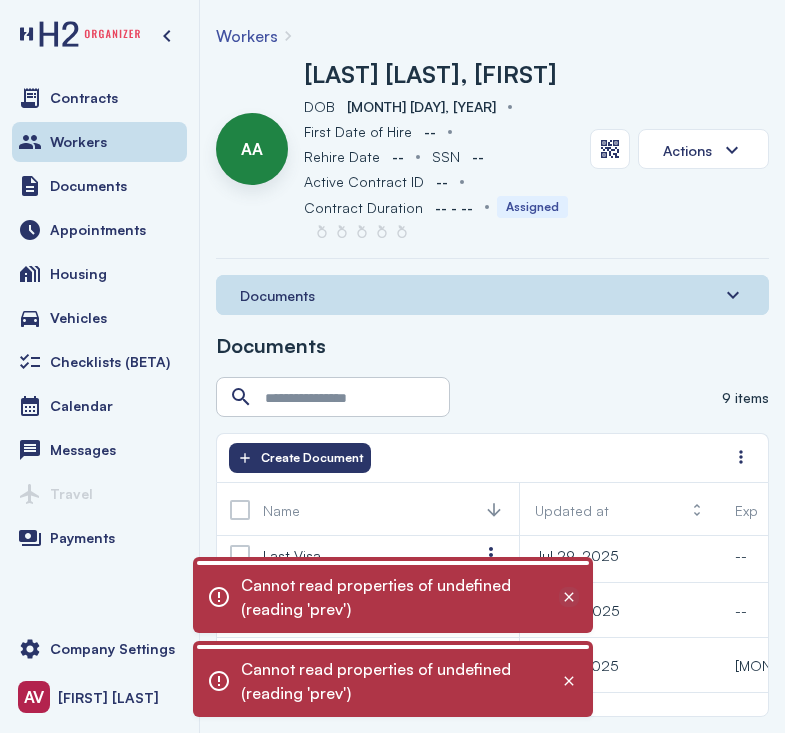 click at bounding box center (569, 597) 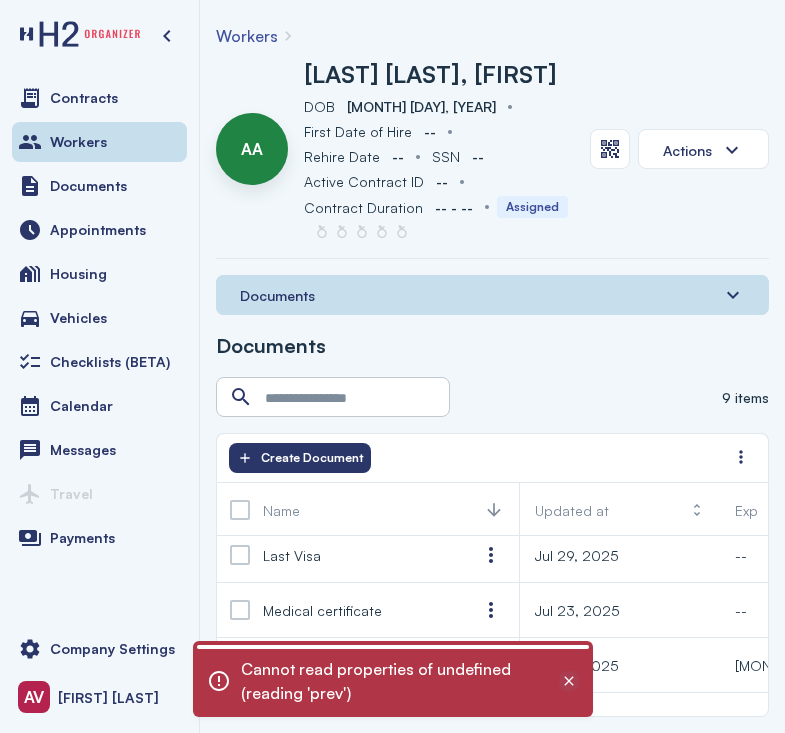 click at bounding box center (569, 681) 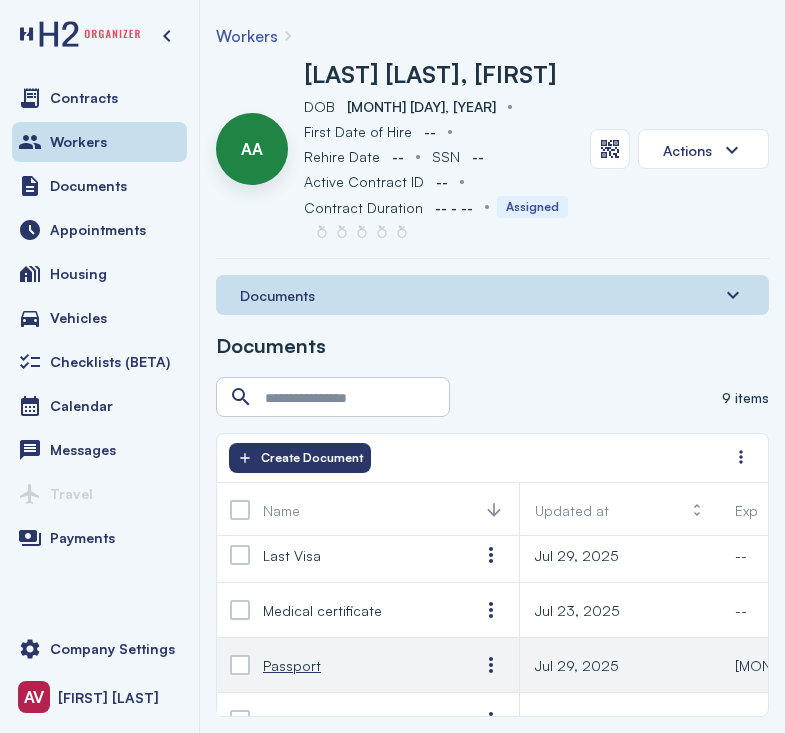 click on "Passport" at bounding box center [292, 665] 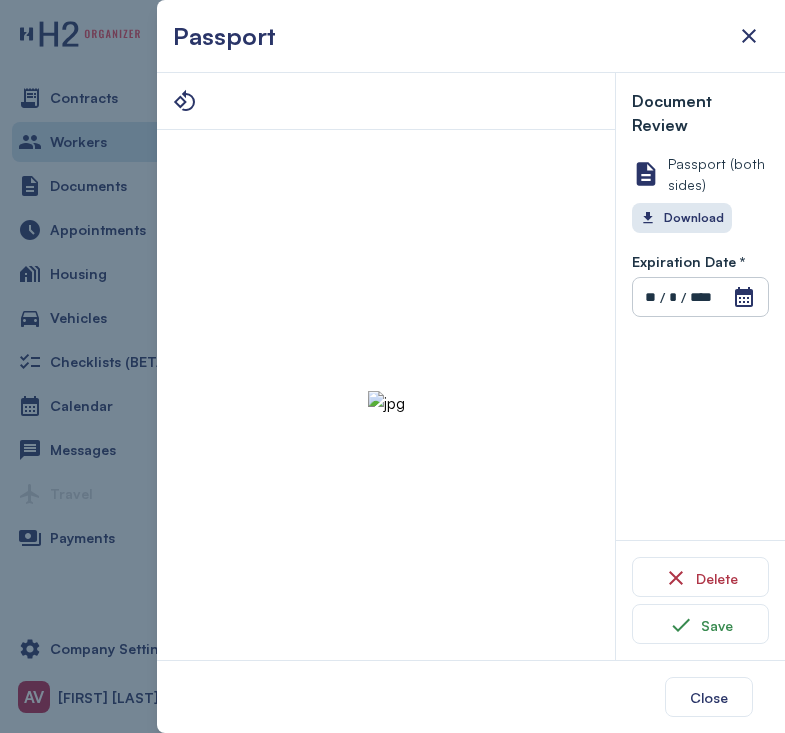 type 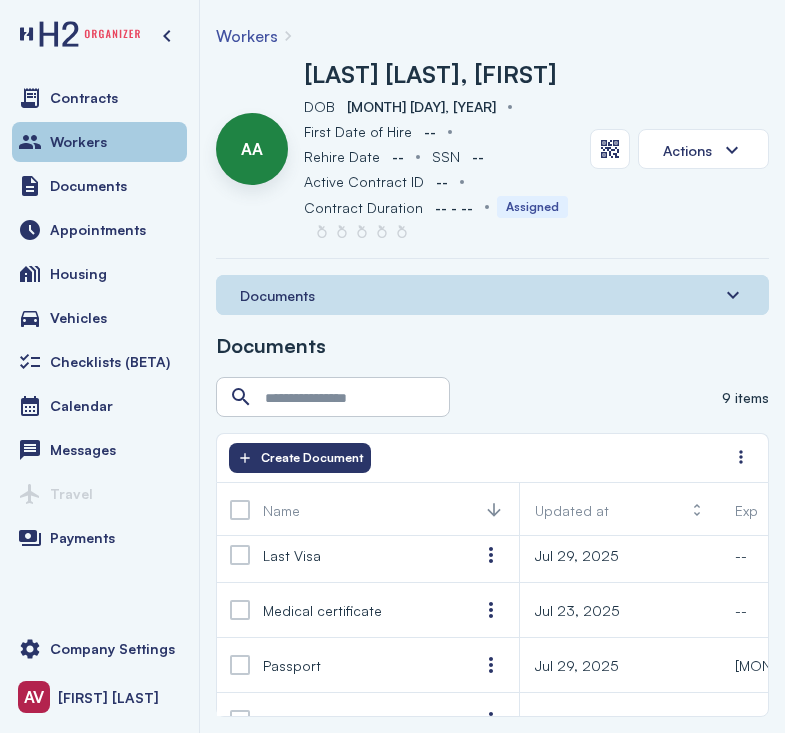 click on "Workers" at bounding box center [99, 142] 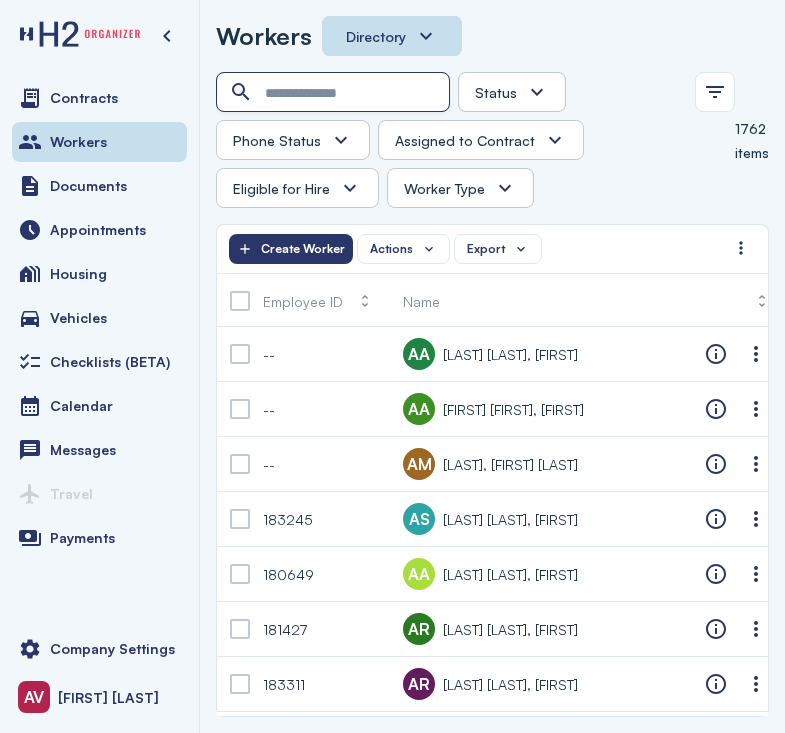 click at bounding box center (335, 93) 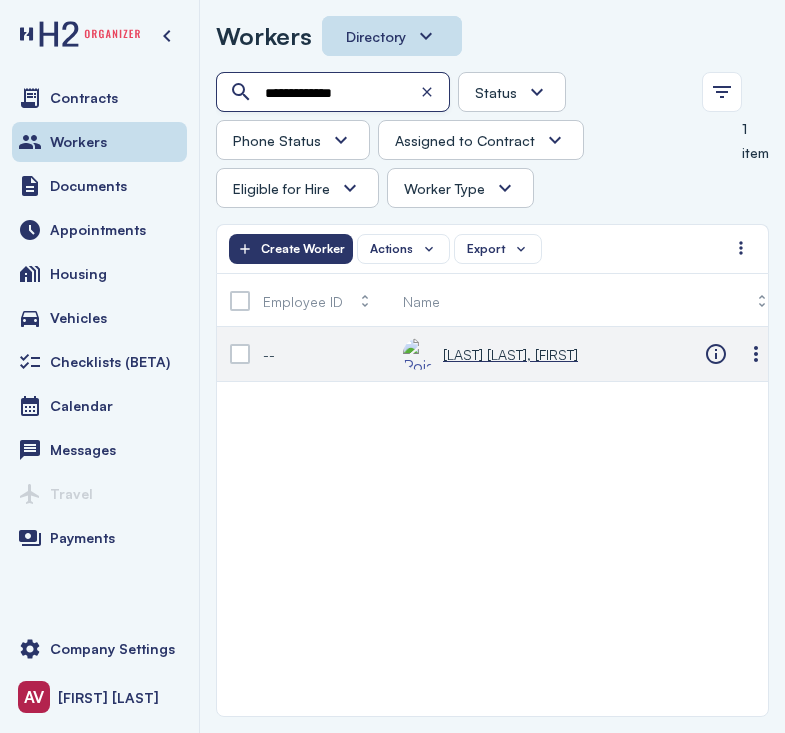 type on "**********" 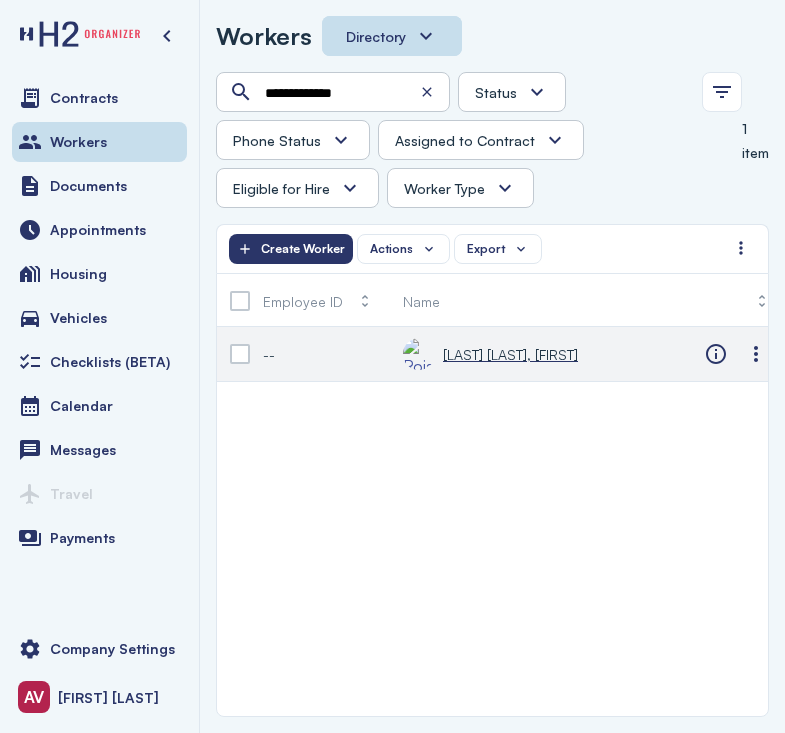 click on "Rojas Legaspy, Jose Arturo" at bounding box center (510, 354) 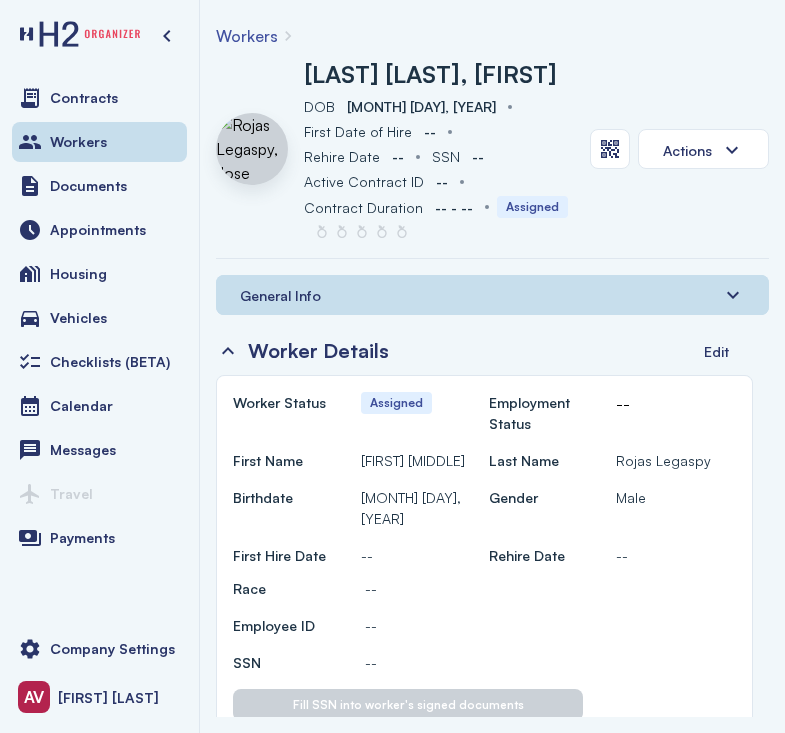 click on "General Info" at bounding box center [280, 295] 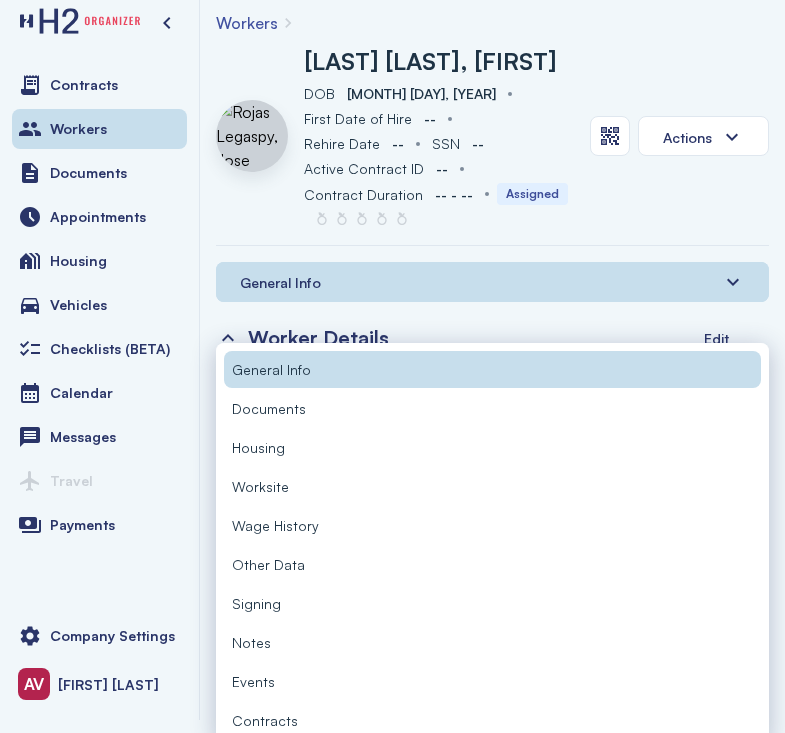 scroll, scrollTop: 23, scrollLeft: 0, axis: vertical 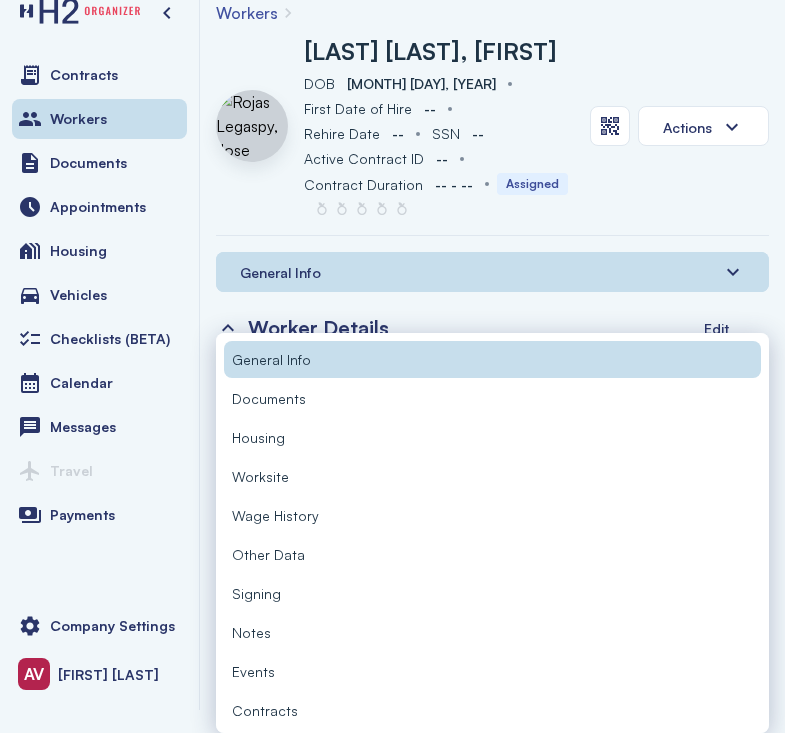 click on "Documents" at bounding box center [492, 398] 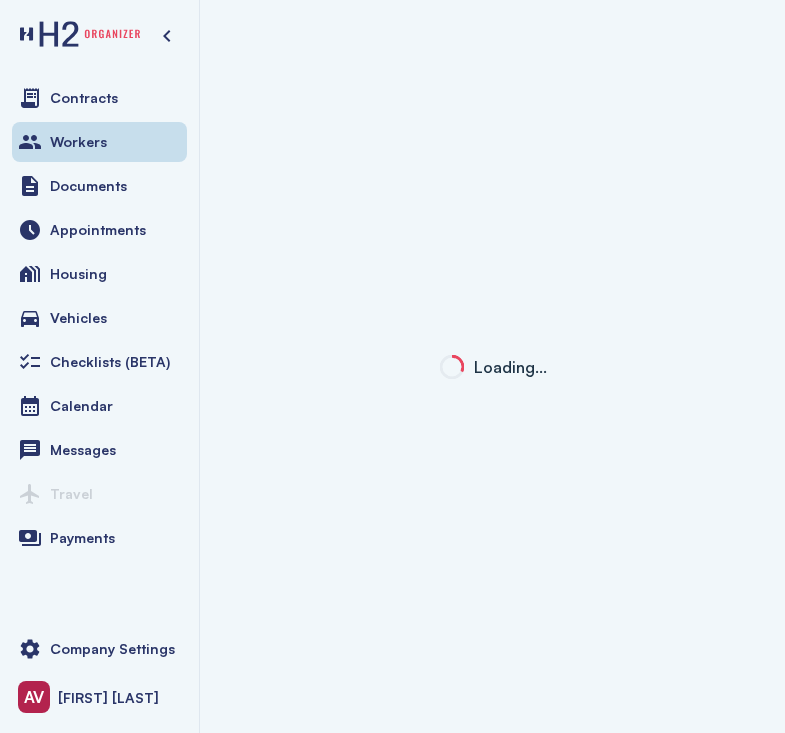 scroll, scrollTop: 0, scrollLeft: 0, axis: both 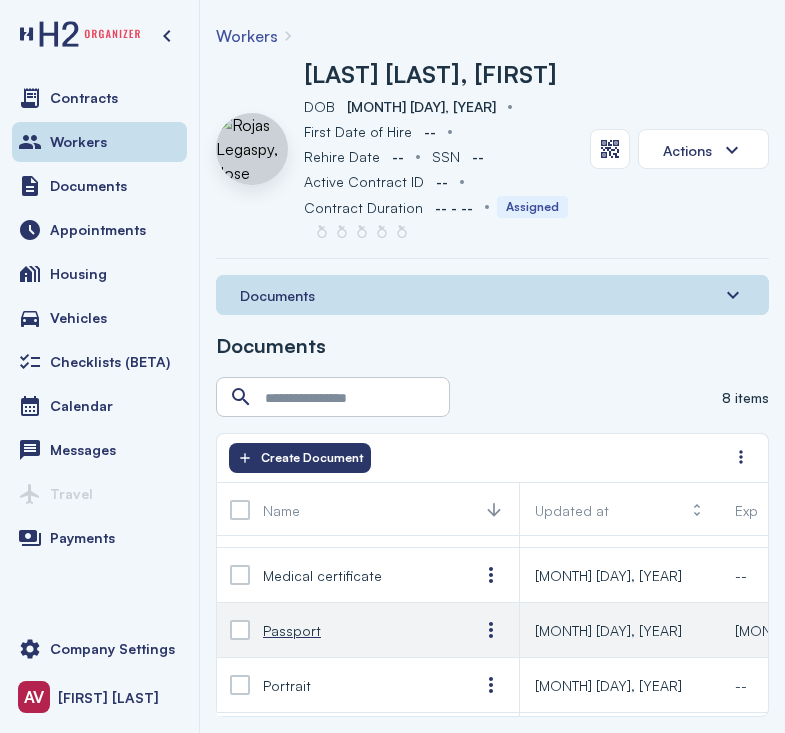 click on "Passport" at bounding box center (355, 630) 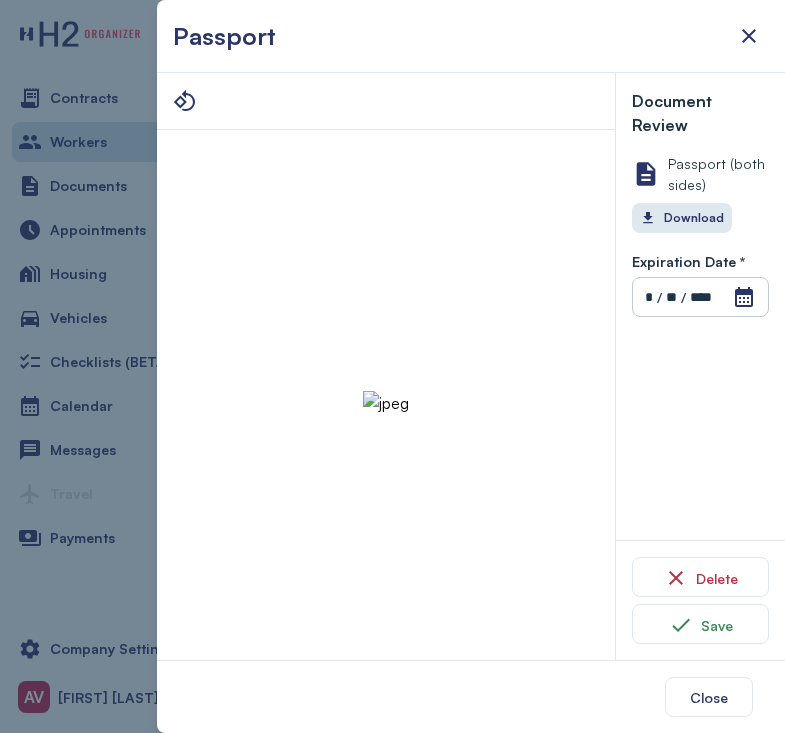 type 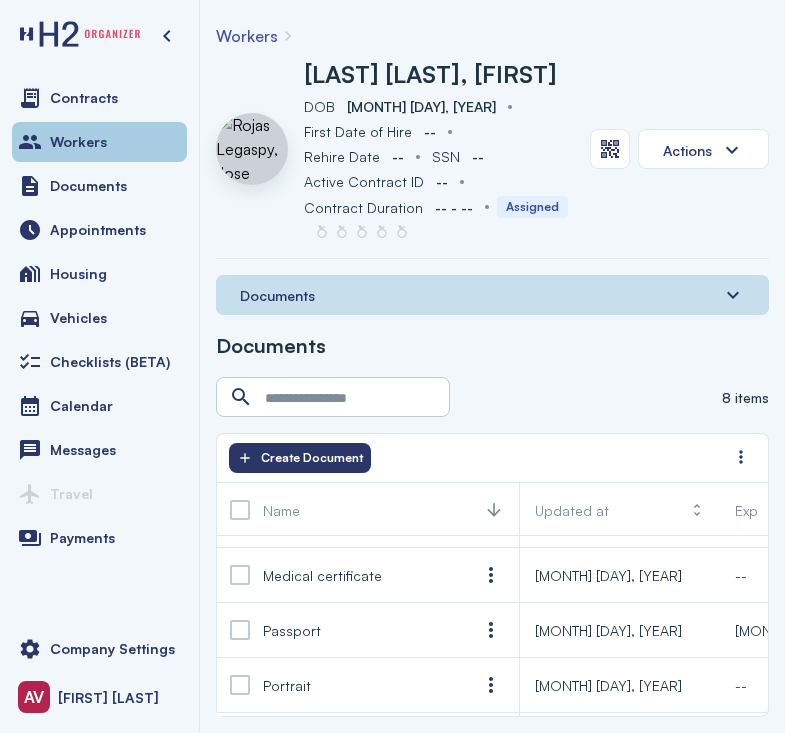 click on "Workers" at bounding box center [99, 142] 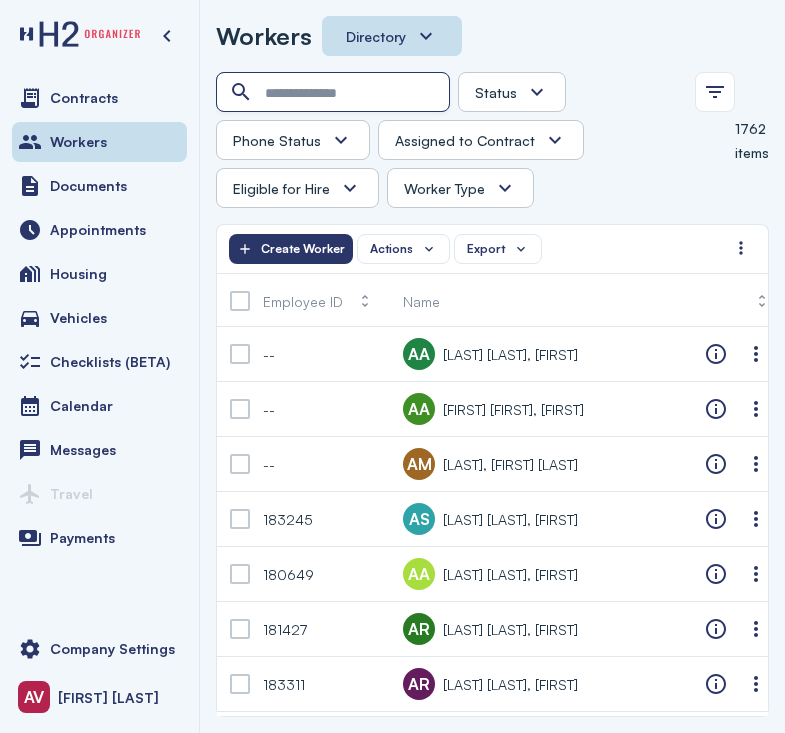 click at bounding box center [335, 93] 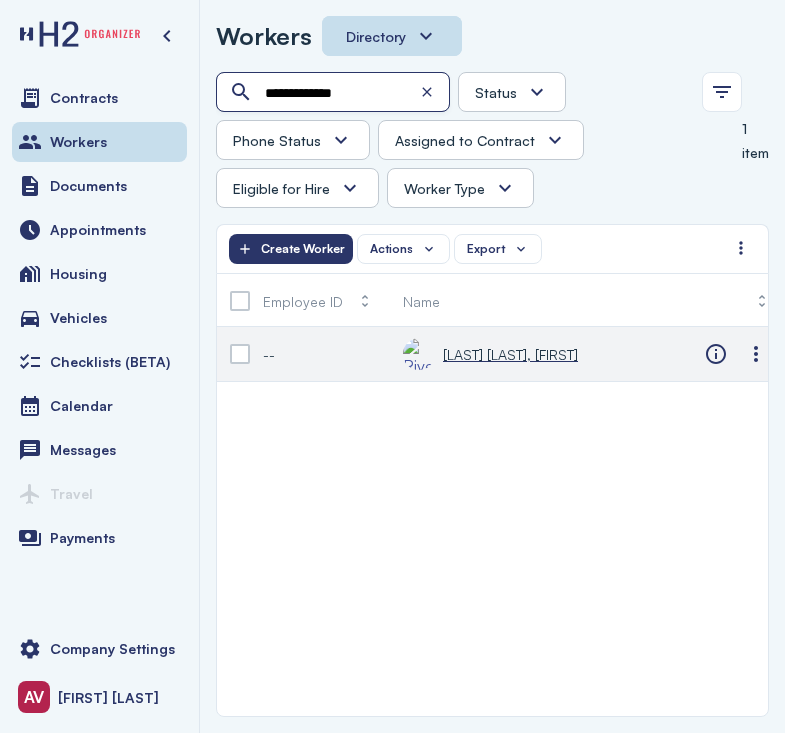 type on "**********" 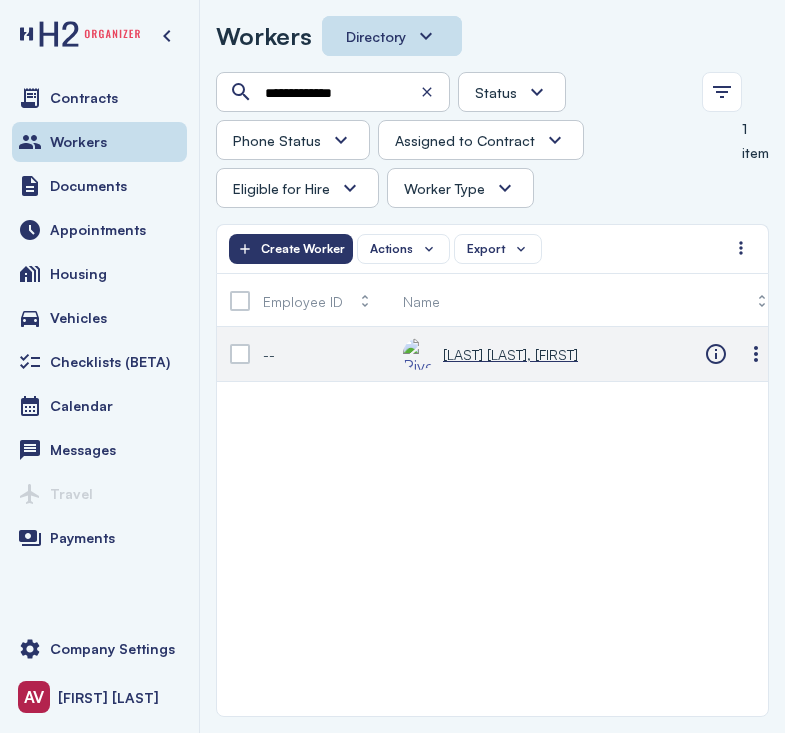 click on "Rivera Soto, Samuel" at bounding box center (510, 354) 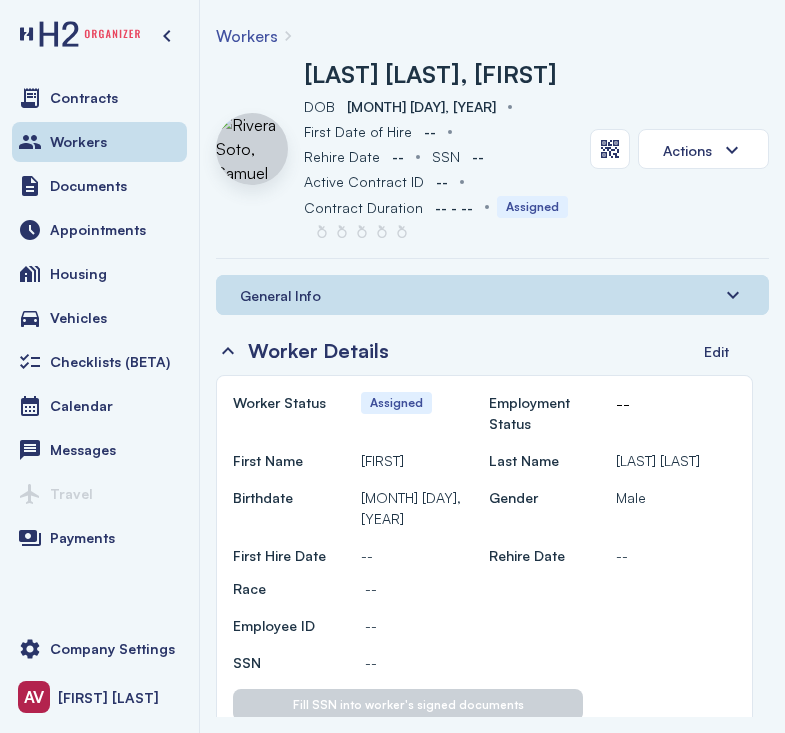 click on "General Info" at bounding box center [492, 295] 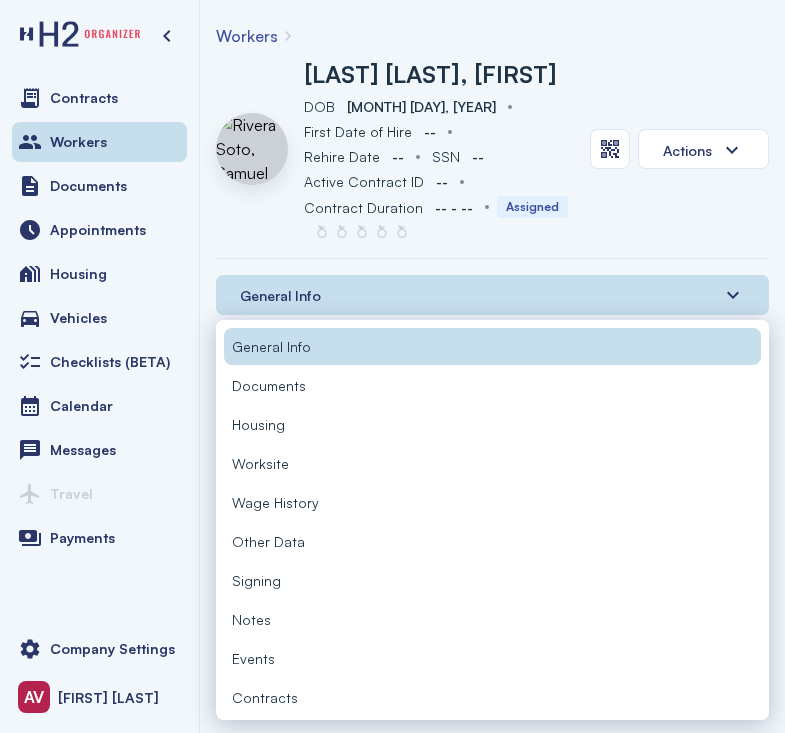 click on "Documents" at bounding box center (492, 385) 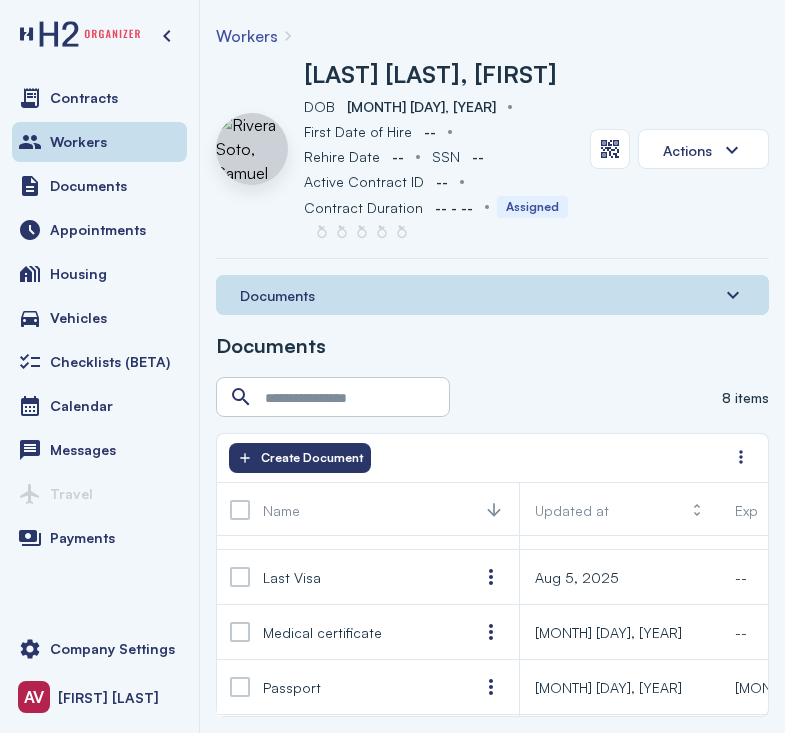 scroll, scrollTop: 166, scrollLeft: 0, axis: vertical 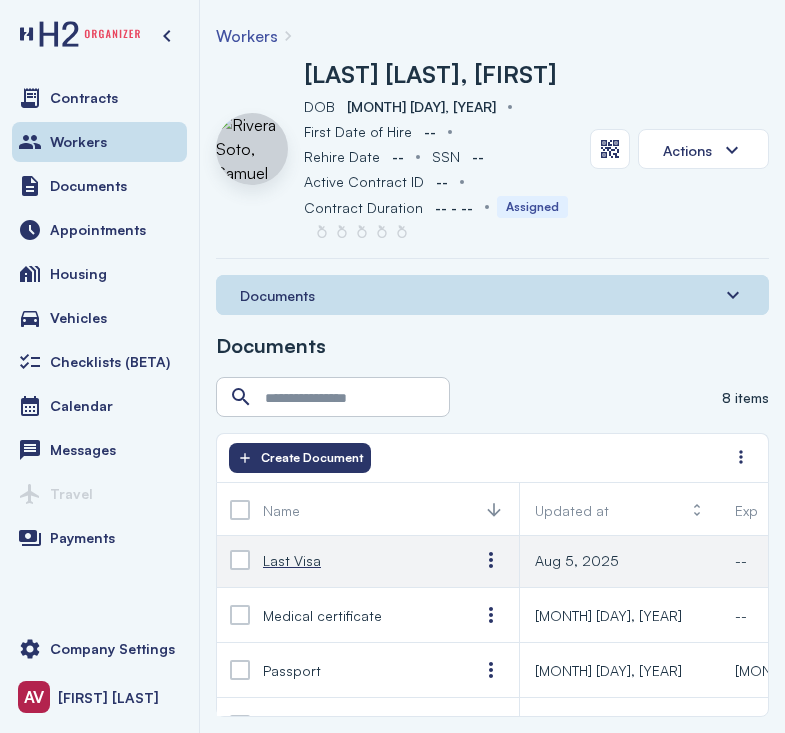 click on "Last Visa" at bounding box center [355, 560] 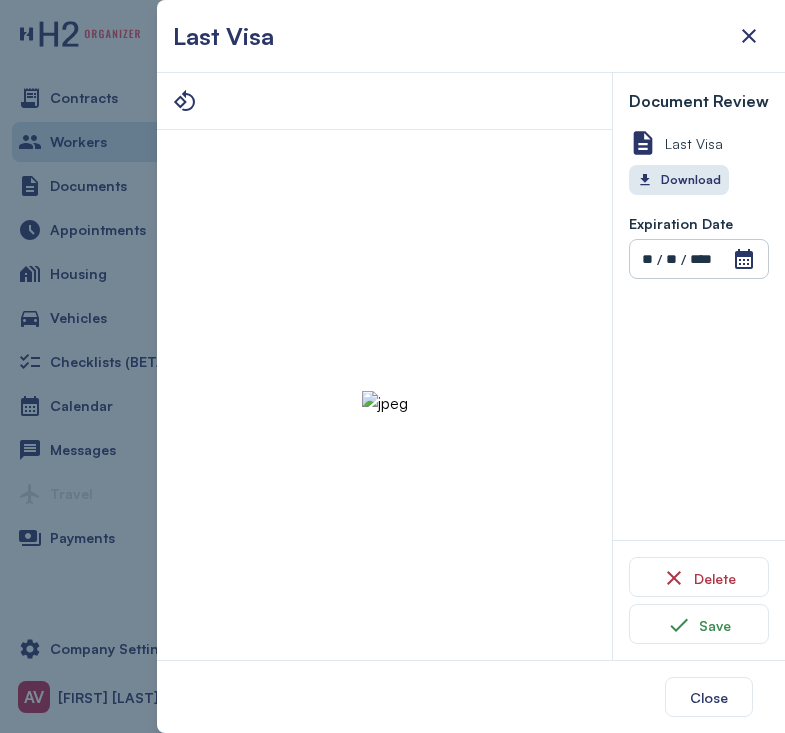 type 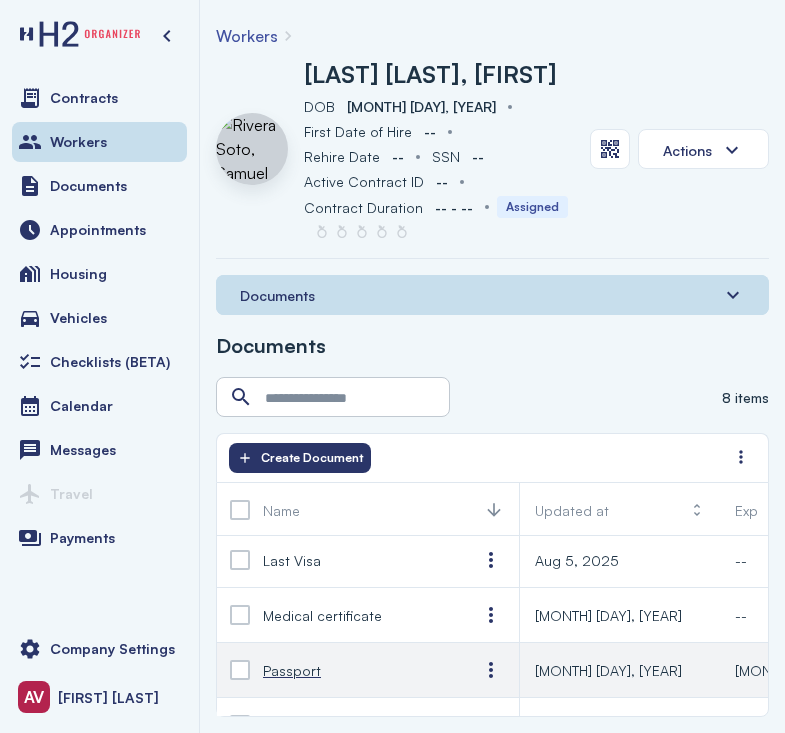click on "Passport" at bounding box center (292, 670) 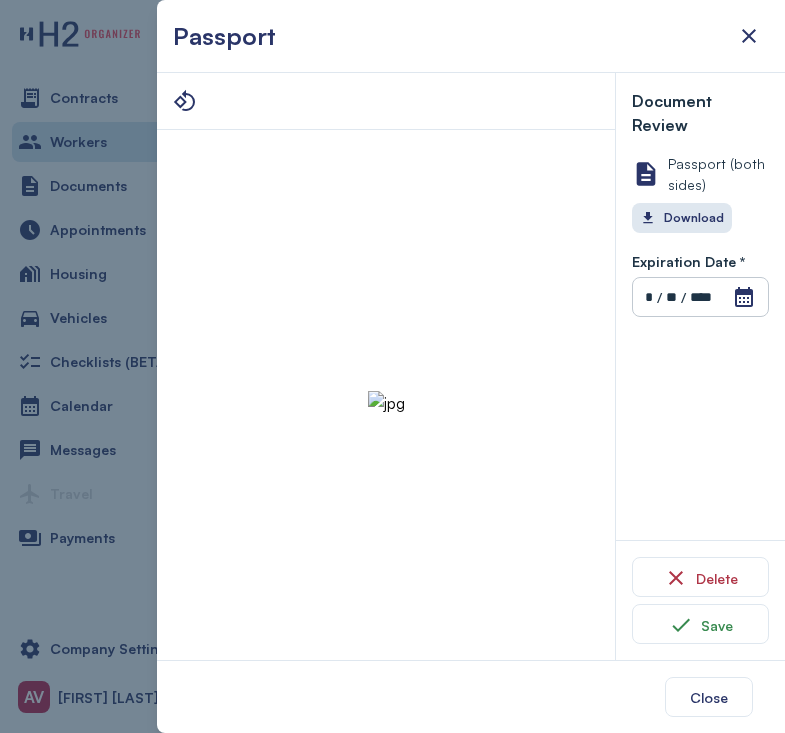 type 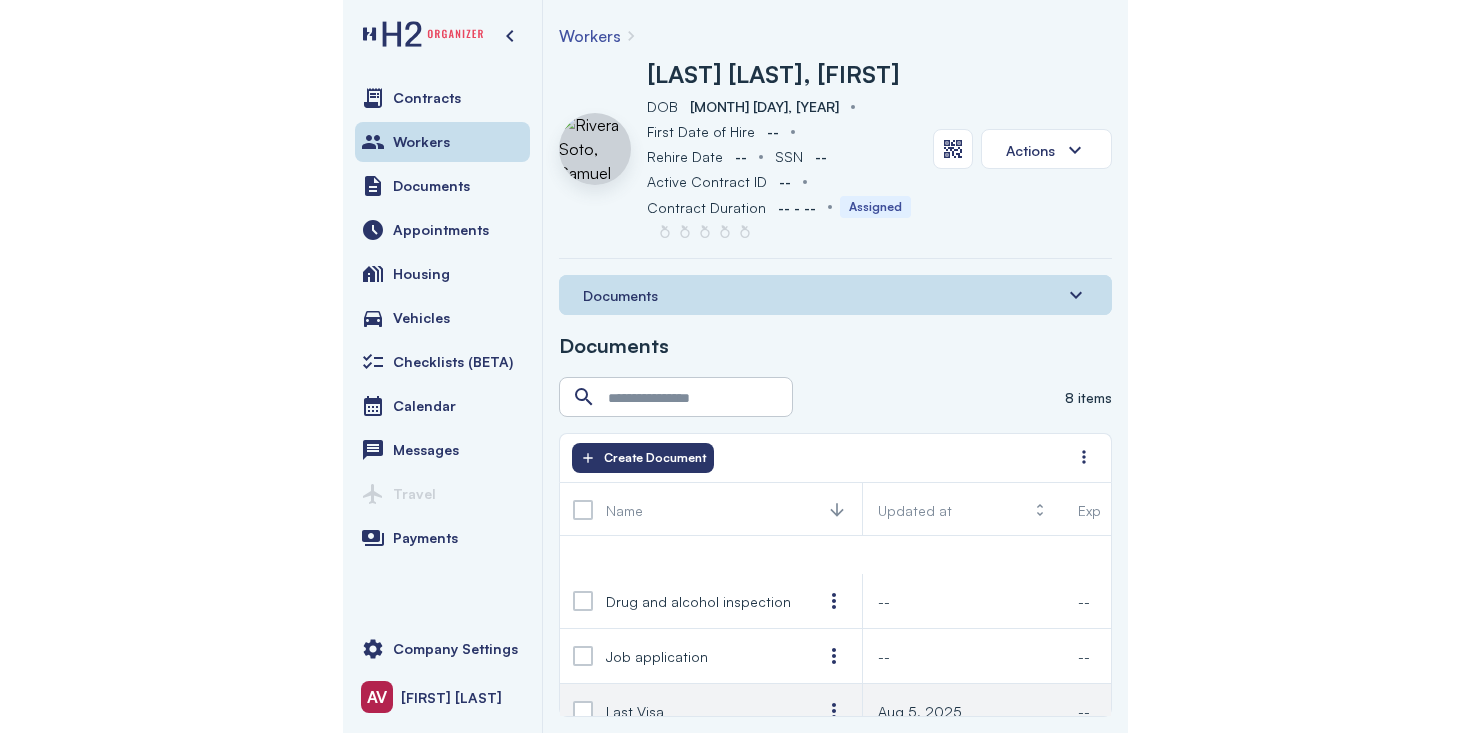 scroll, scrollTop: 0, scrollLeft: 0, axis: both 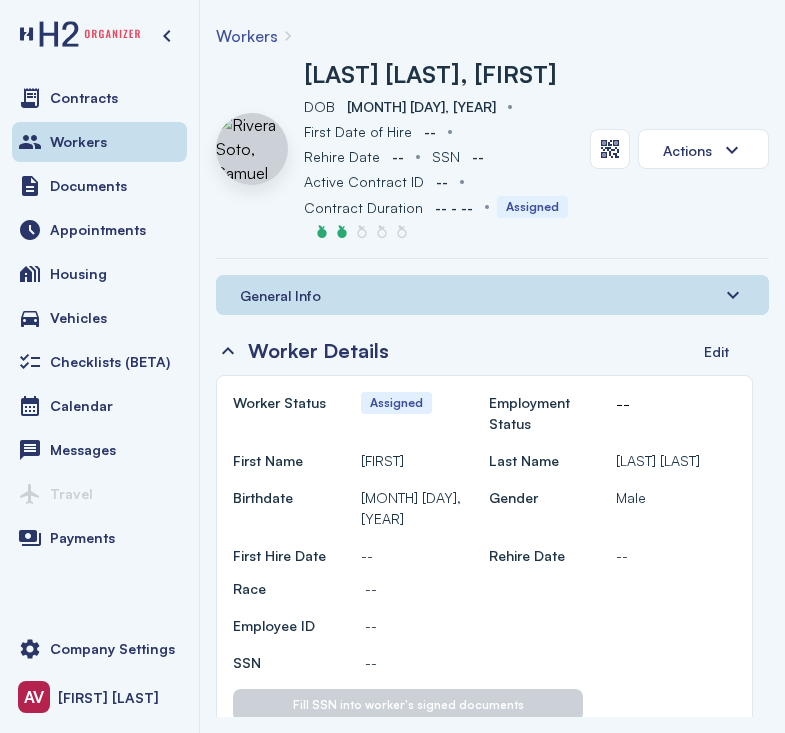 click on "General Info" at bounding box center [492, 295] 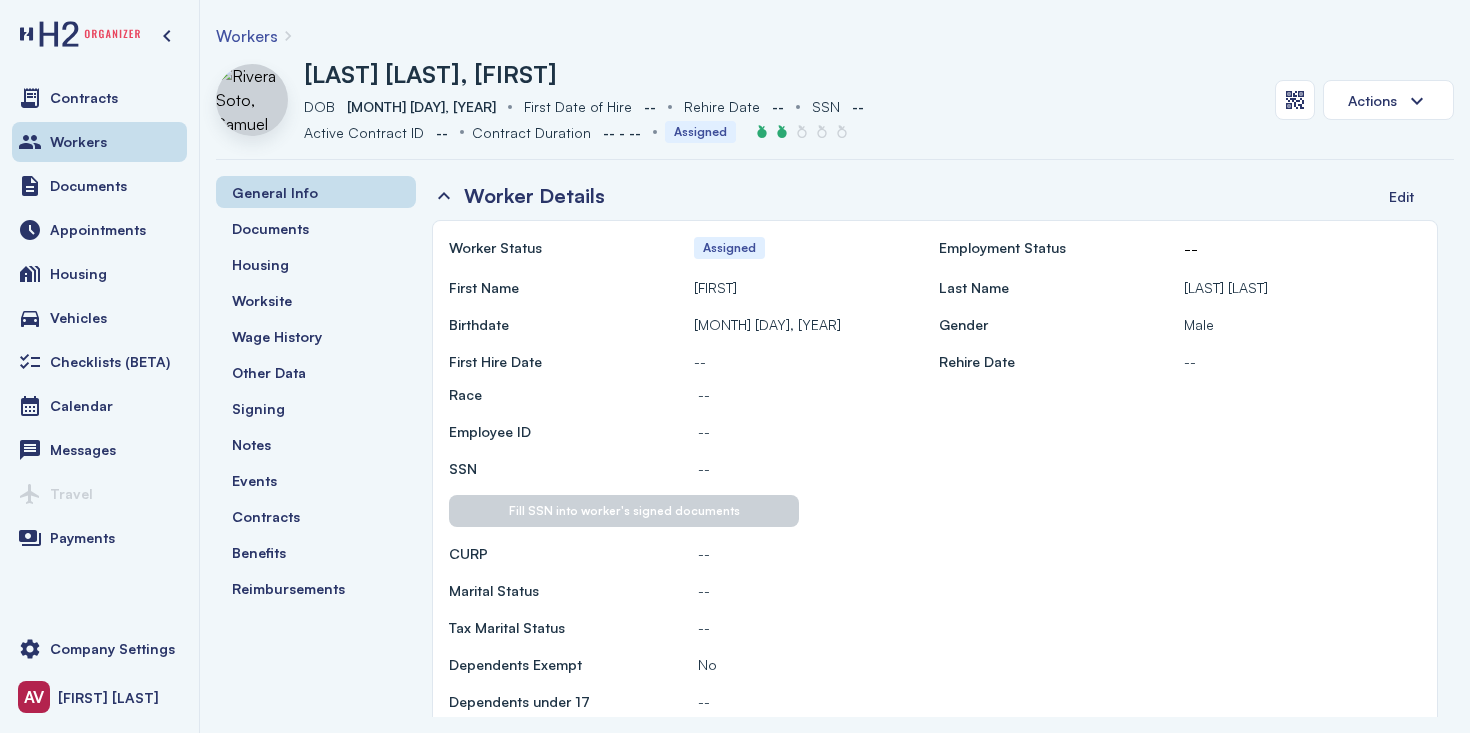 click on "General Info Documents Housing Worksite Wage History Other Data Signing Notes Events Contracts Benefits Reimbursements" at bounding box center [316, 446] 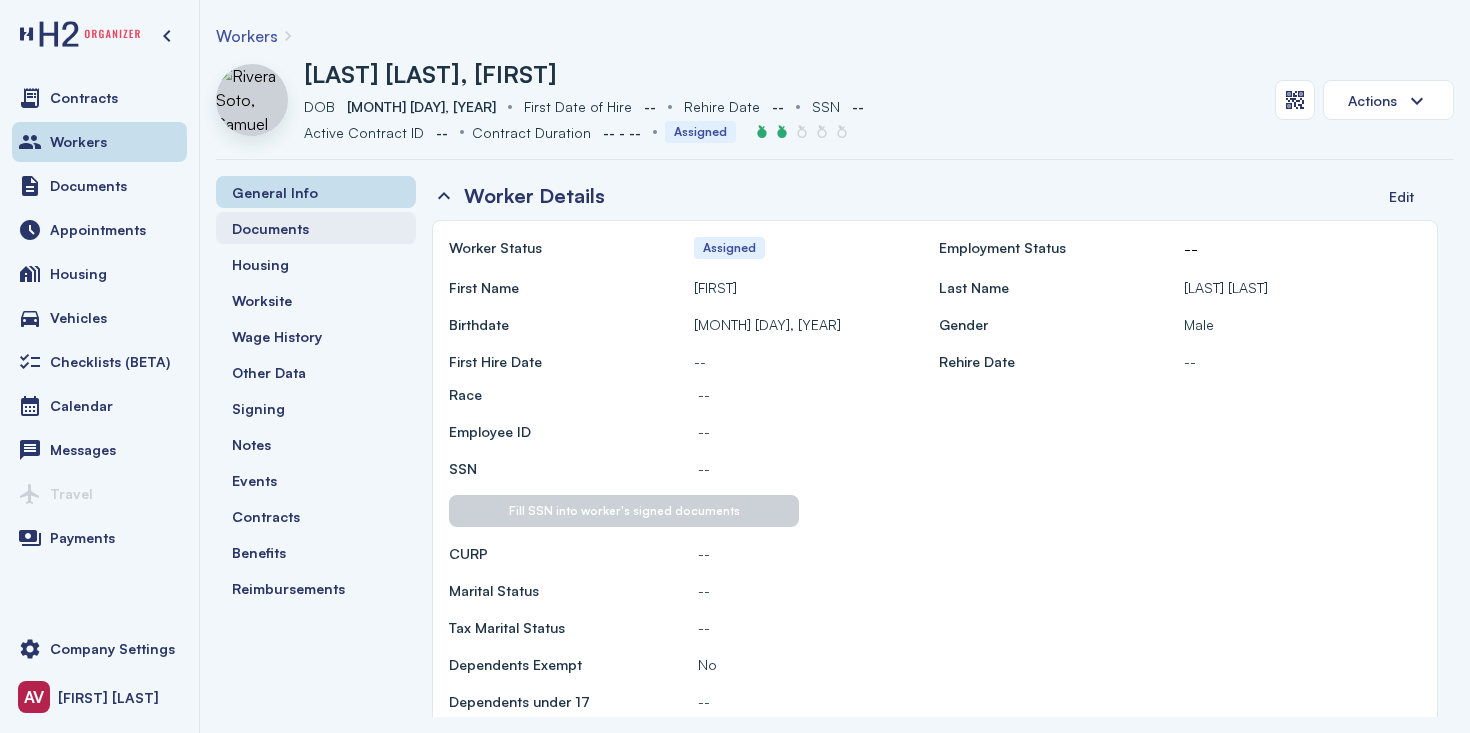 click on "Documents" at bounding box center (316, 228) 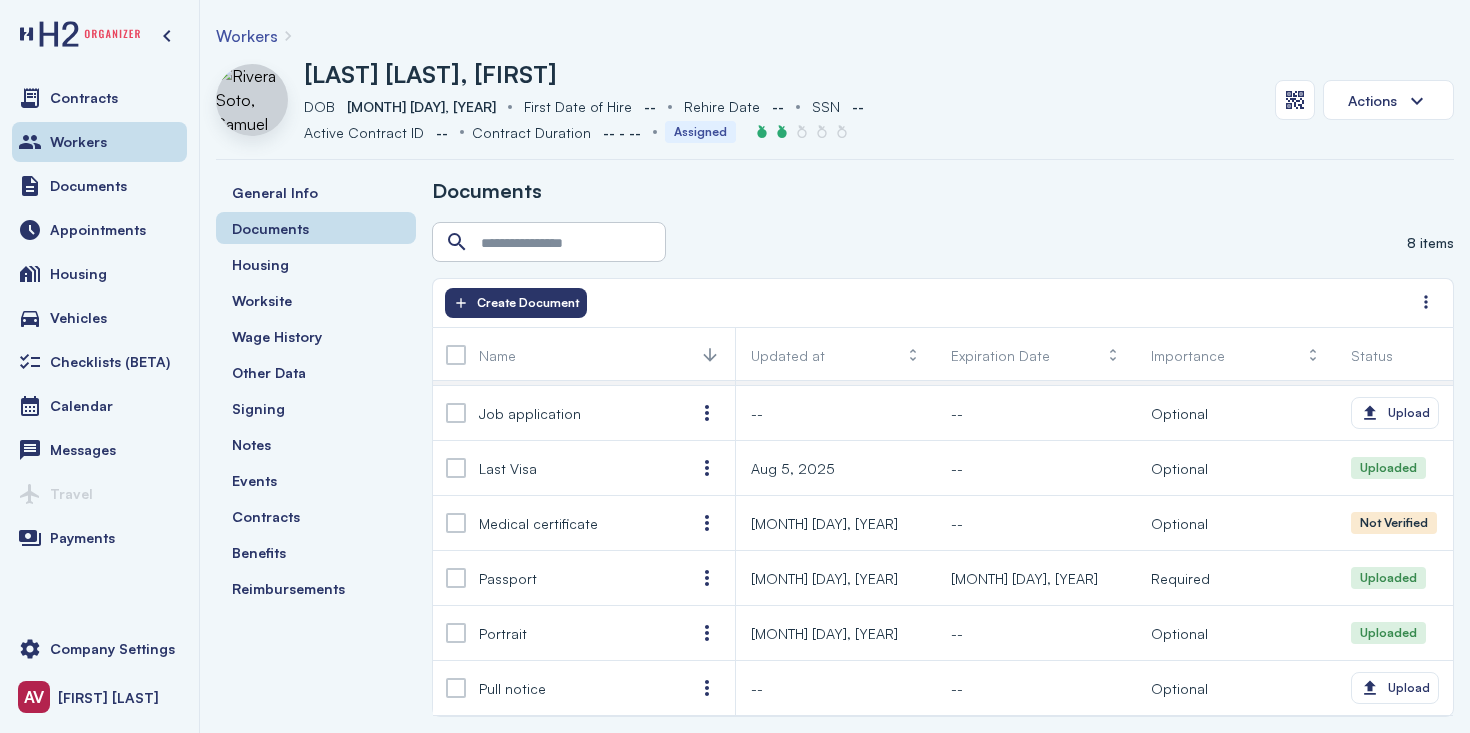 scroll, scrollTop: 0, scrollLeft: 0, axis: both 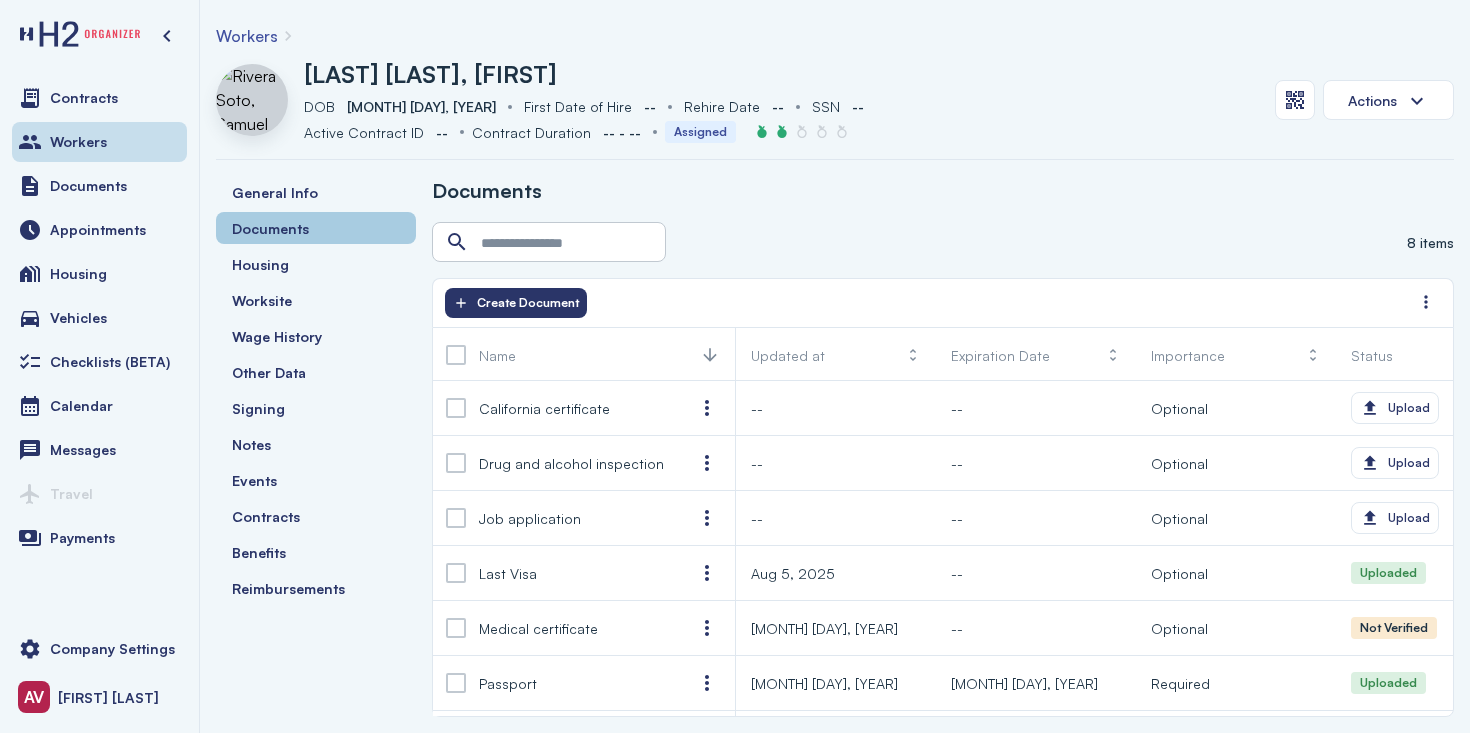 click on "Documents" at bounding box center [316, 228] 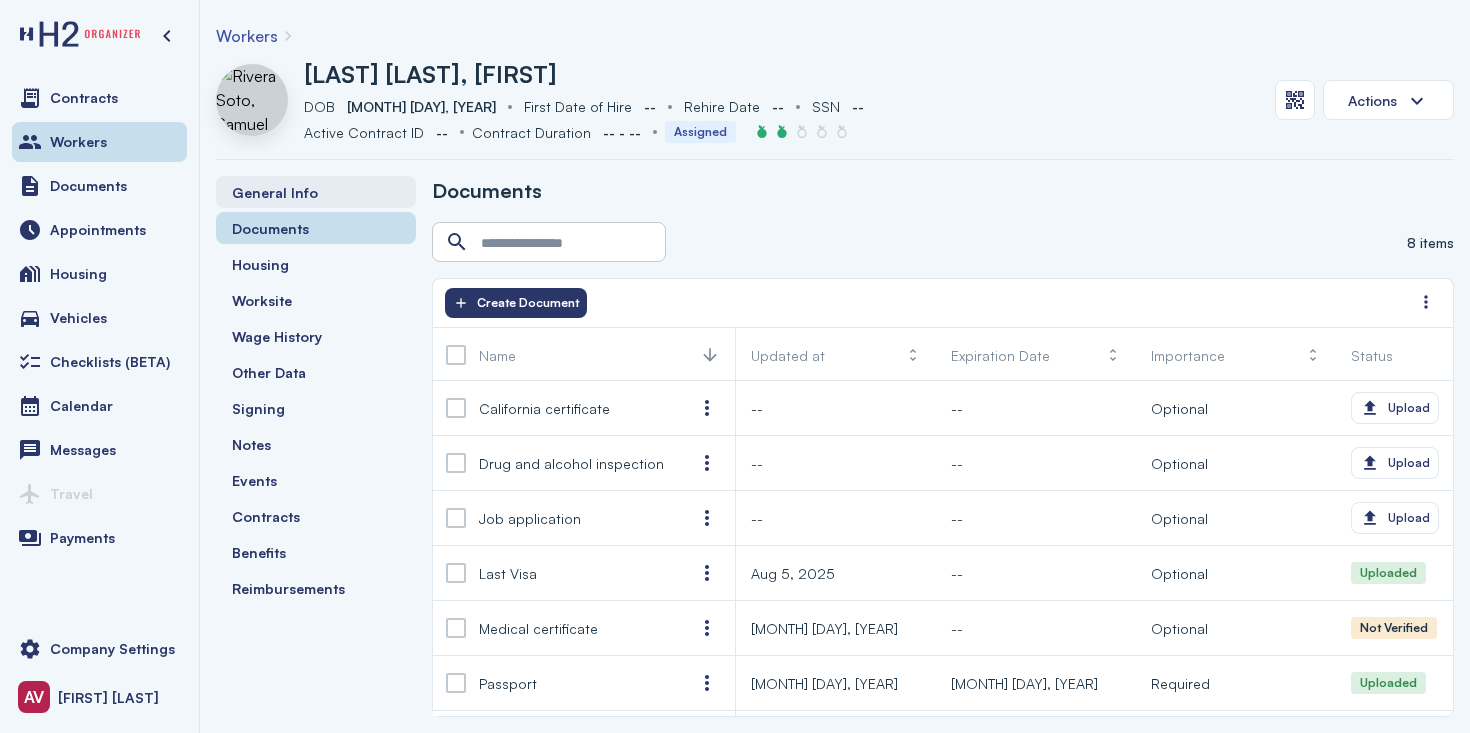 click on "General Info" at bounding box center (275, 192) 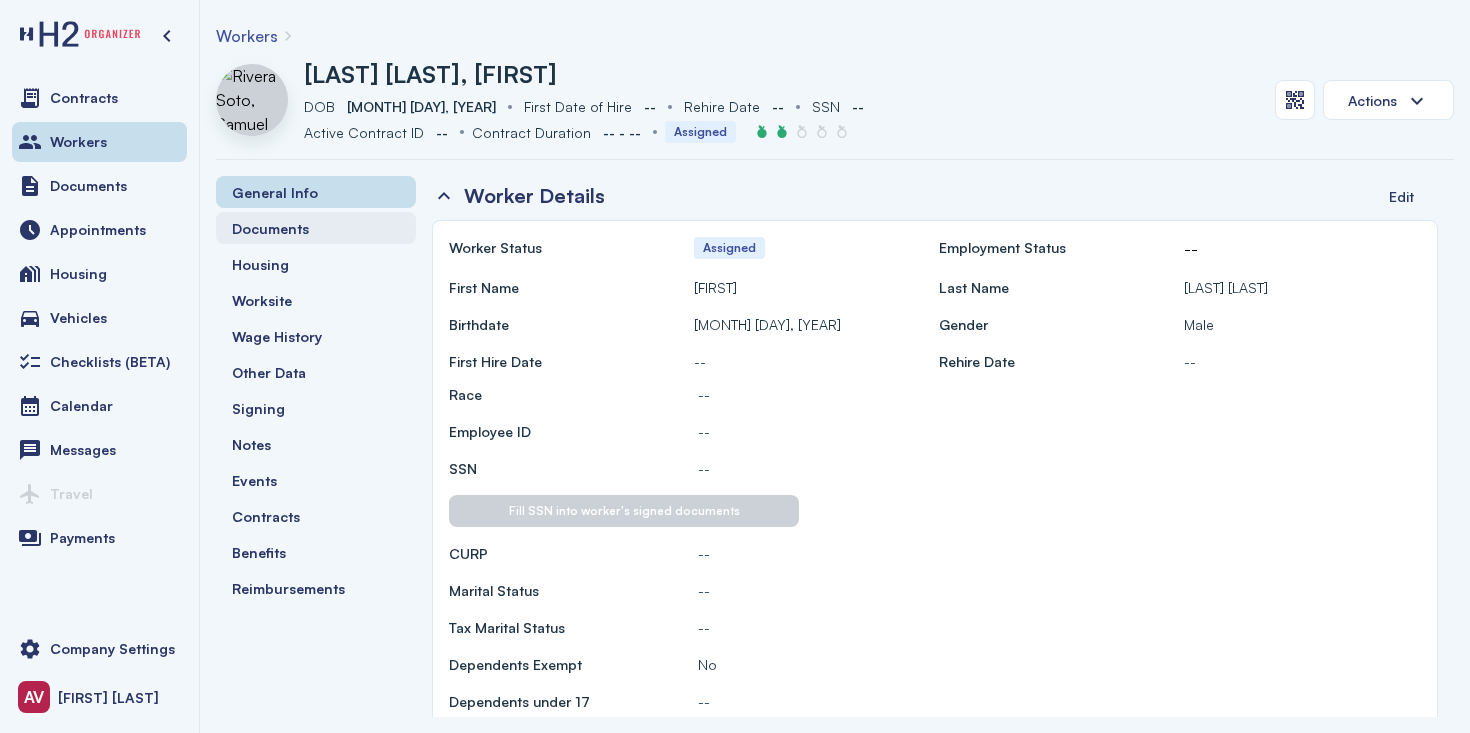 click on "Documents" at bounding box center [316, 228] 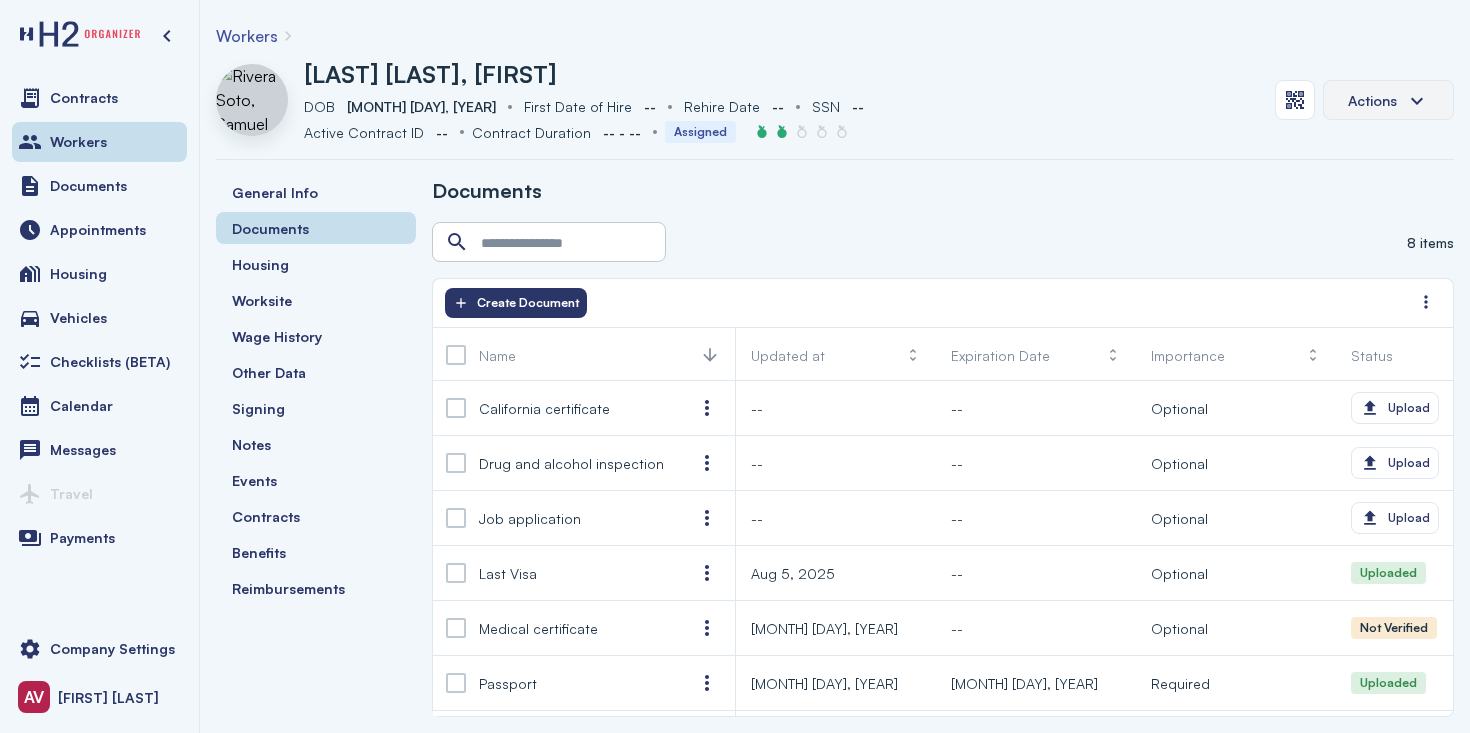 click on "Actions" at bounding box center (1388, 101) 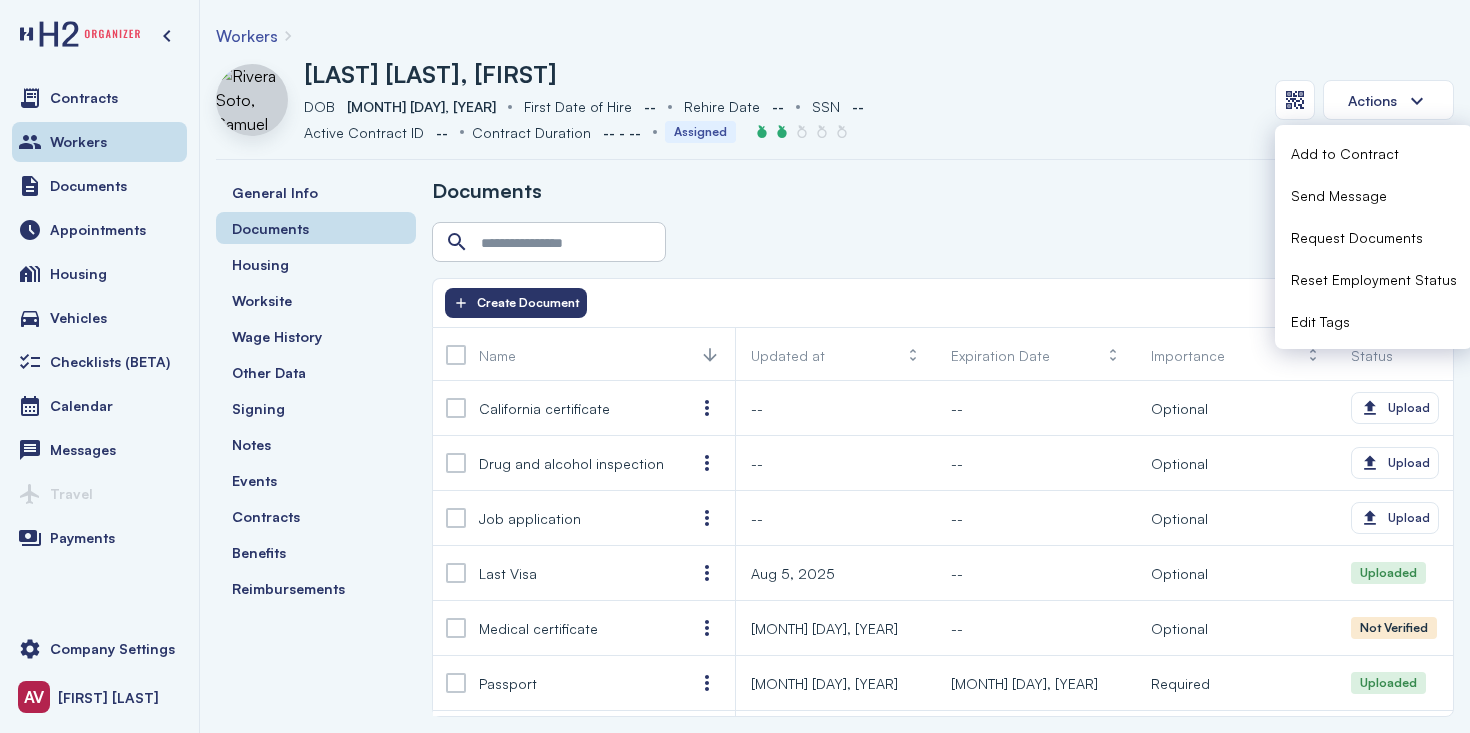 drag, startPoint x: 289, startPoint y: 720, endPoint x: 326, endPoint y: 666, distance: 65.459915 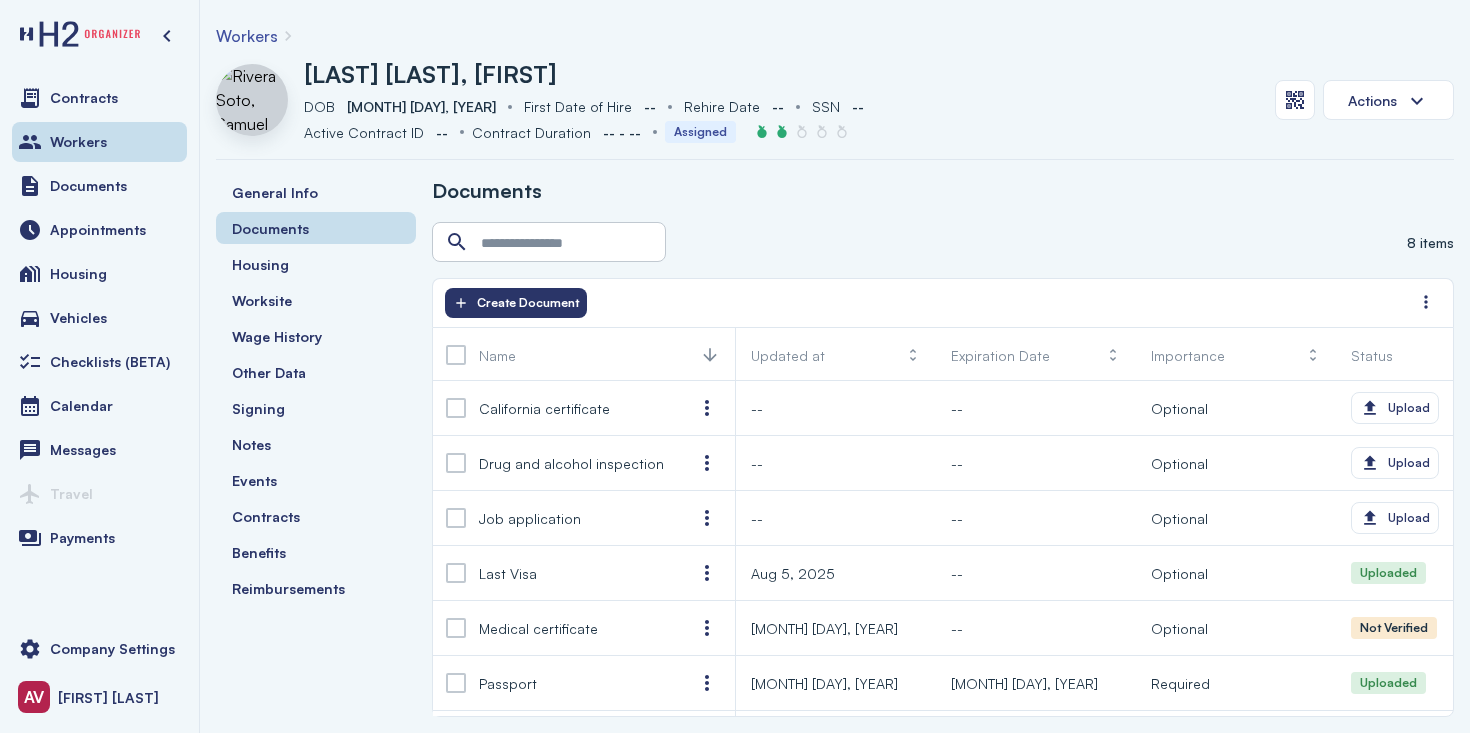 click on "General Info Documents Housing Worksite Wage History Other Data Signing Notes Events Contracts Benefits Reimbursements" at bounding box center (316, 446) 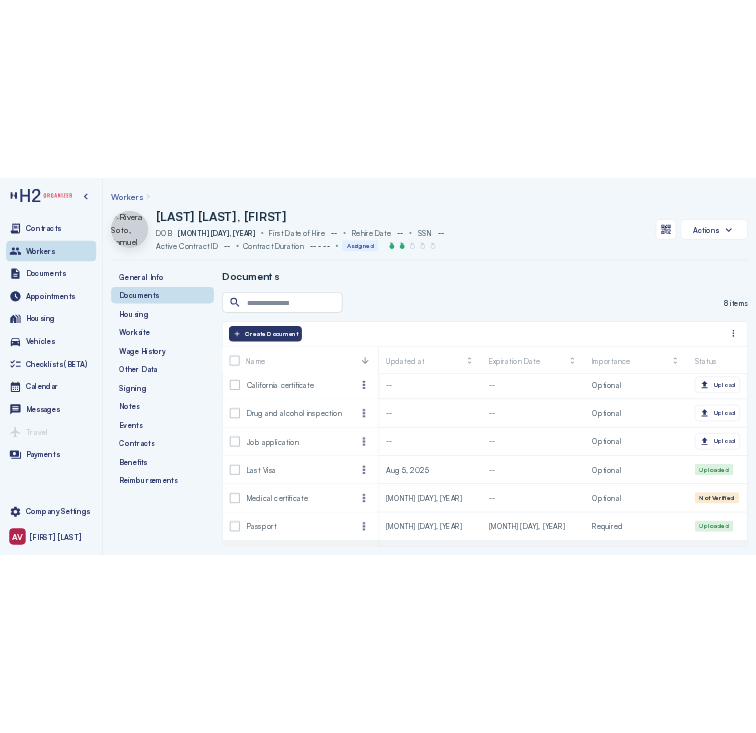 scroll, scrollTop: 0, scrollLeft: 0, axis: both 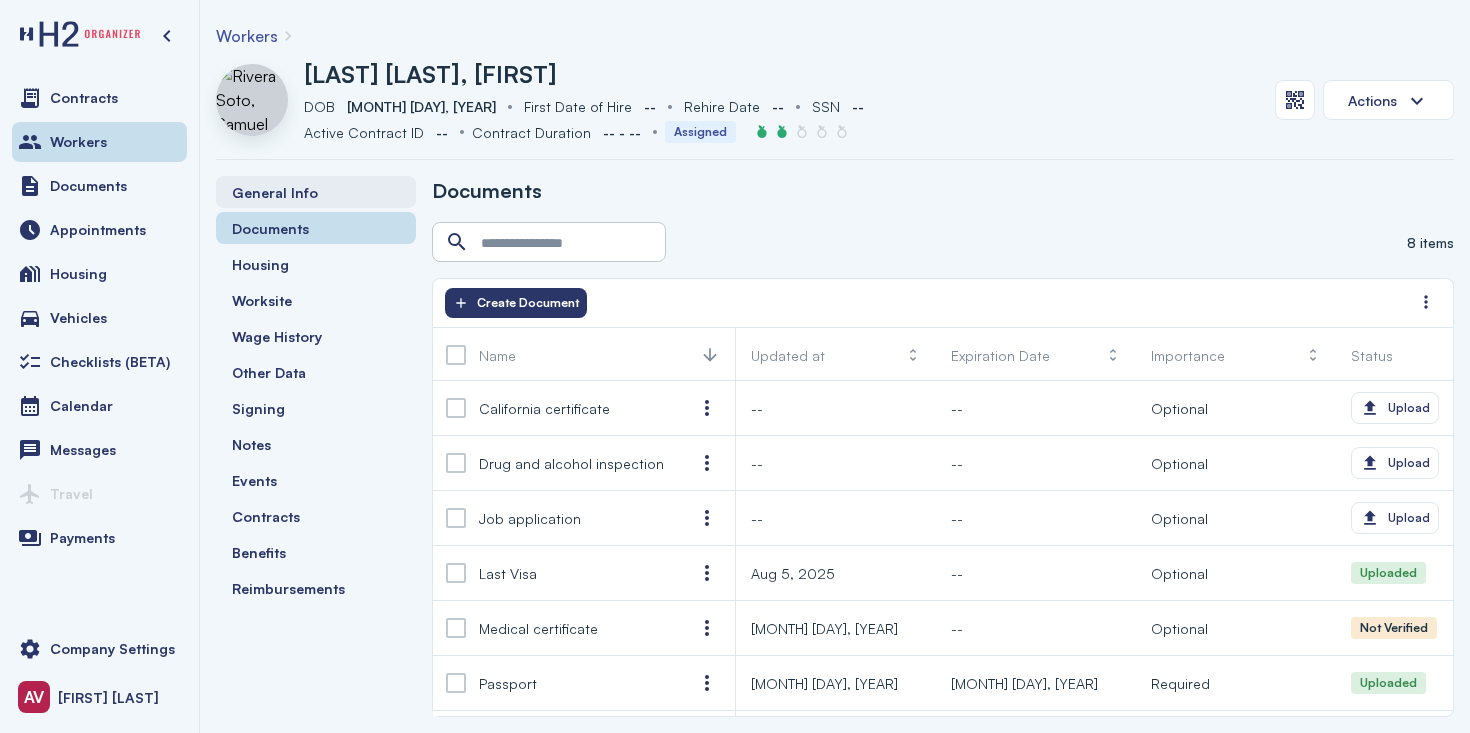 click on "General Info" at bounding box center [275, 192] 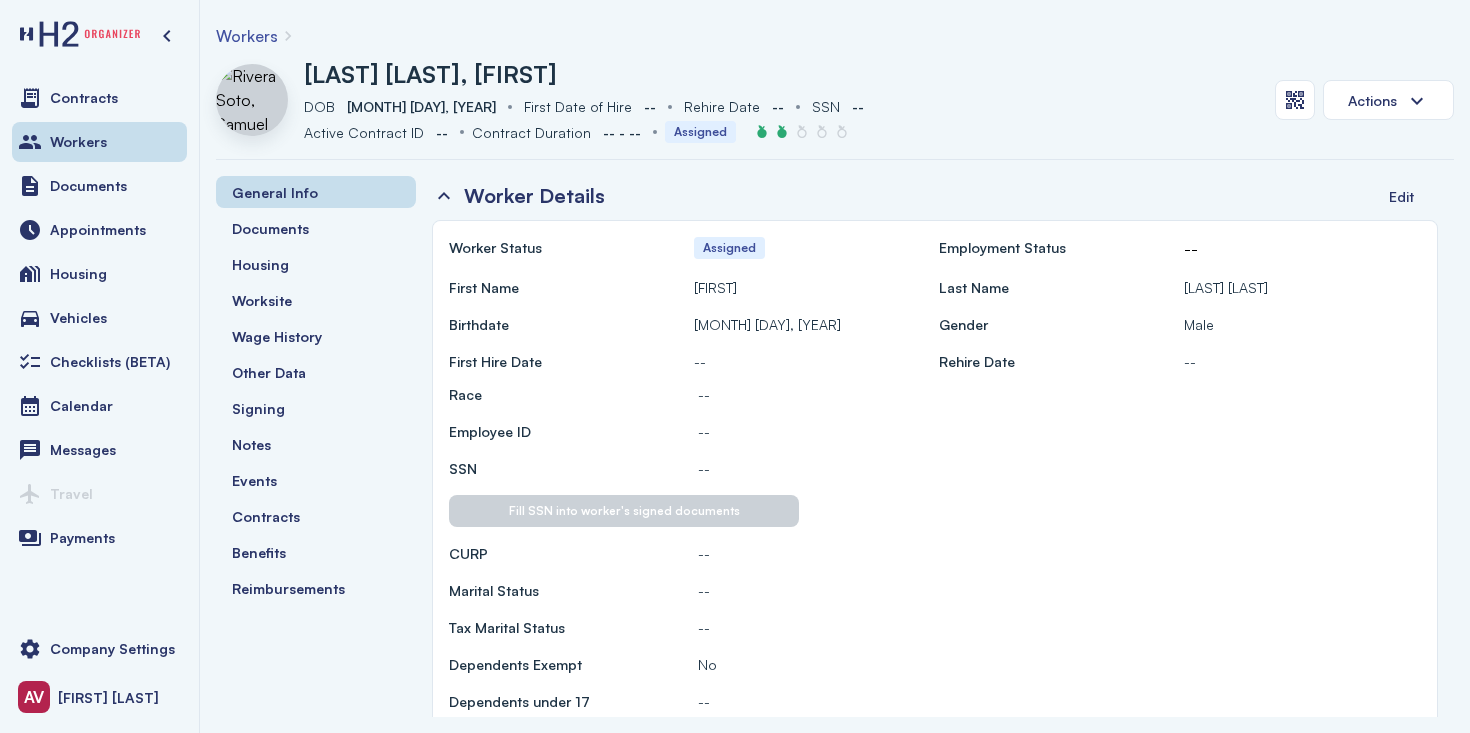 click on "Workers" at bounding box center [247, 36] 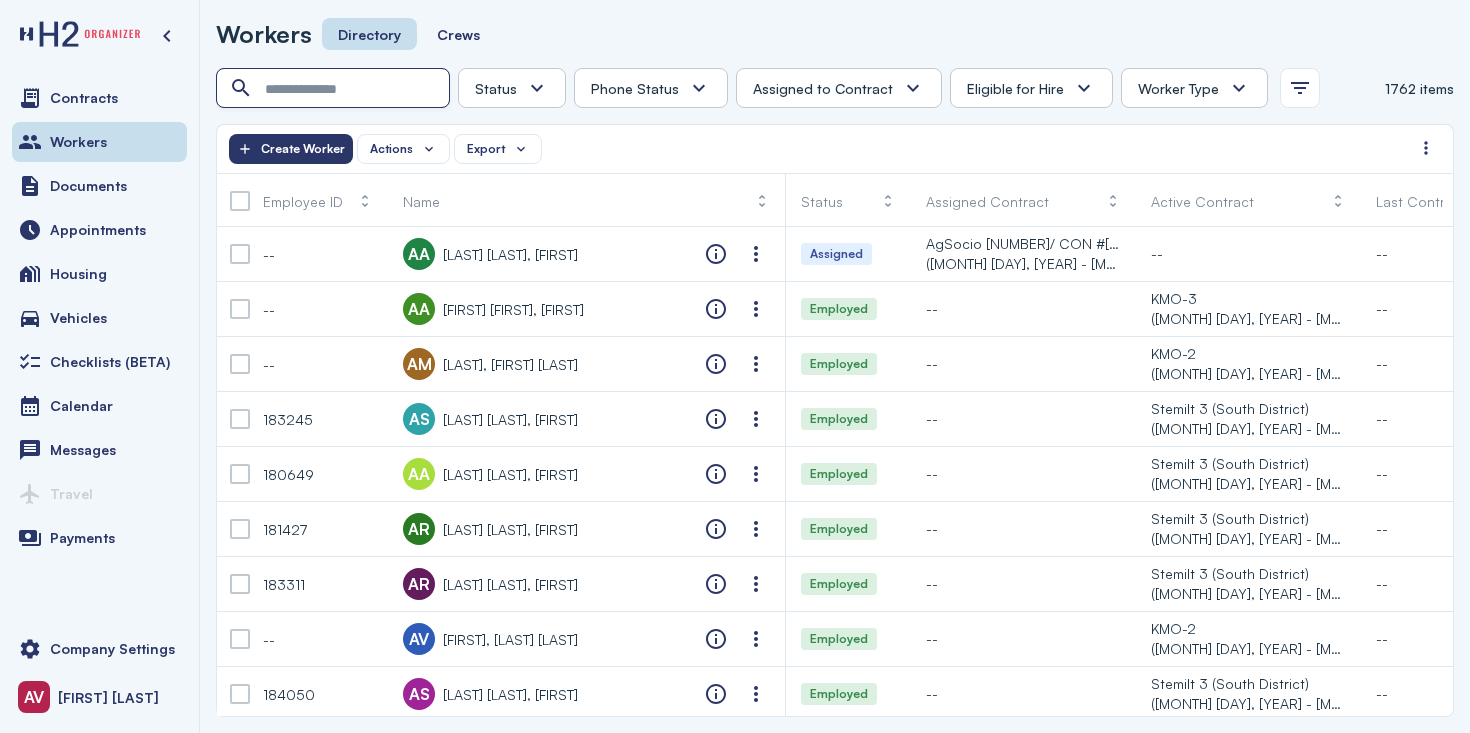 click at bounding box center (335, 89) 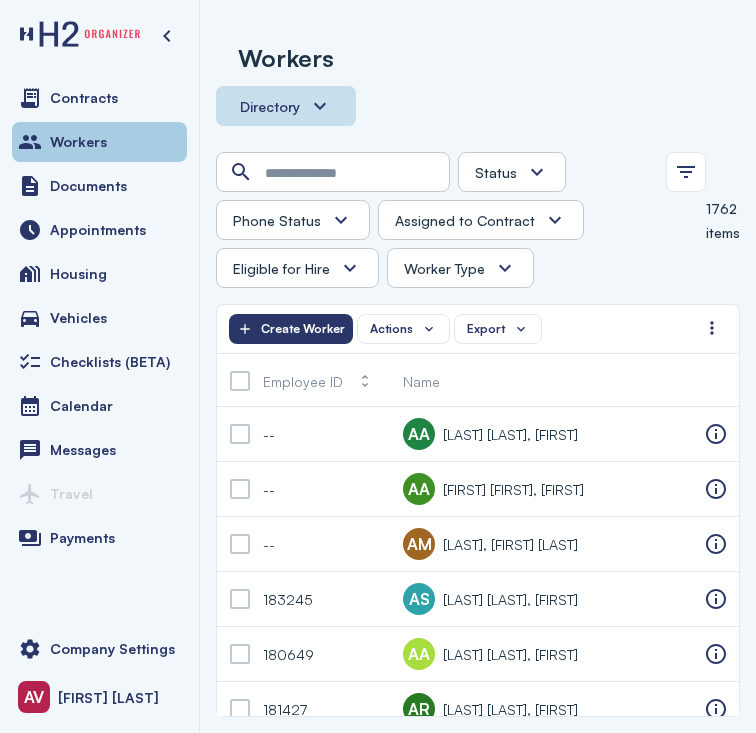 click on "Workers" at bounding box center [99, 142] 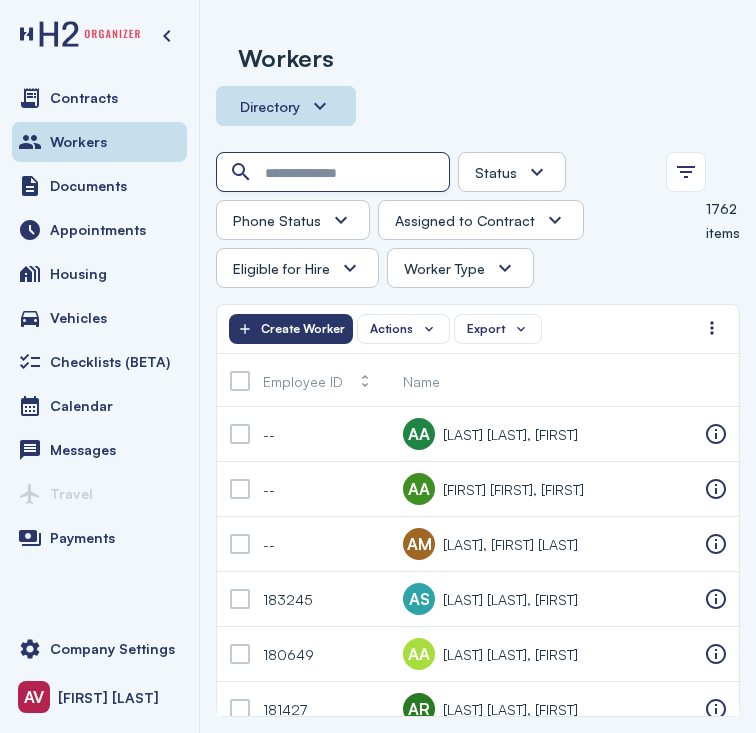click at bounding box center [335, 173] 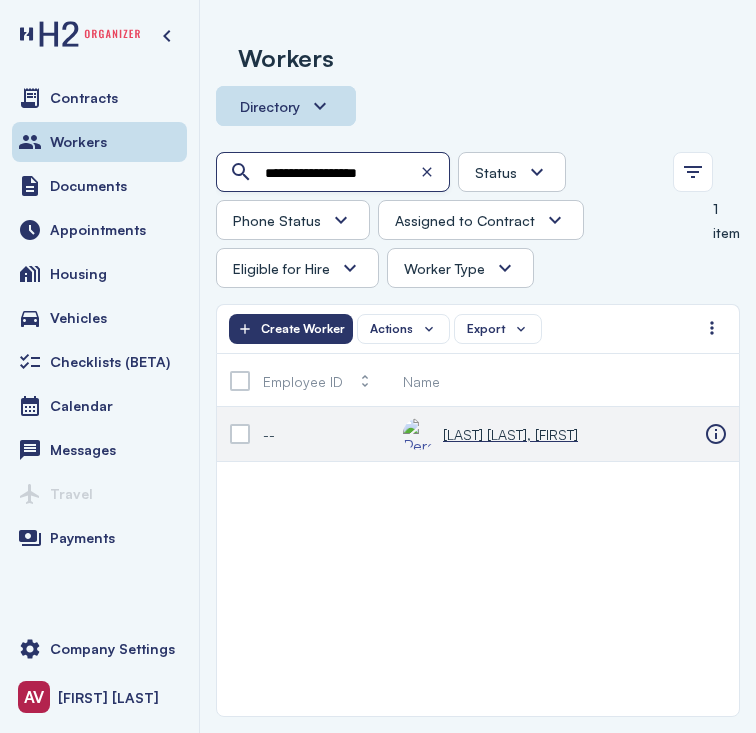 type on "**********" 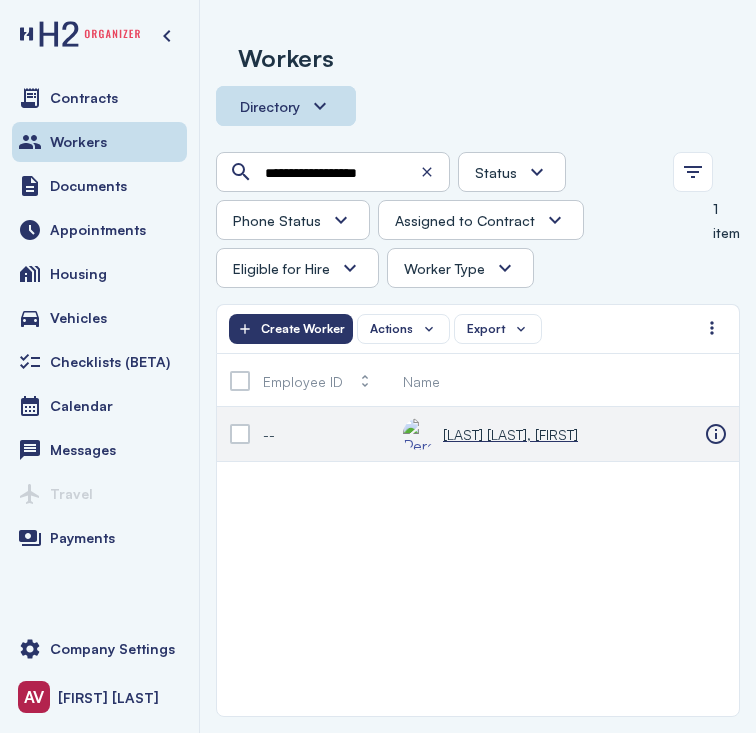 click on "Perea Galindo, Jose Ignacio" at bounding box center [510, 434] 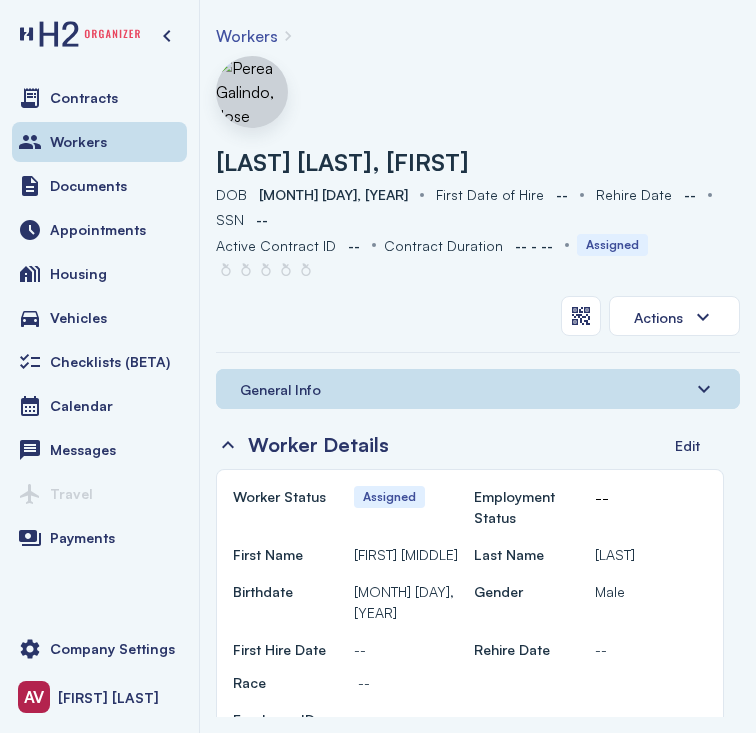 click on "General Info" at bounding box center (478, 389) 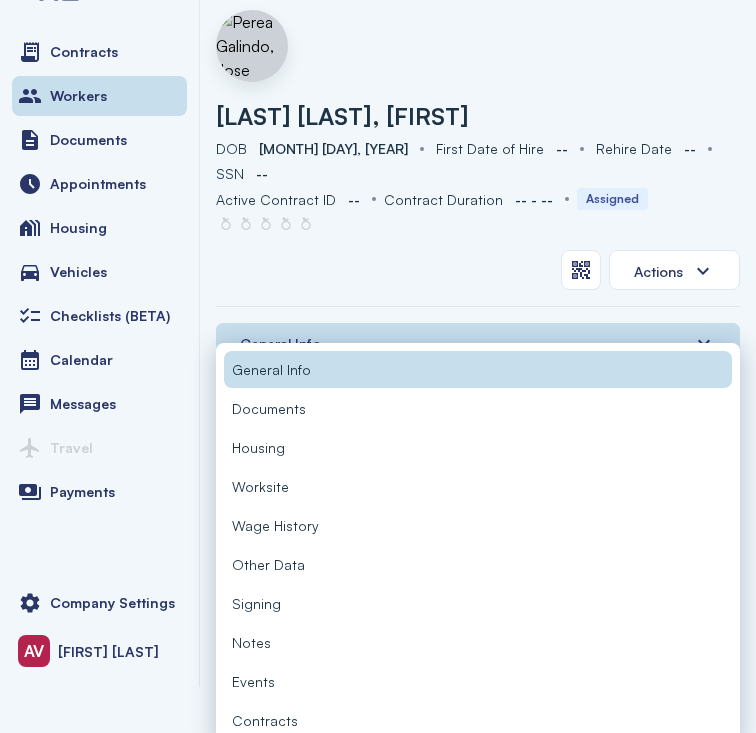 scroll, scrollTop: 56, scrollLeft: 0, axis: vertical 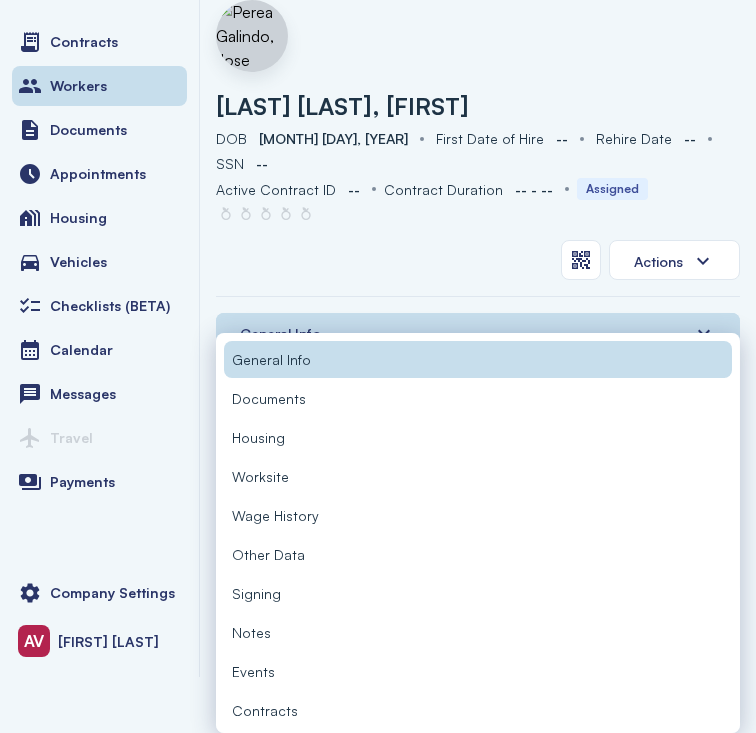 click on "Documents" at bounding box center [478, 398] 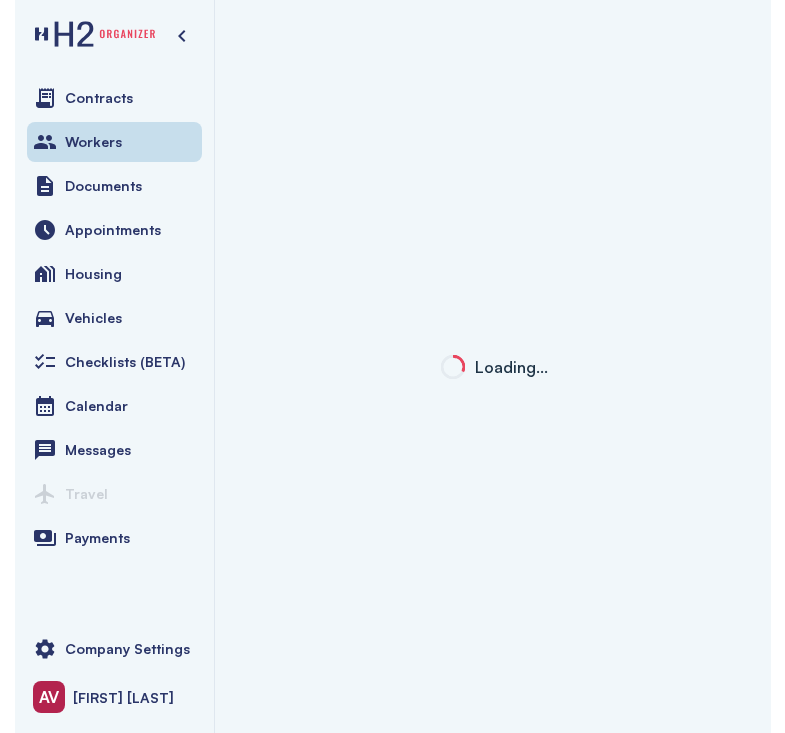 scroll, scrollTop: 0, scrollLeft: 0, axis: both 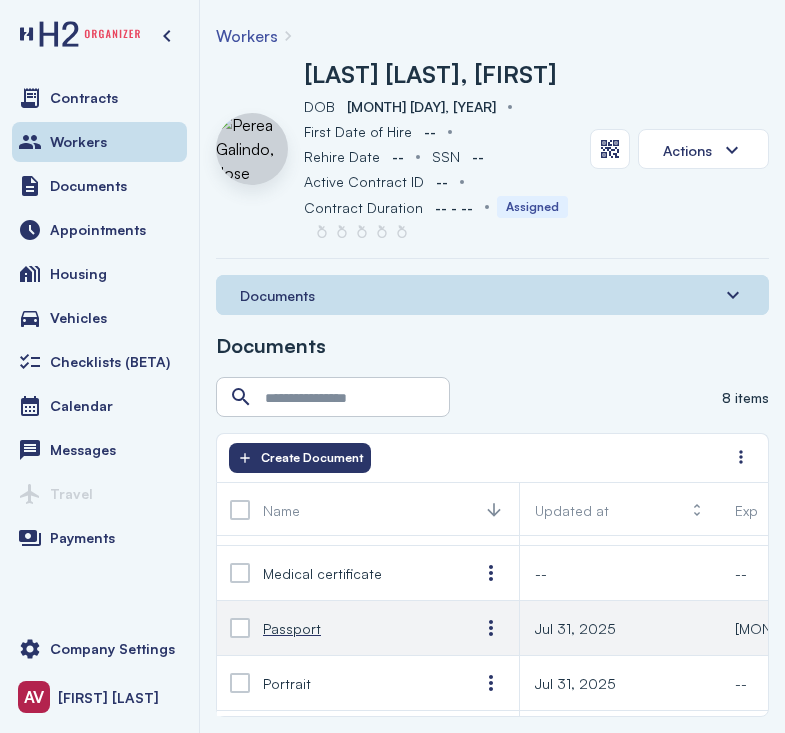 click on "Passport" at bounding box center (355, 628) 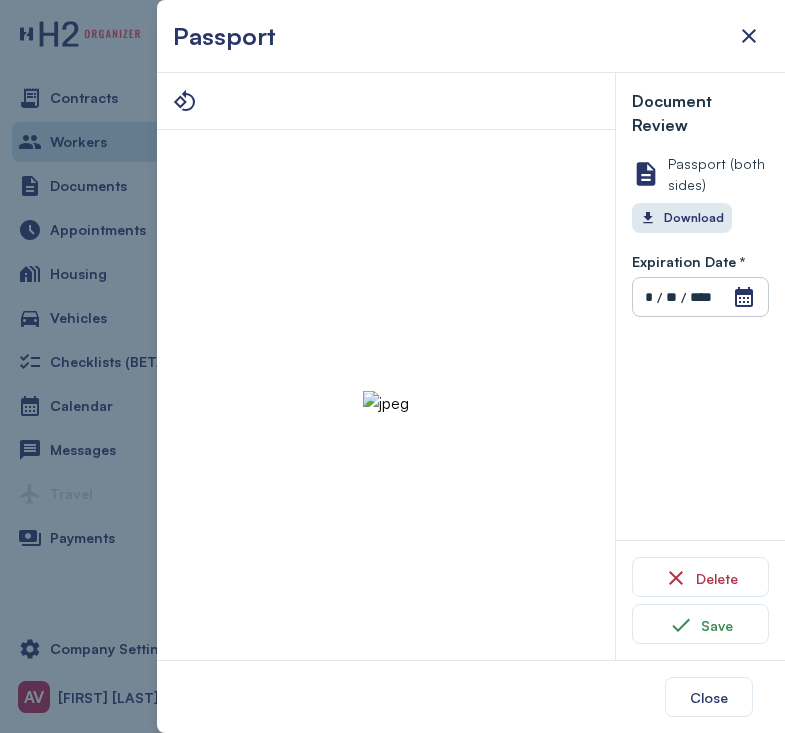 type 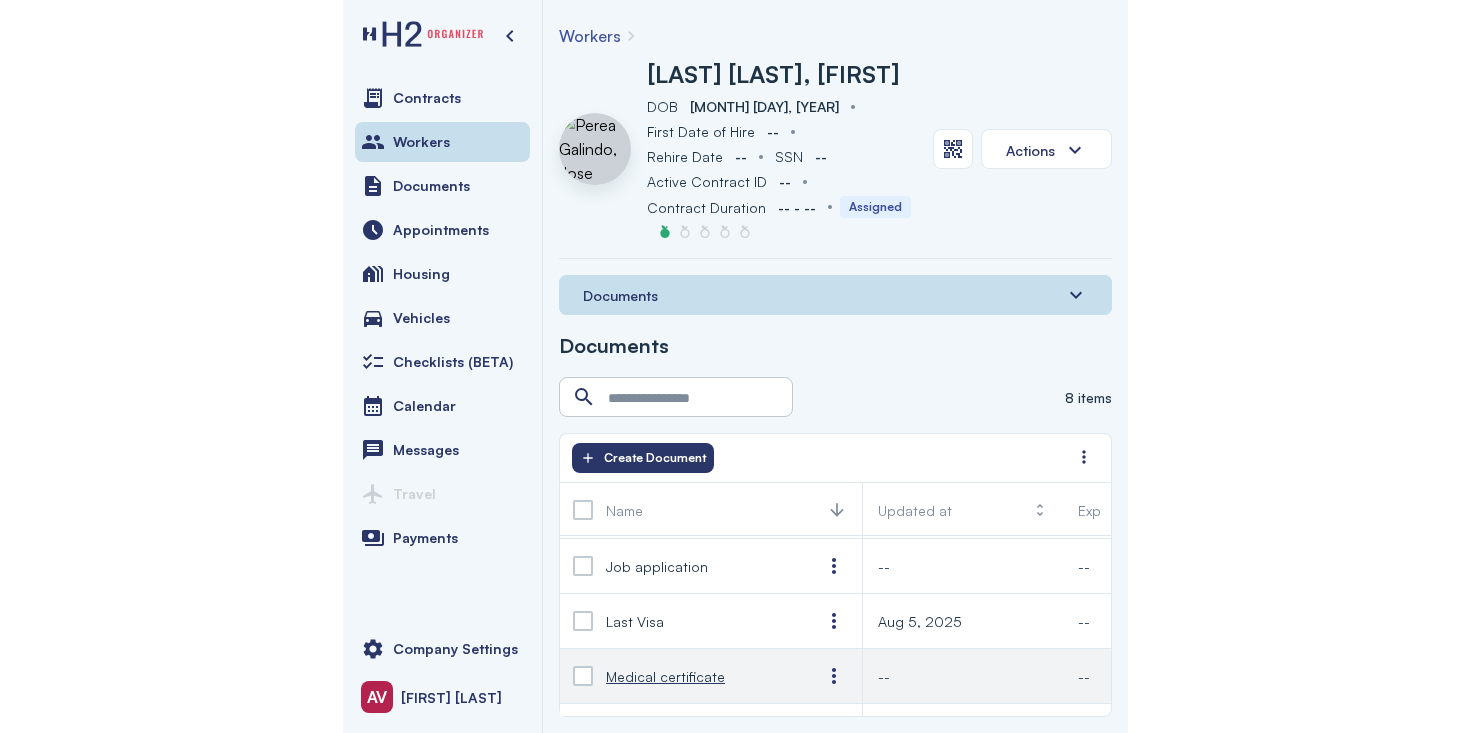 scroll, scrollTop: 103, scrollLeft: 0, axis: vertical 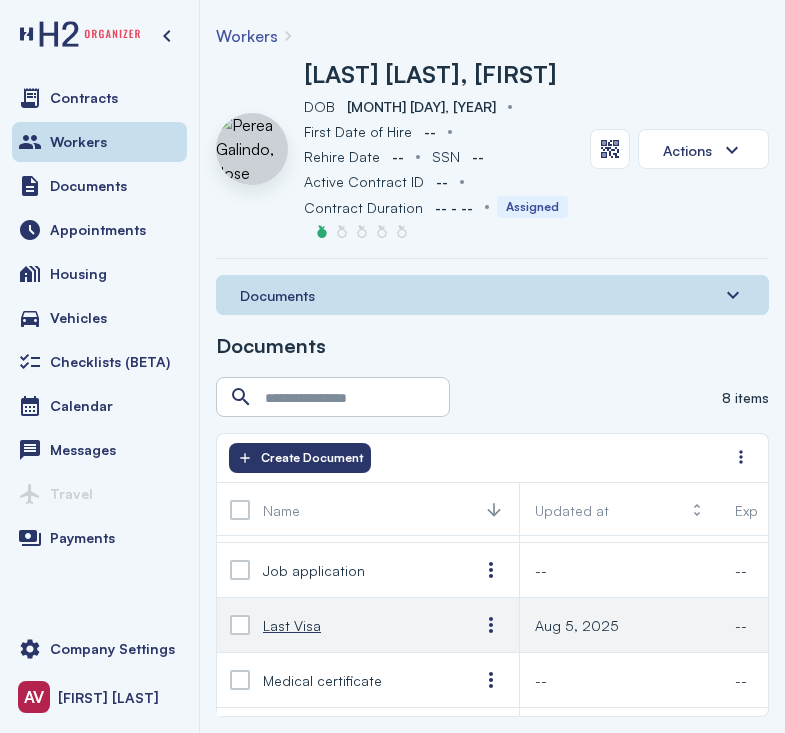 click on "Last Visa" at bounding box center (355, 625) 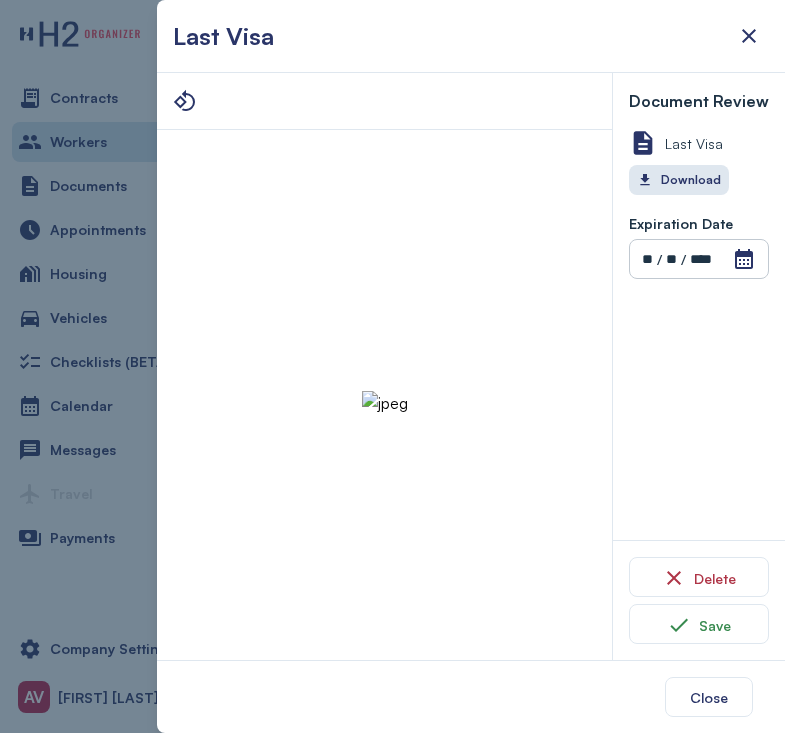 type 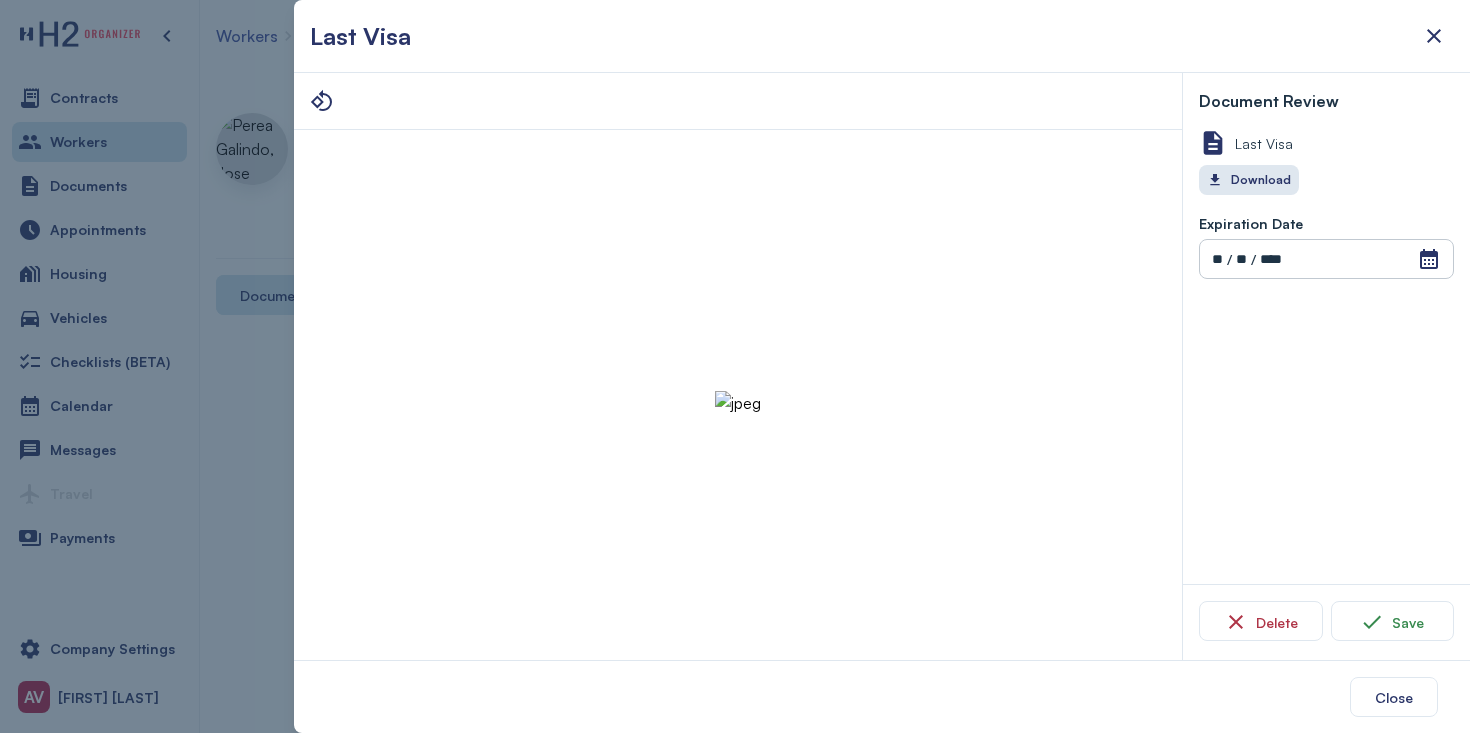 scroll, scrollTop: 97, scrollLeft: 0, axis: vertical 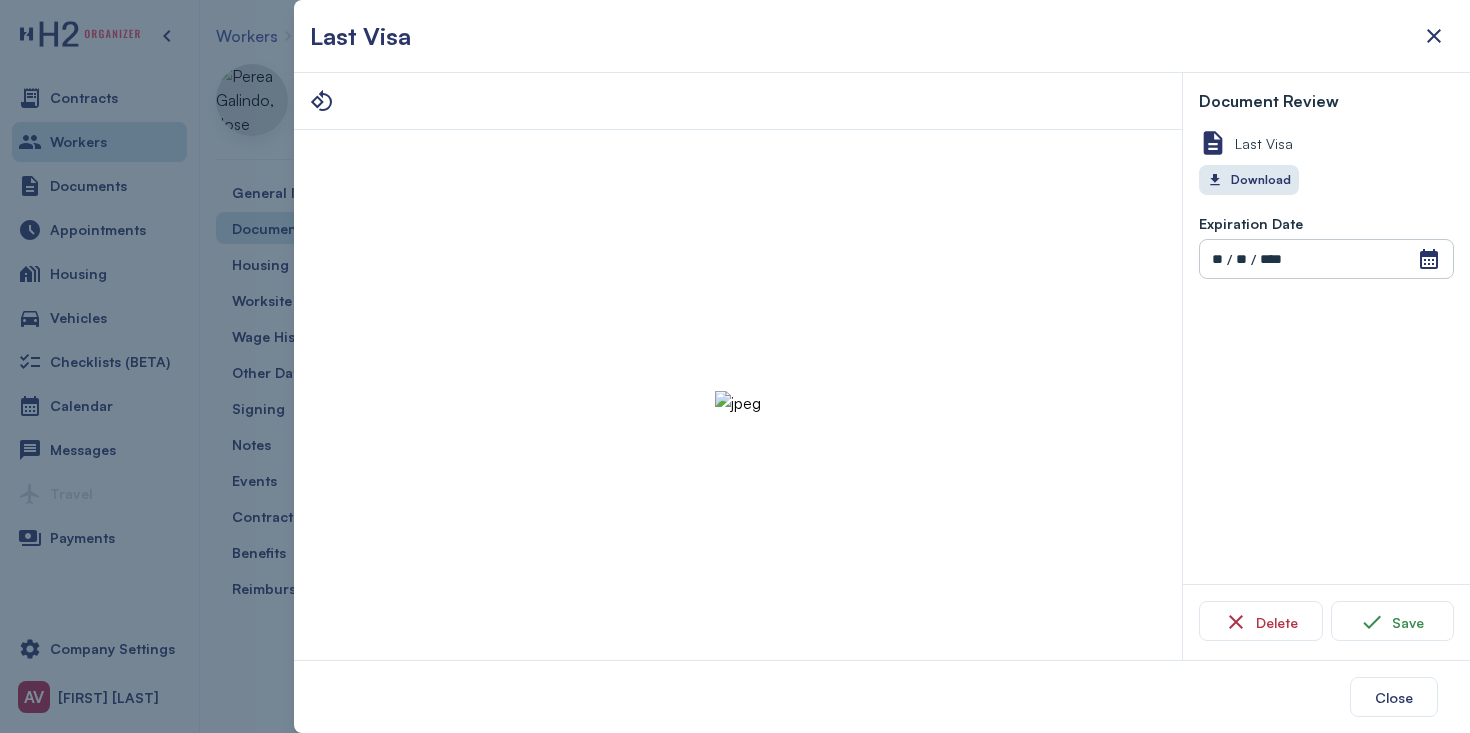 click at bounding box center [735, 366] 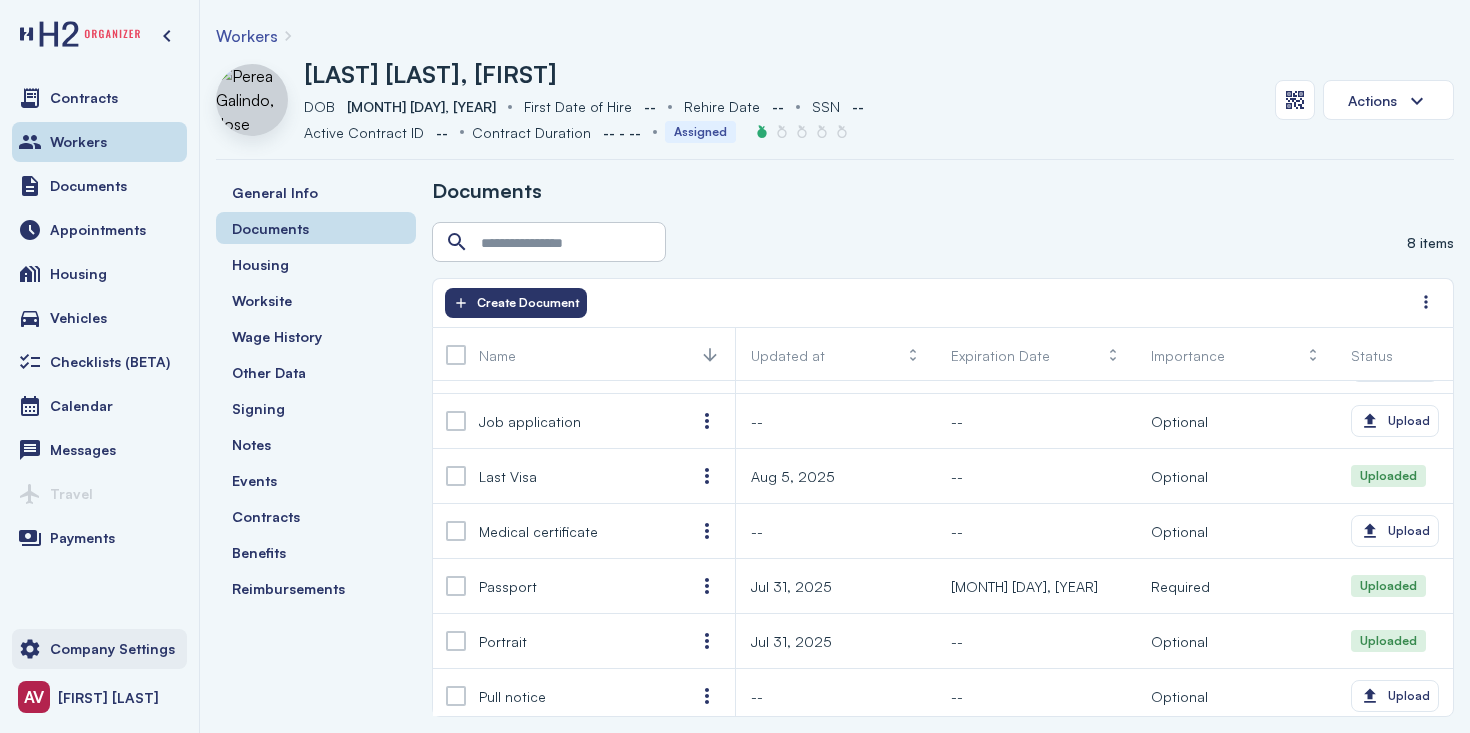 click on "Company Settings" at bounding box center (112, 649) 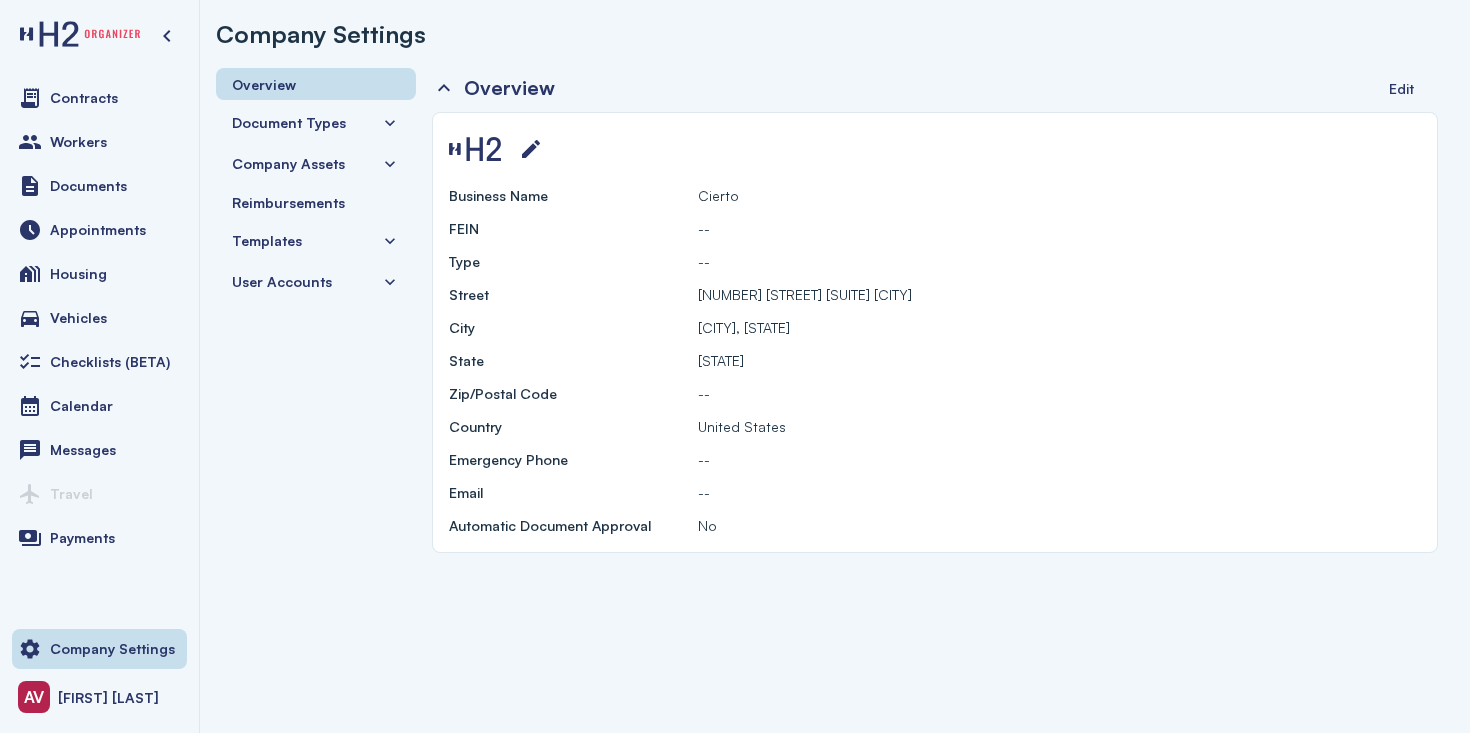 click on "Document Types" at bounding box center (316, 122) 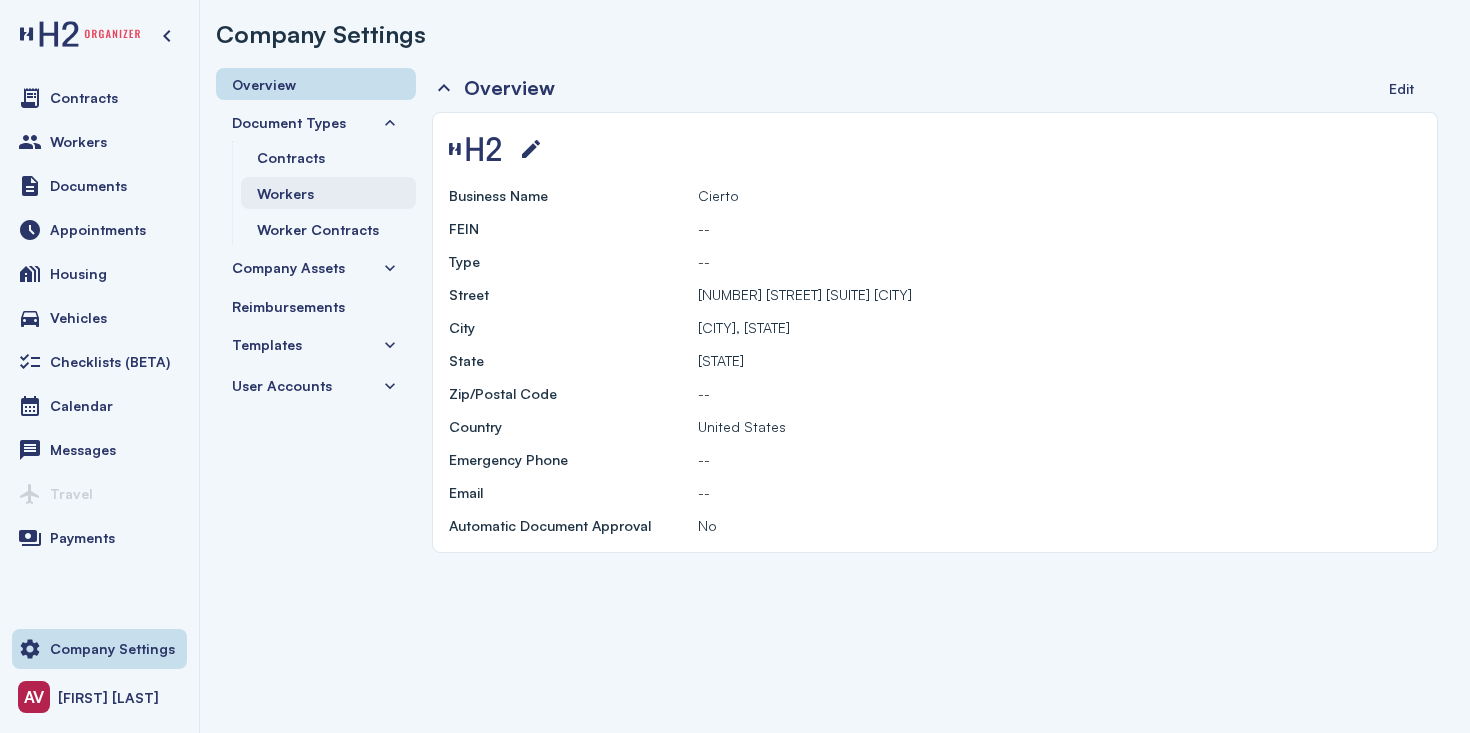click on "Workers" at bounding box center [328, 193] 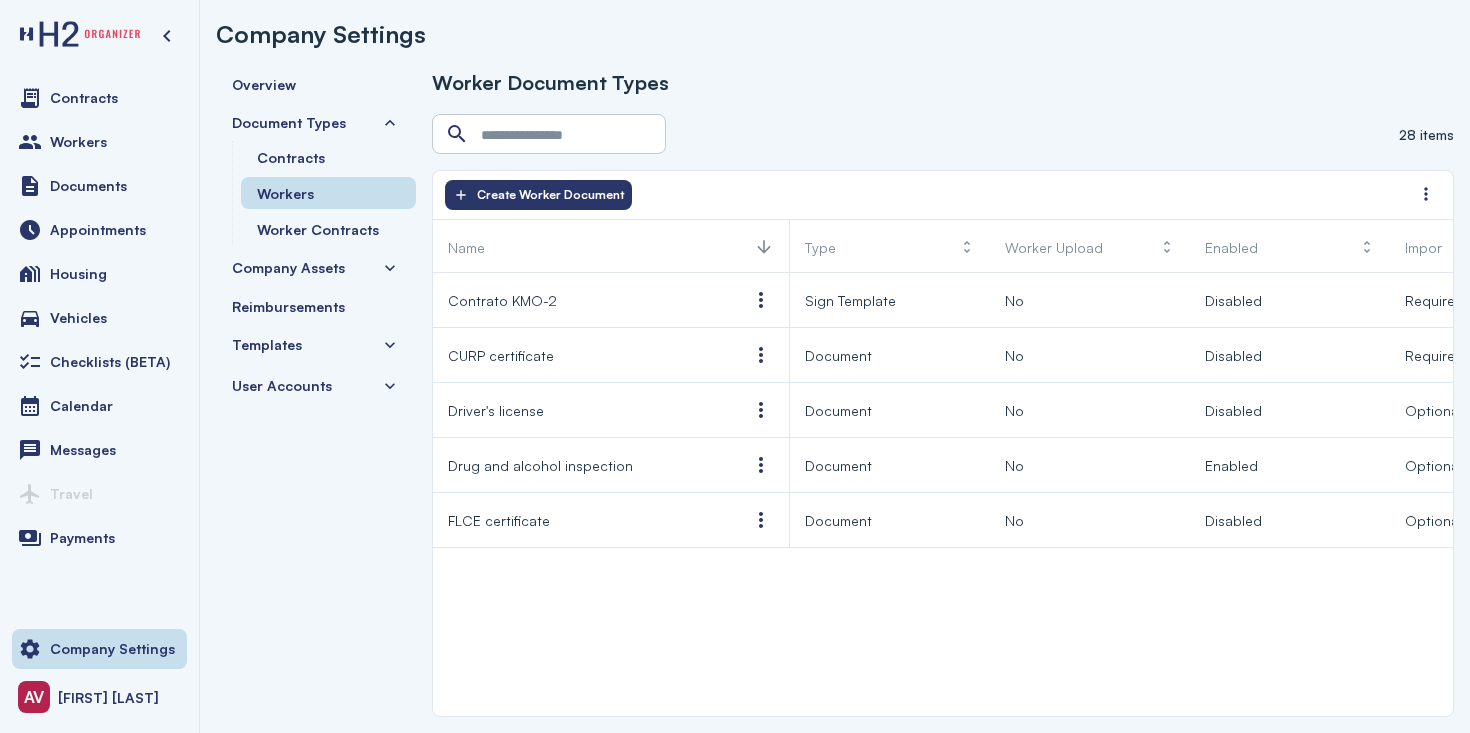 scroll, scrollTop: 0, scrollLeft: 0, axis: both 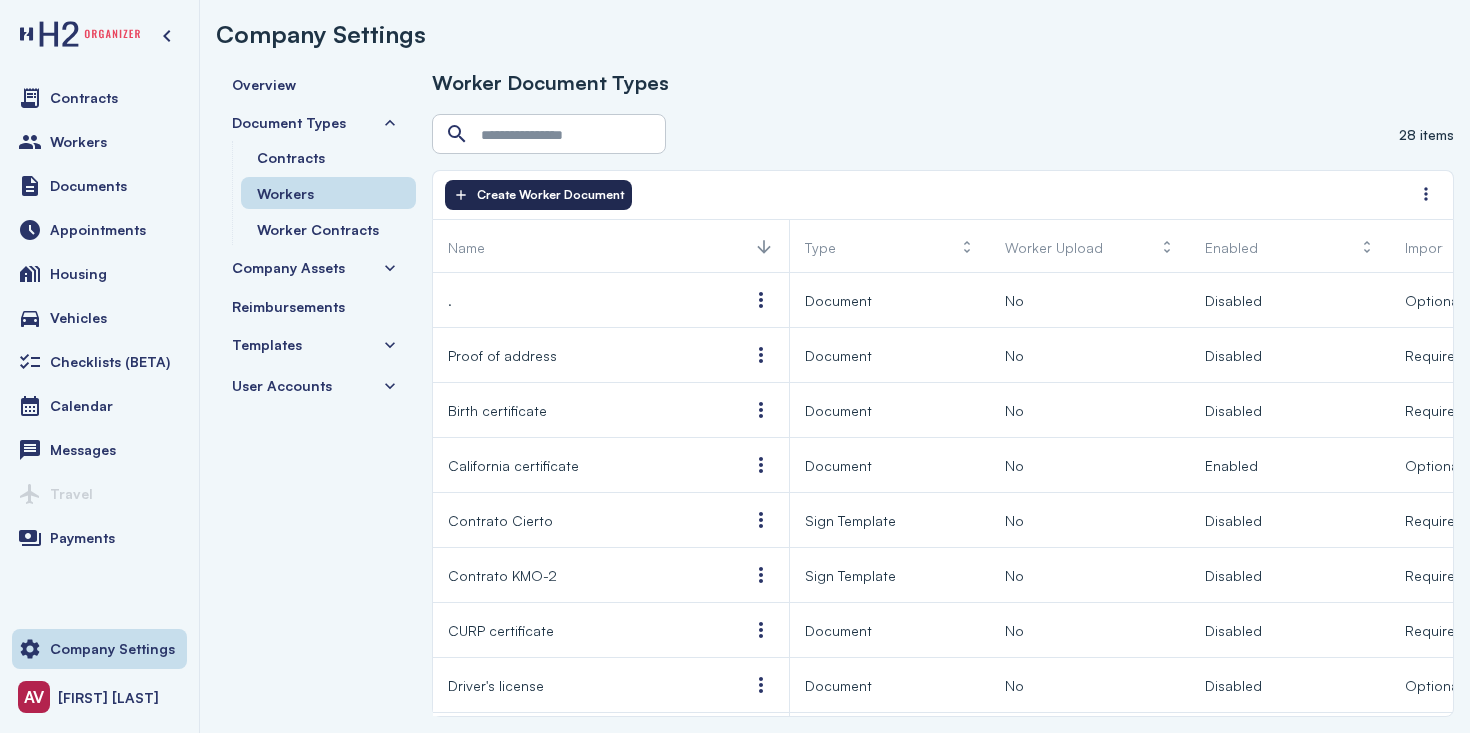 click on "Create Worker Document" 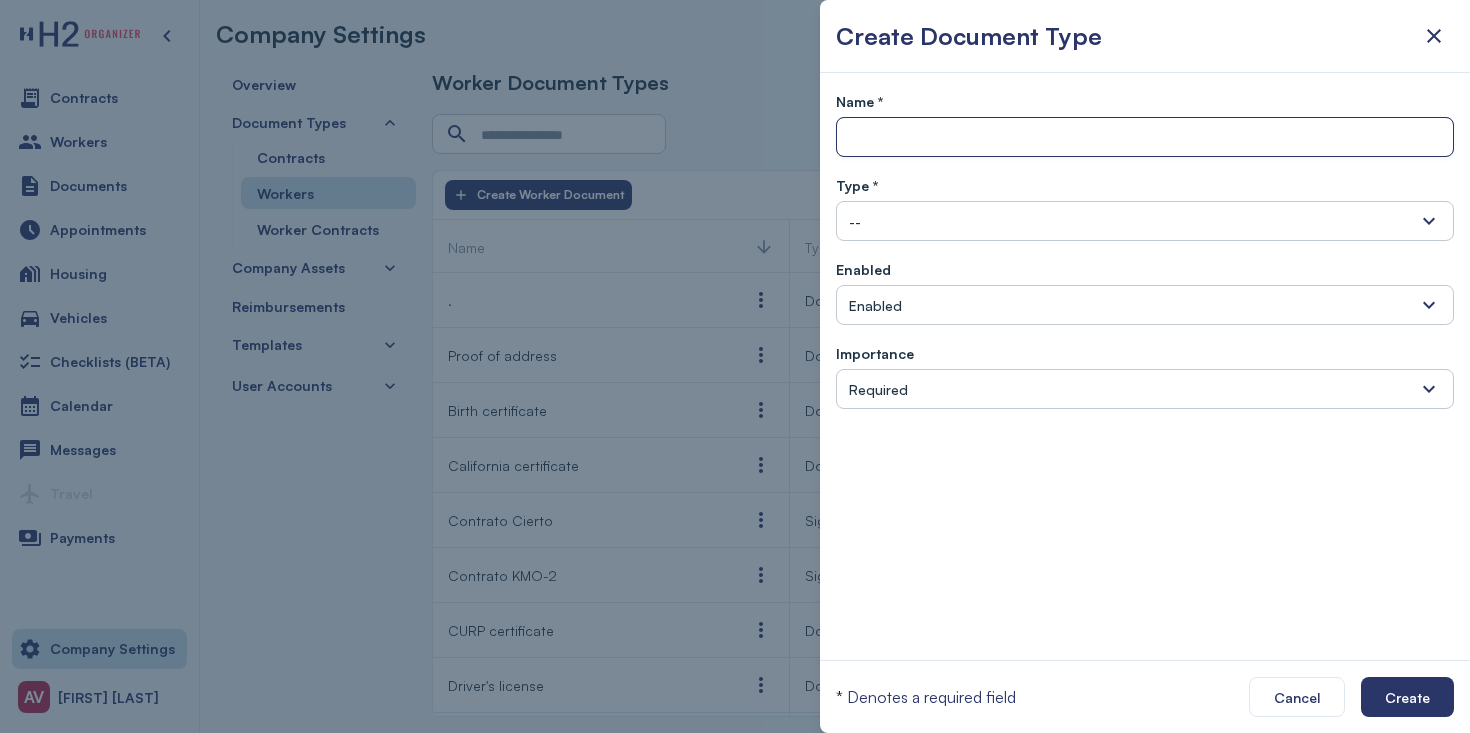 click at bounding box center [1145, 138] 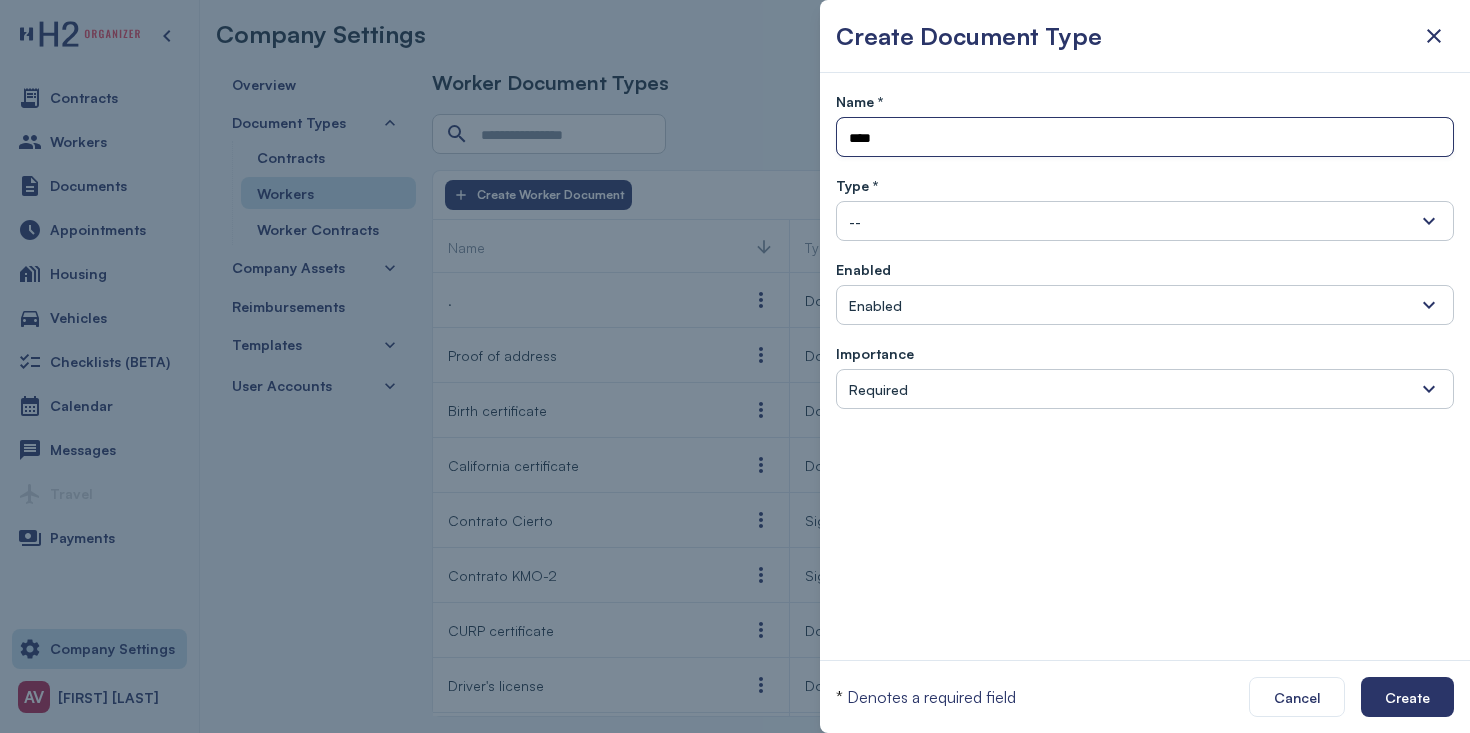 type on "****" 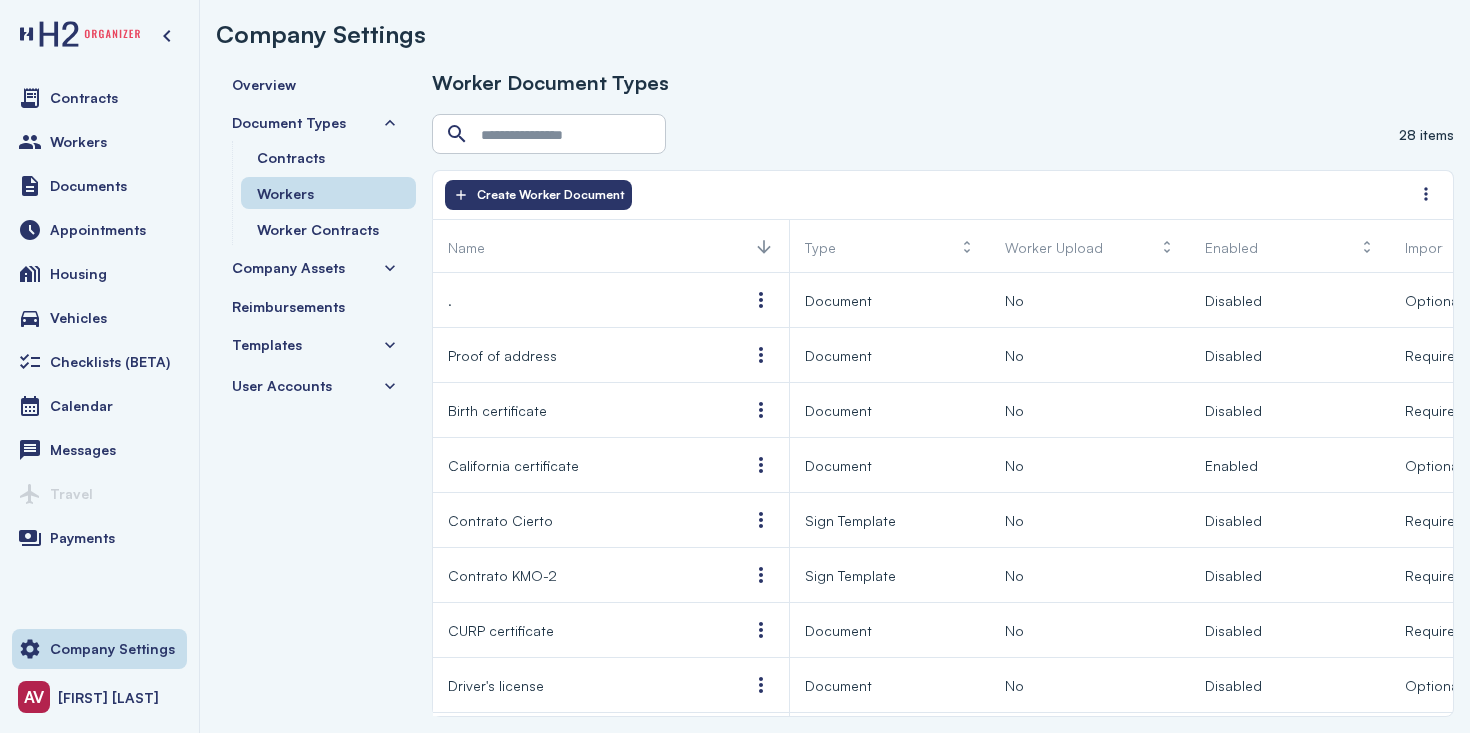 click on "Document Types" at bounding box center (289, 122) 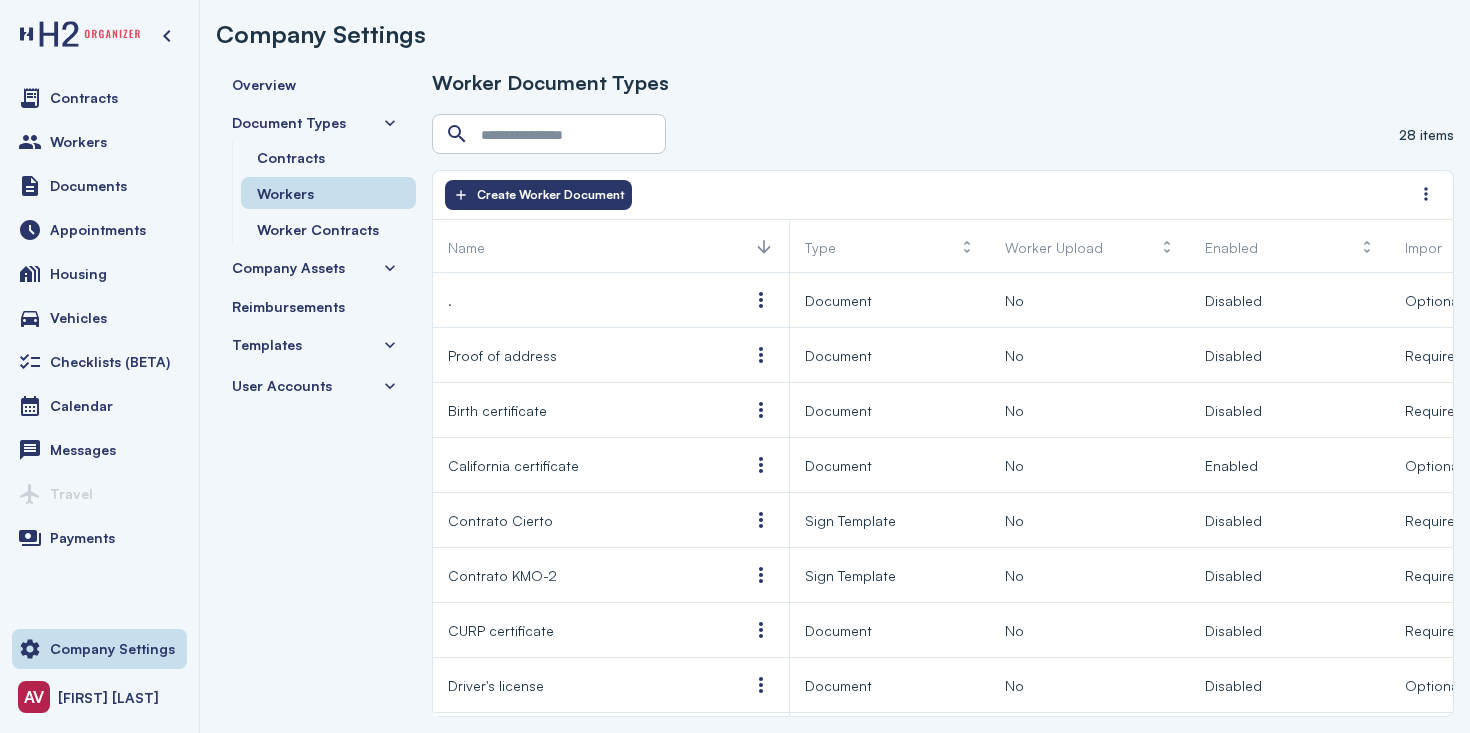 click on "Document Types" at bounding box center (289, 122) 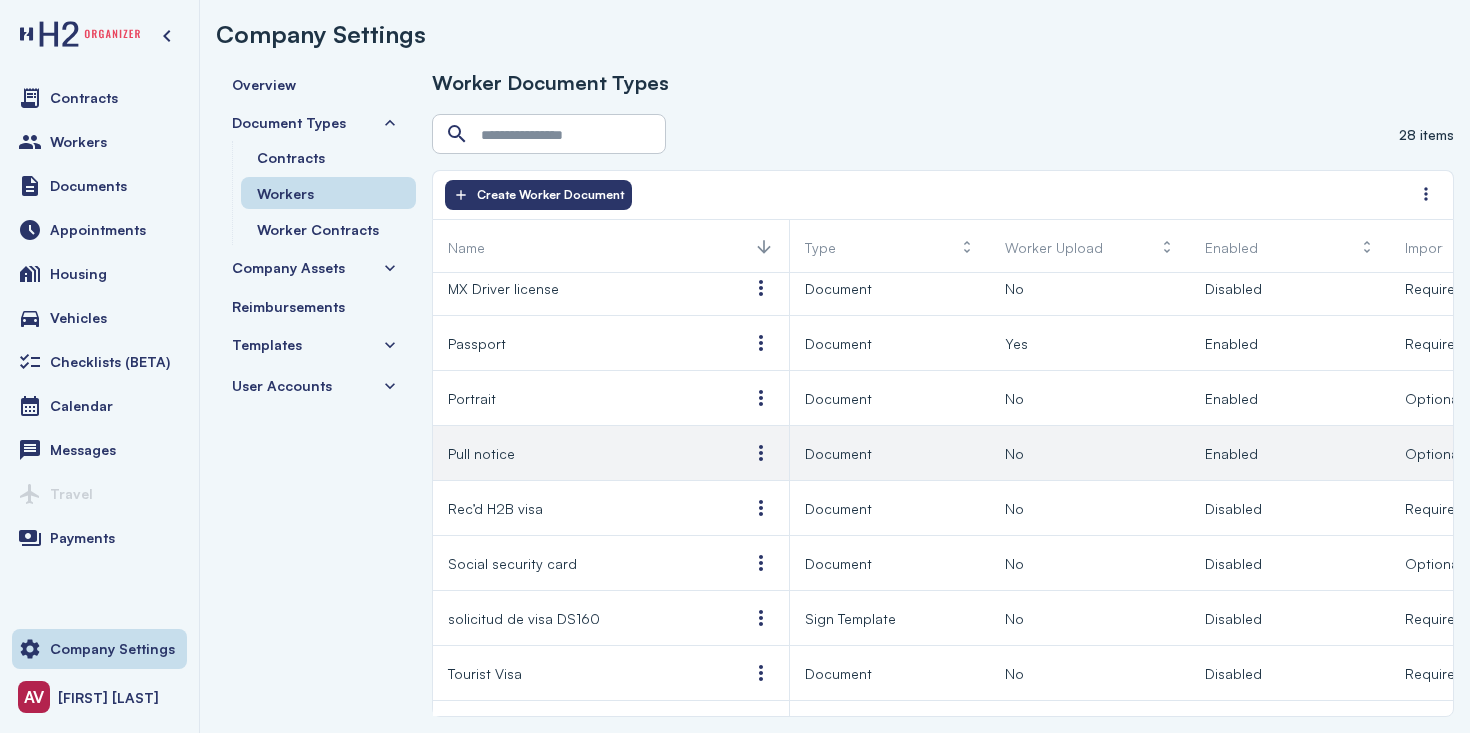 scroll, scrollTop: 976, scrollLeft: 0, axis: vertical 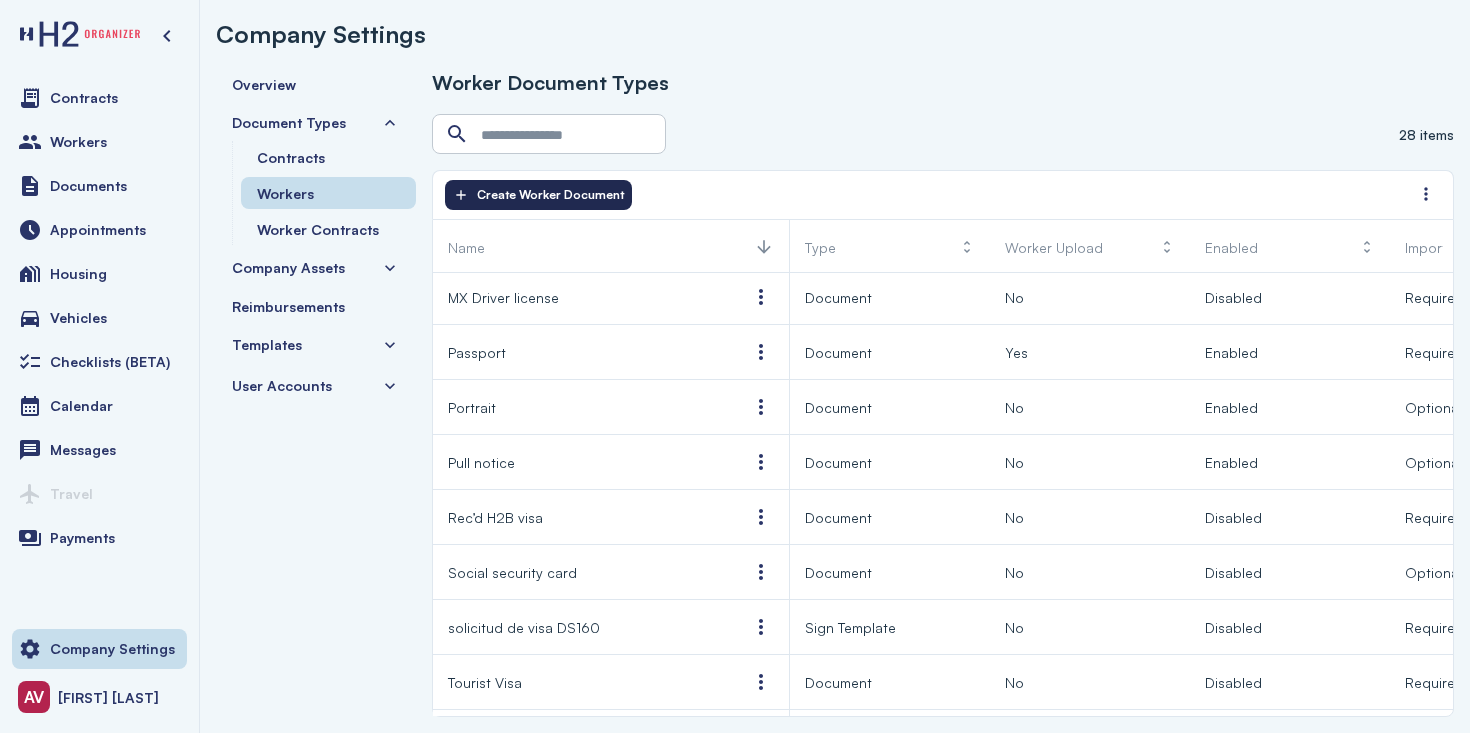 click on "Create Worker Document" 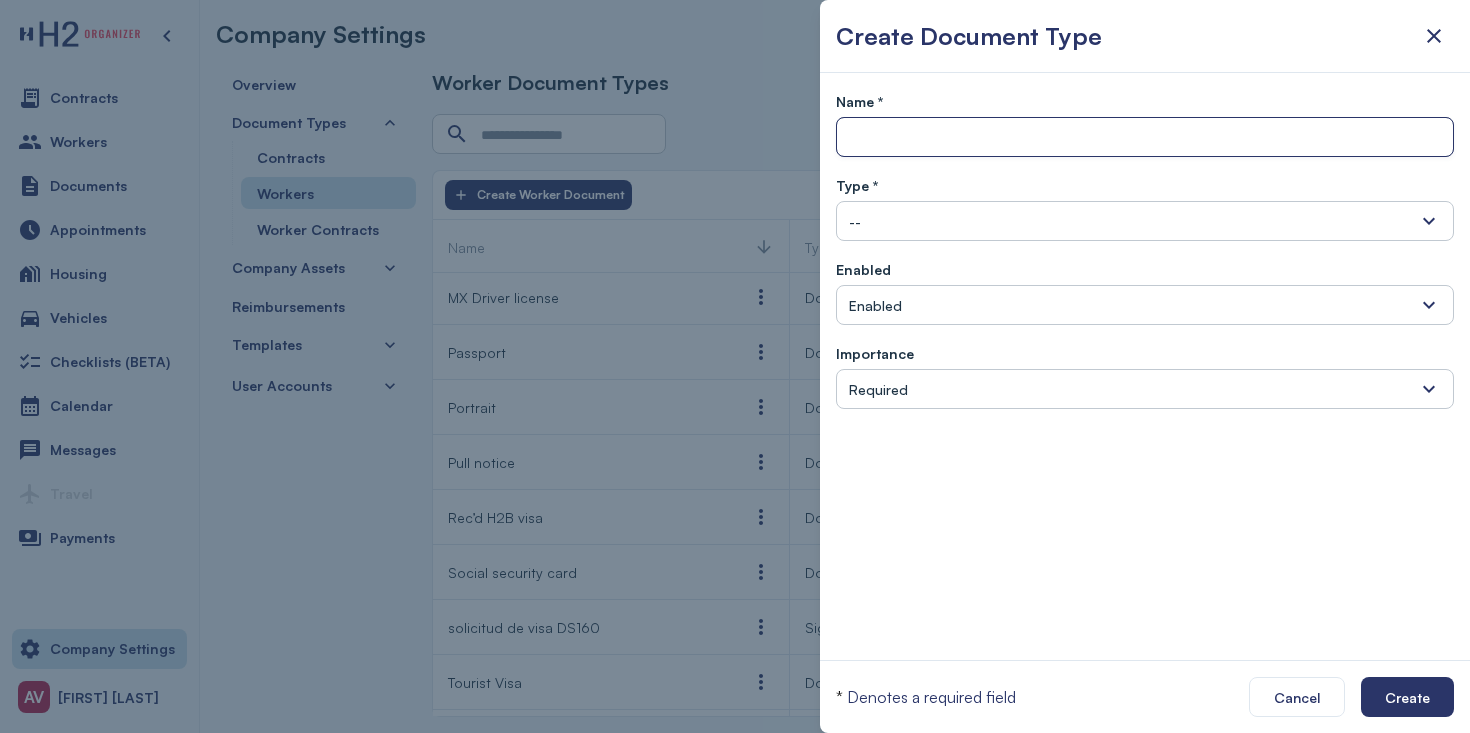 click at bounding box center (1145, 138) 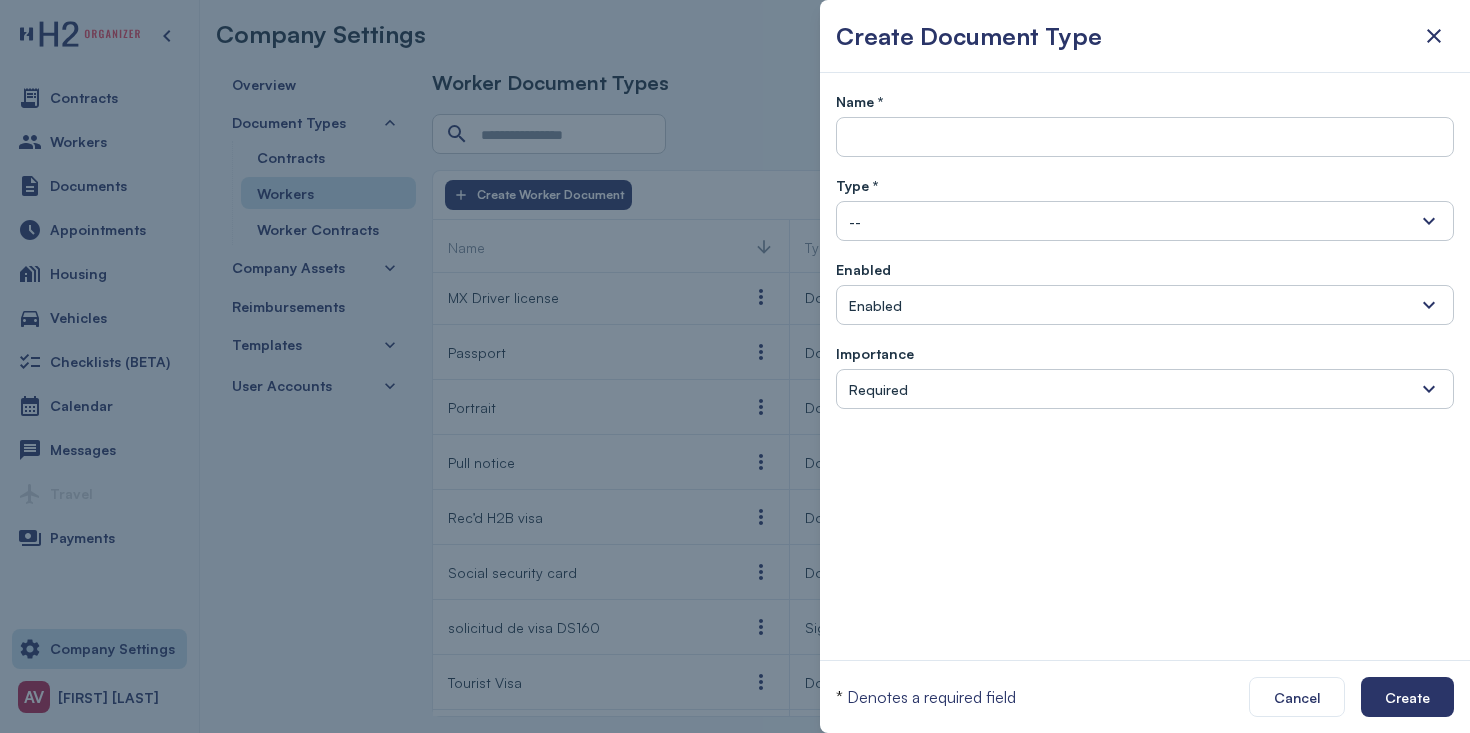 click on "Type *       --         Document Sign document template" at bounding box center [1145, 207] 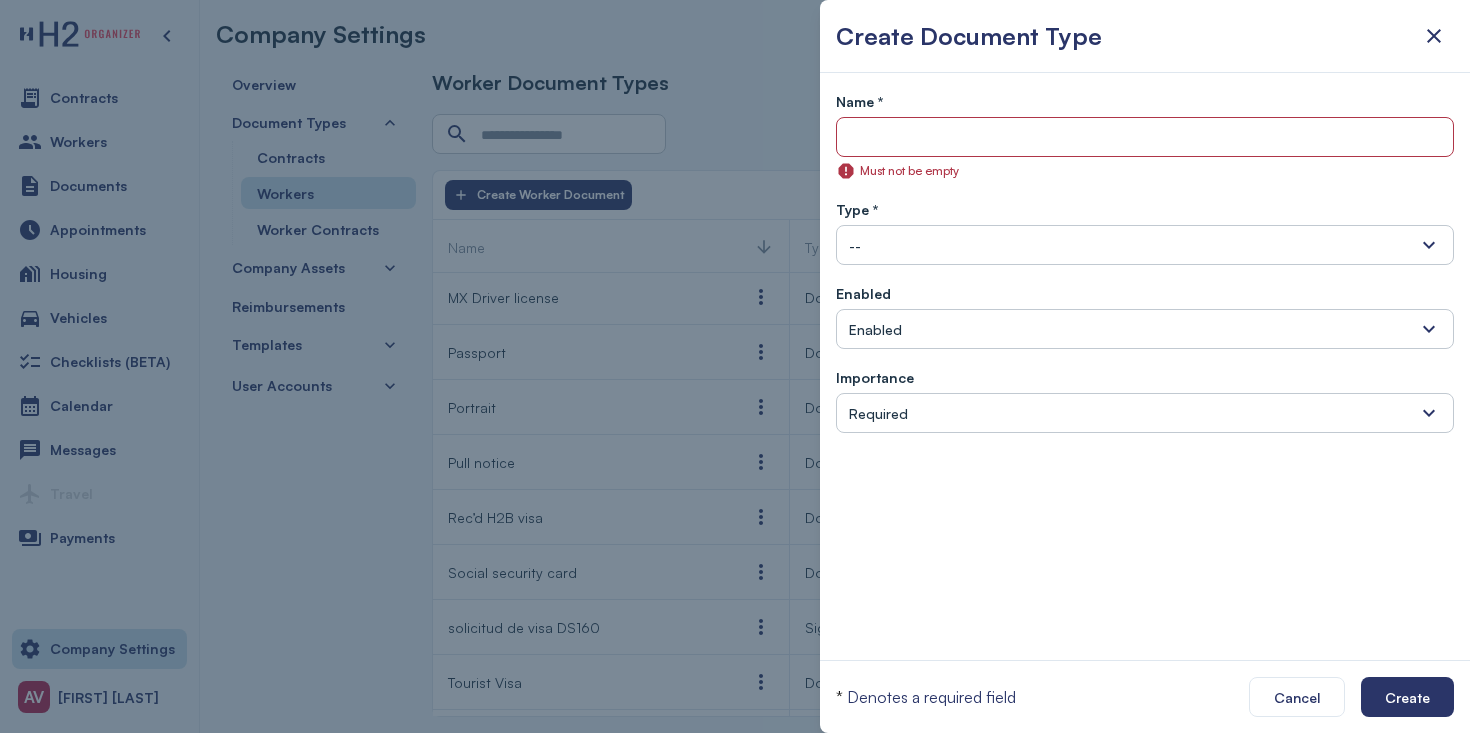 click on "--" at bounding box center (1145, 245) 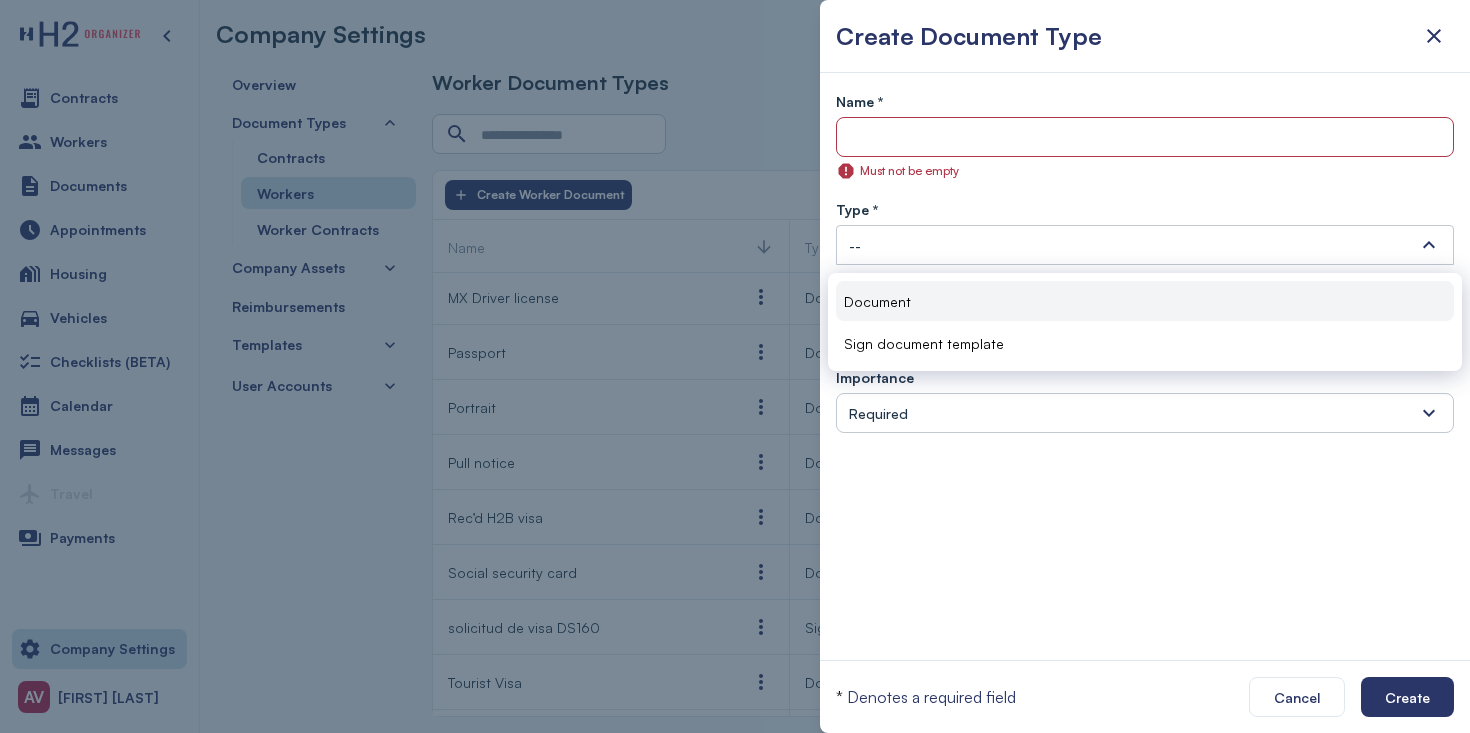 click on "Document" at bounding box center (1145, 301) 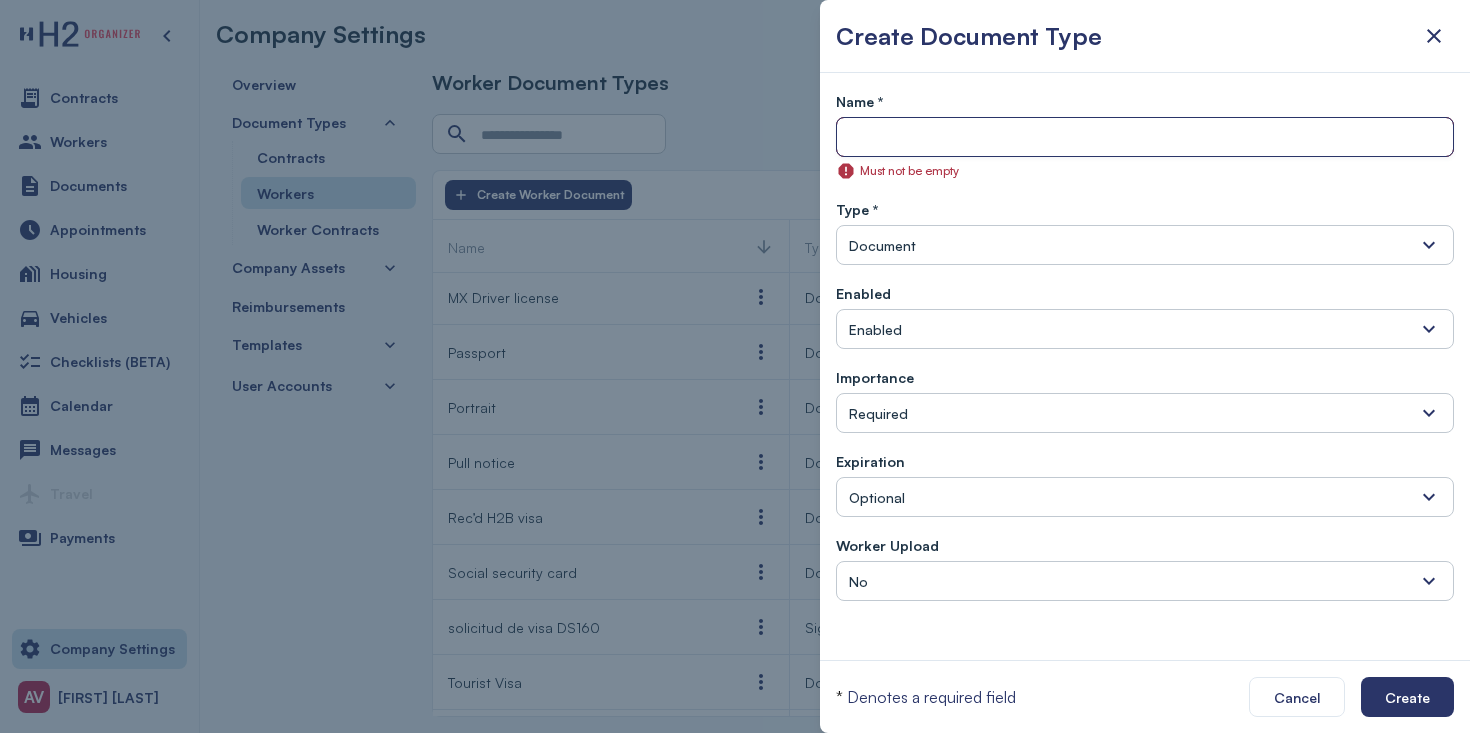 click at bounding box center (1145, 138) 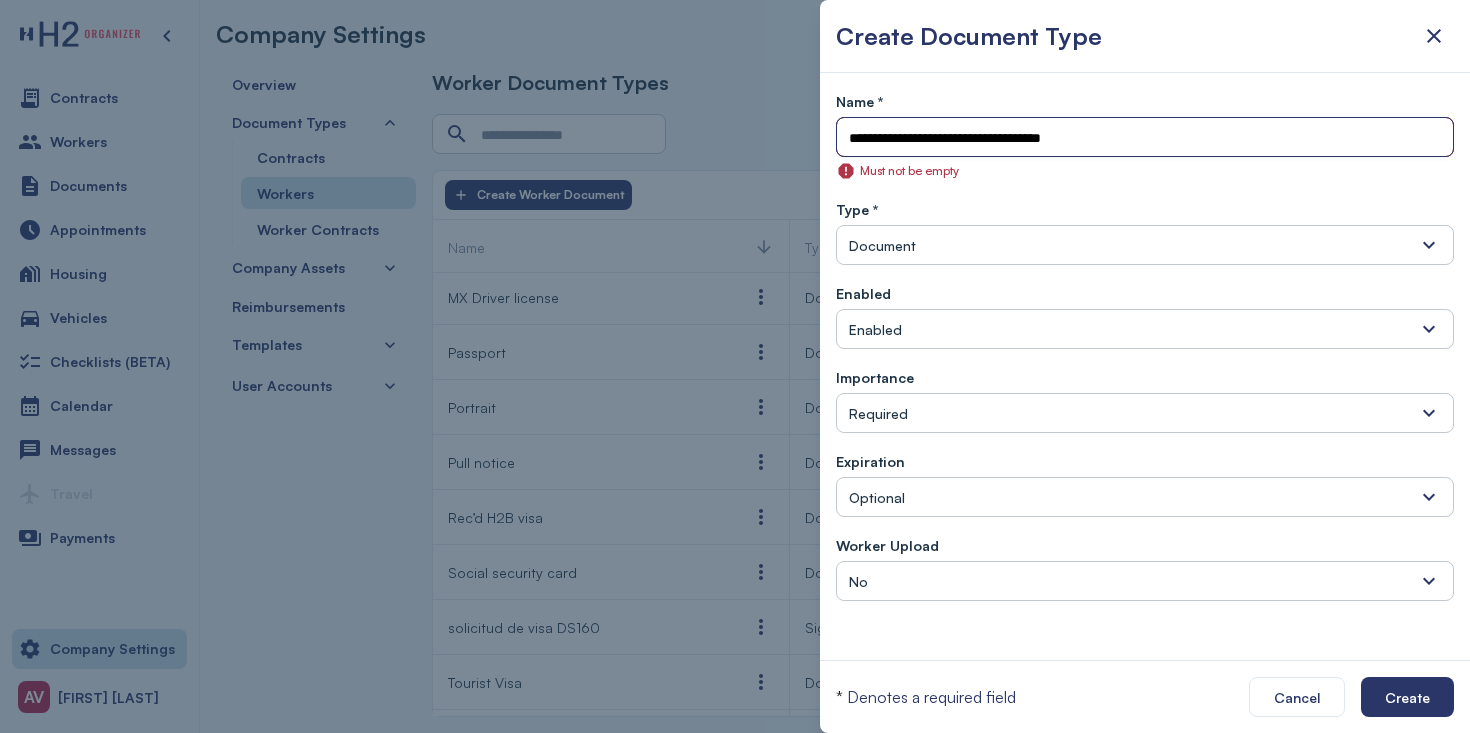 type on "**********" 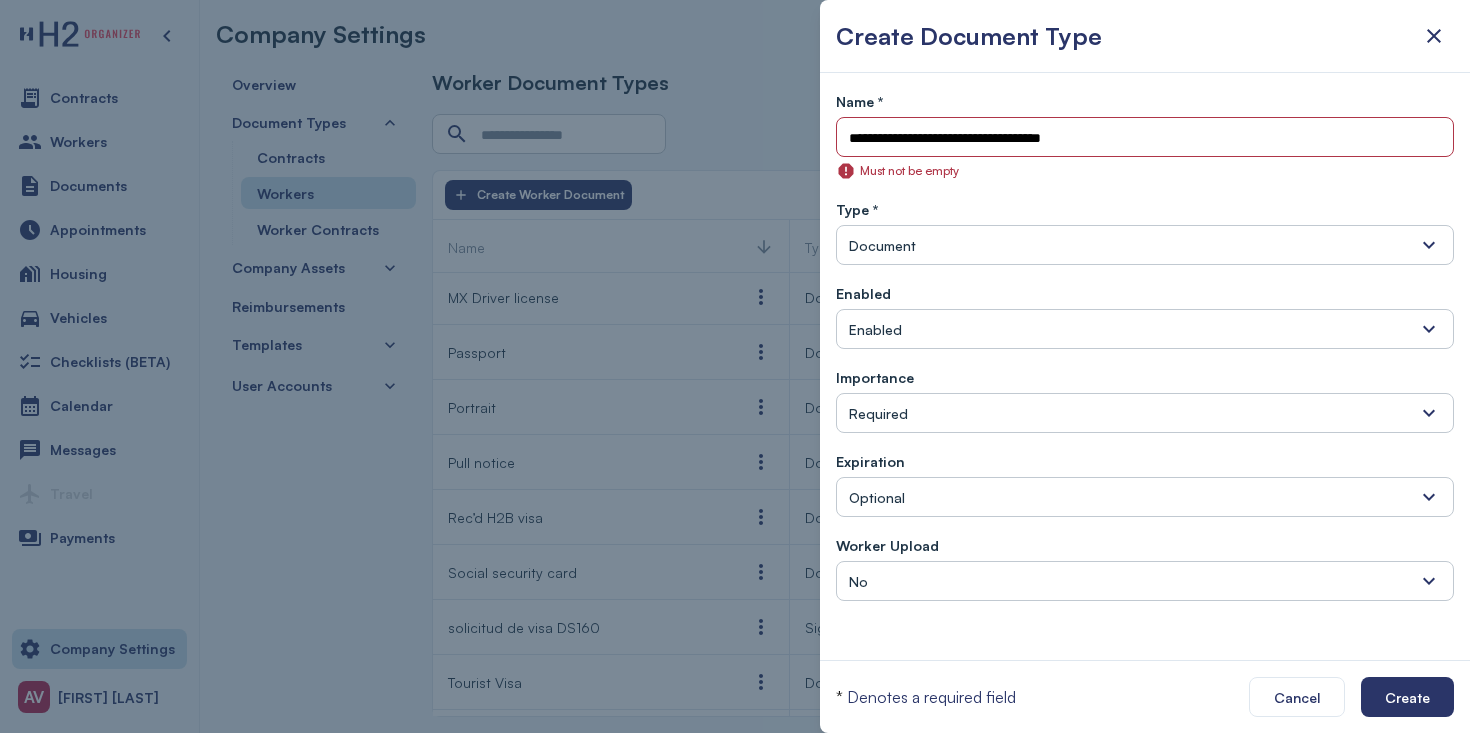 click on "**********" at bounding box center [1145, 345] 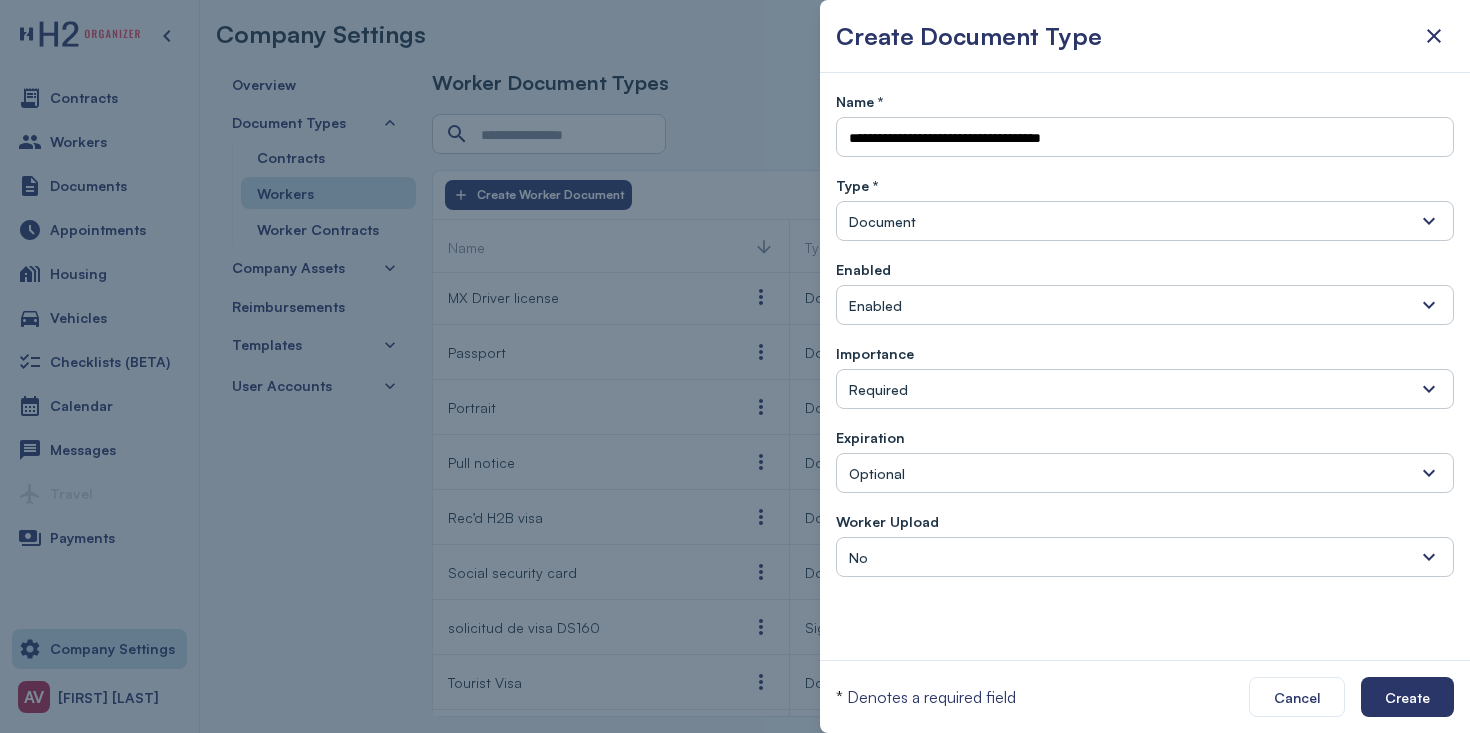 click on "Enabled" at bounding box center [1145, 305] 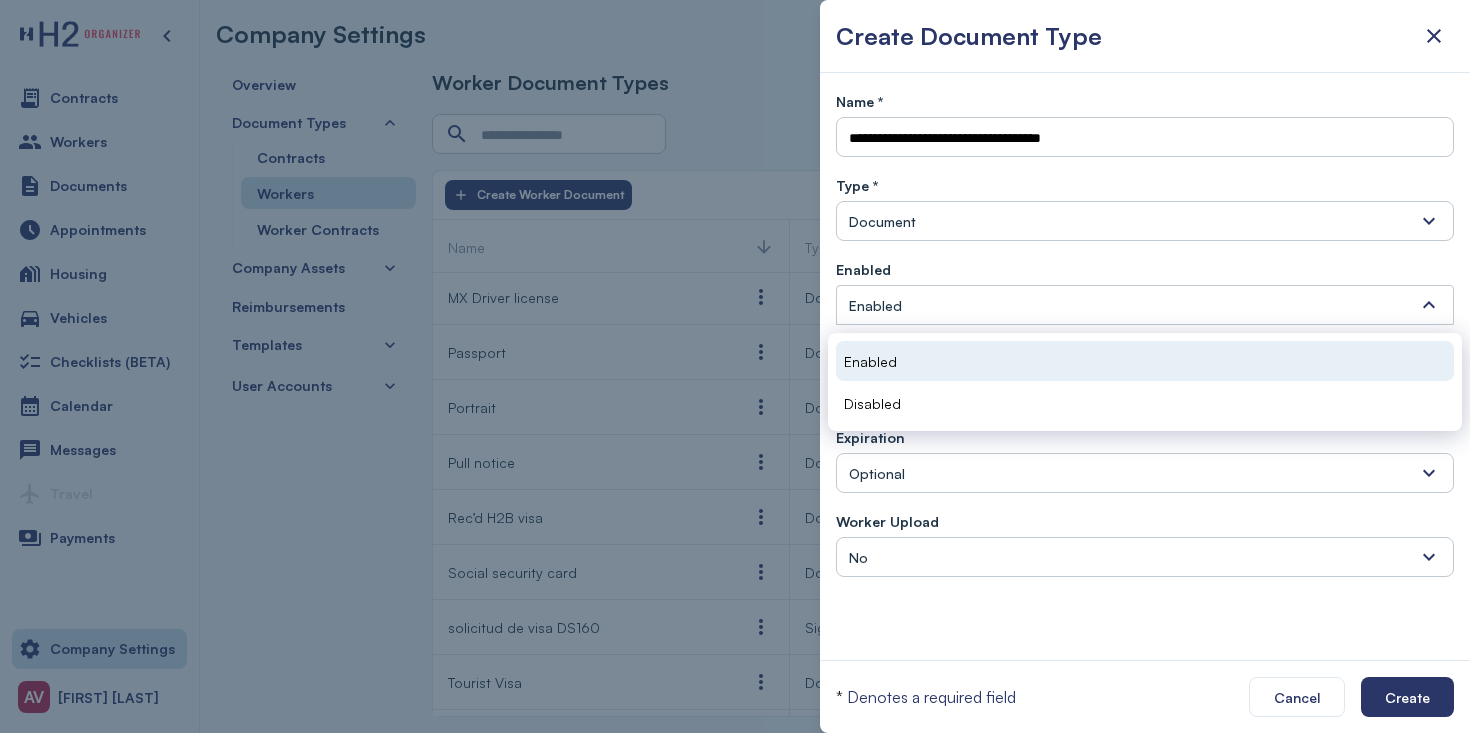 click on "Enabled" at bounding box center (1145, 361) 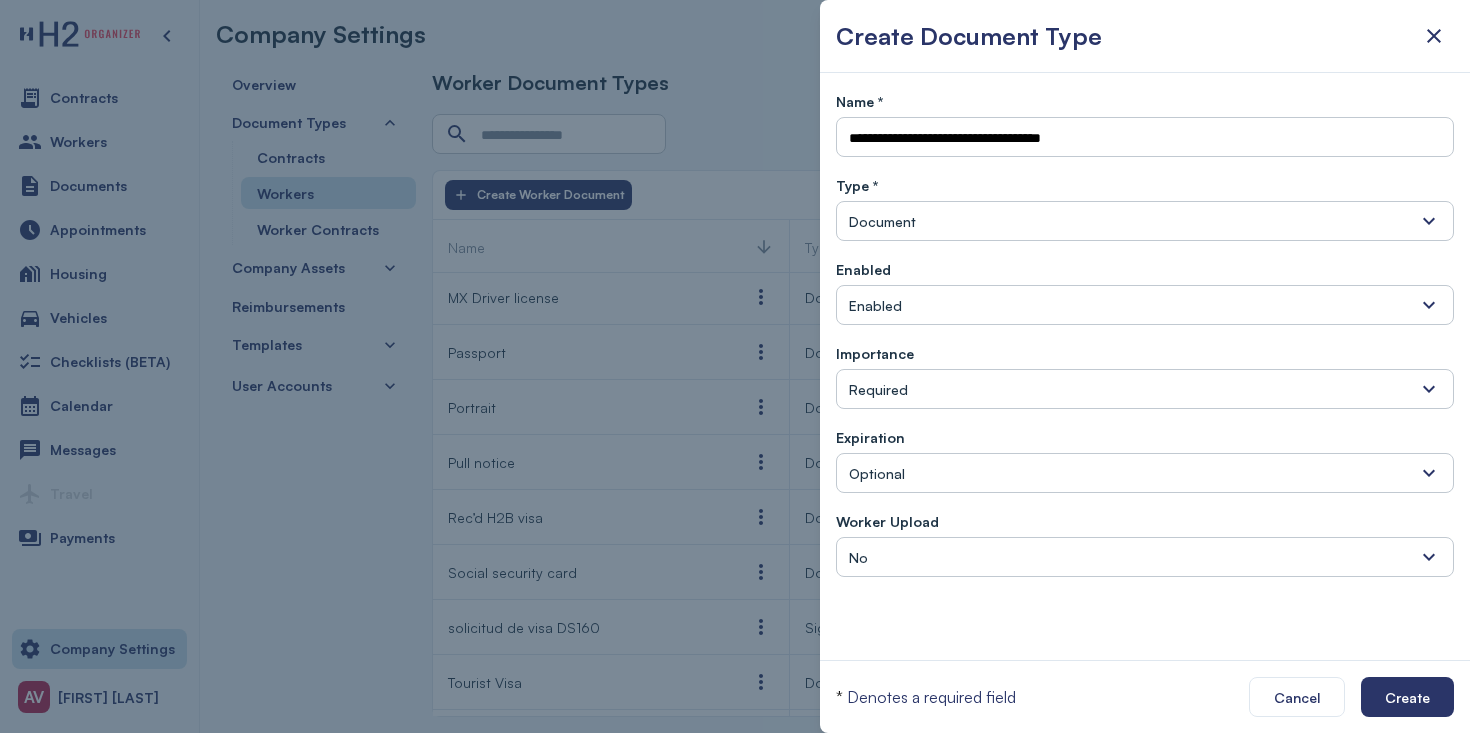 click on "Required" at bounding box center [1145, 389] 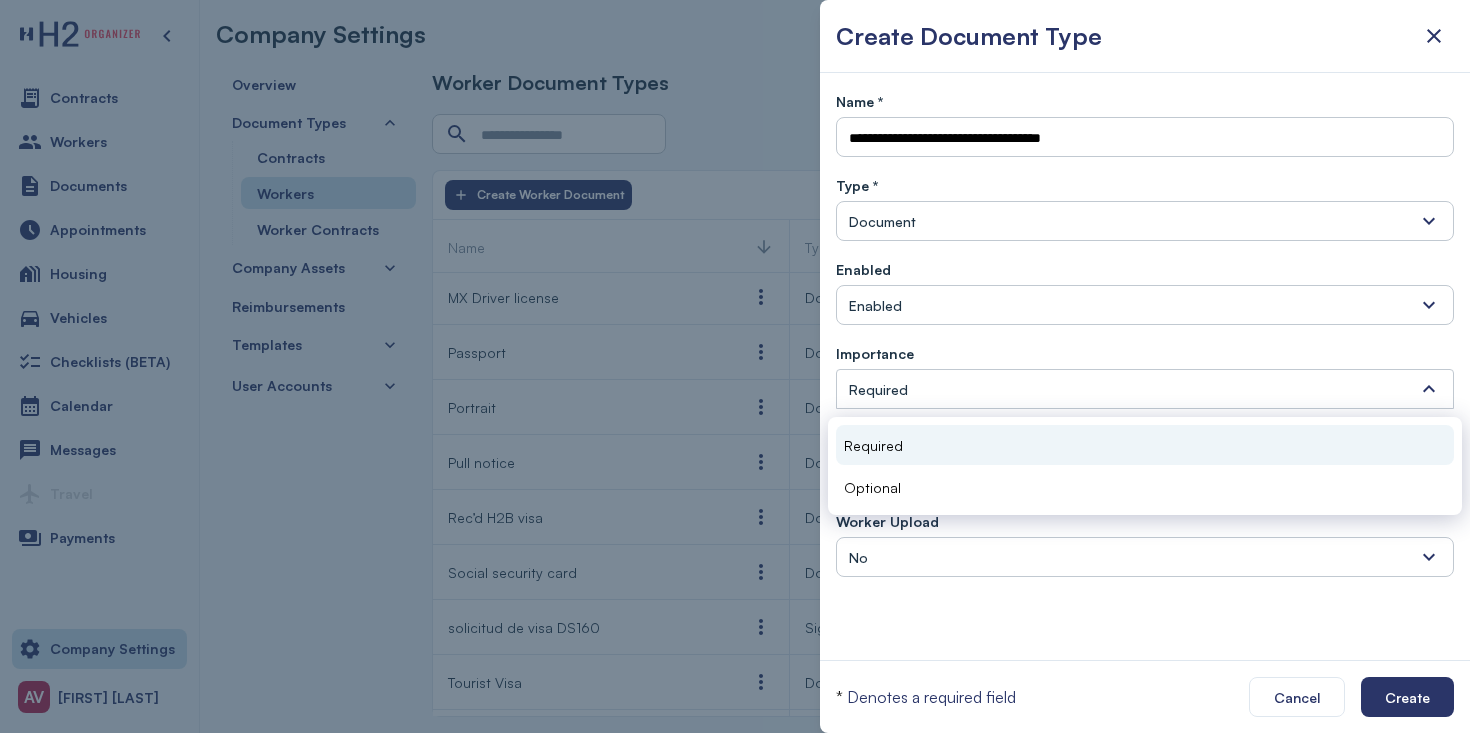 click on "Required" at bounding box center [1145, 389] 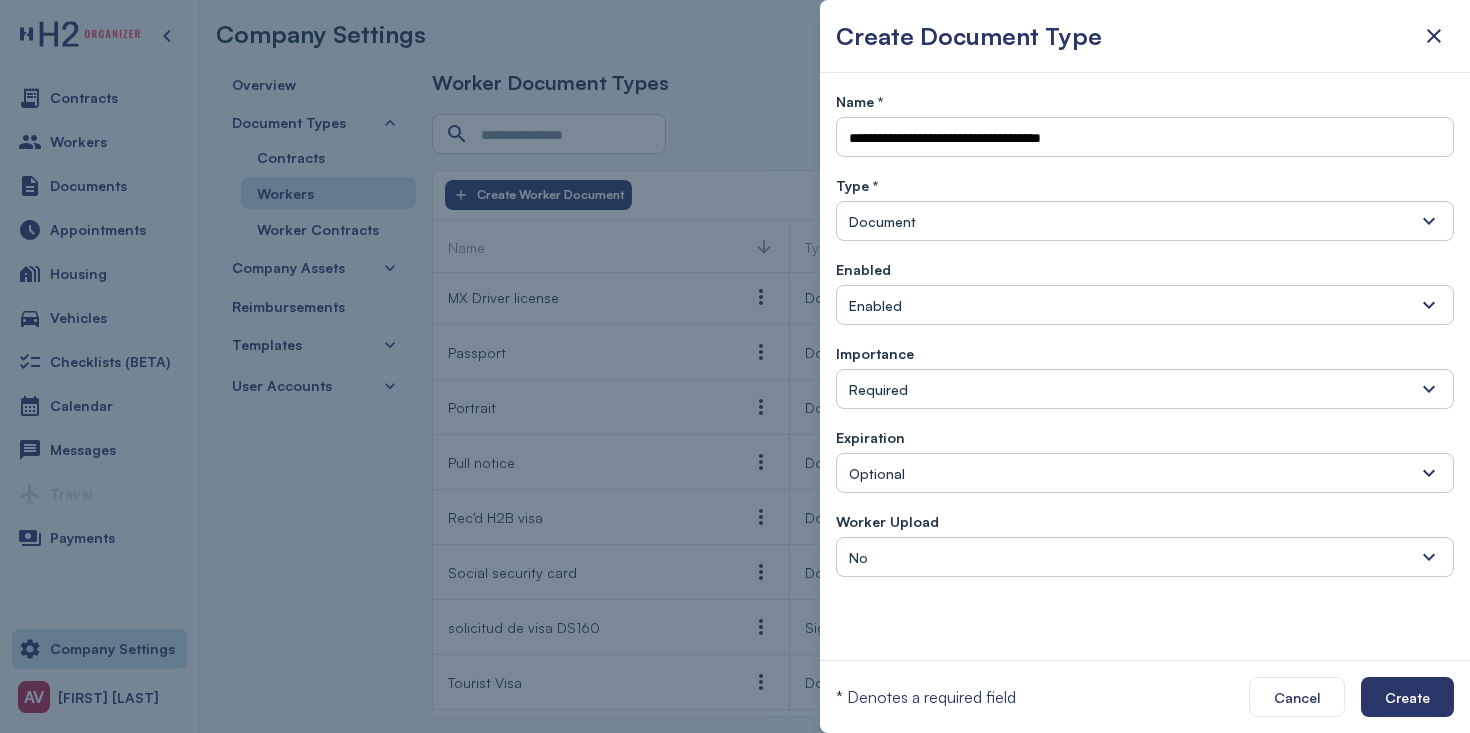 click on "Optional" at bounding box center (1145, 473) 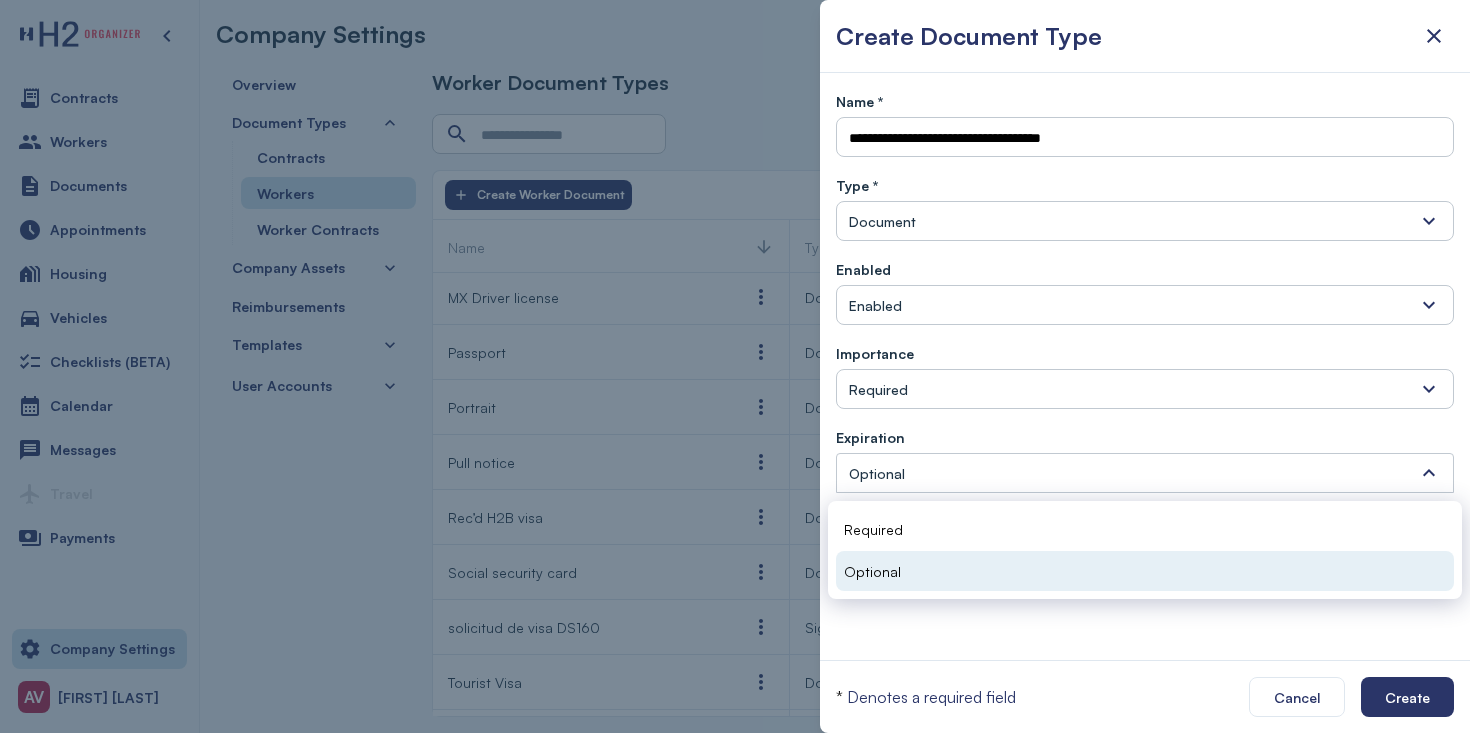 drag, startPoint x: 913, startPoint y: 532, endPoint x: 923, endPoint y: 574, distance: 43.174065 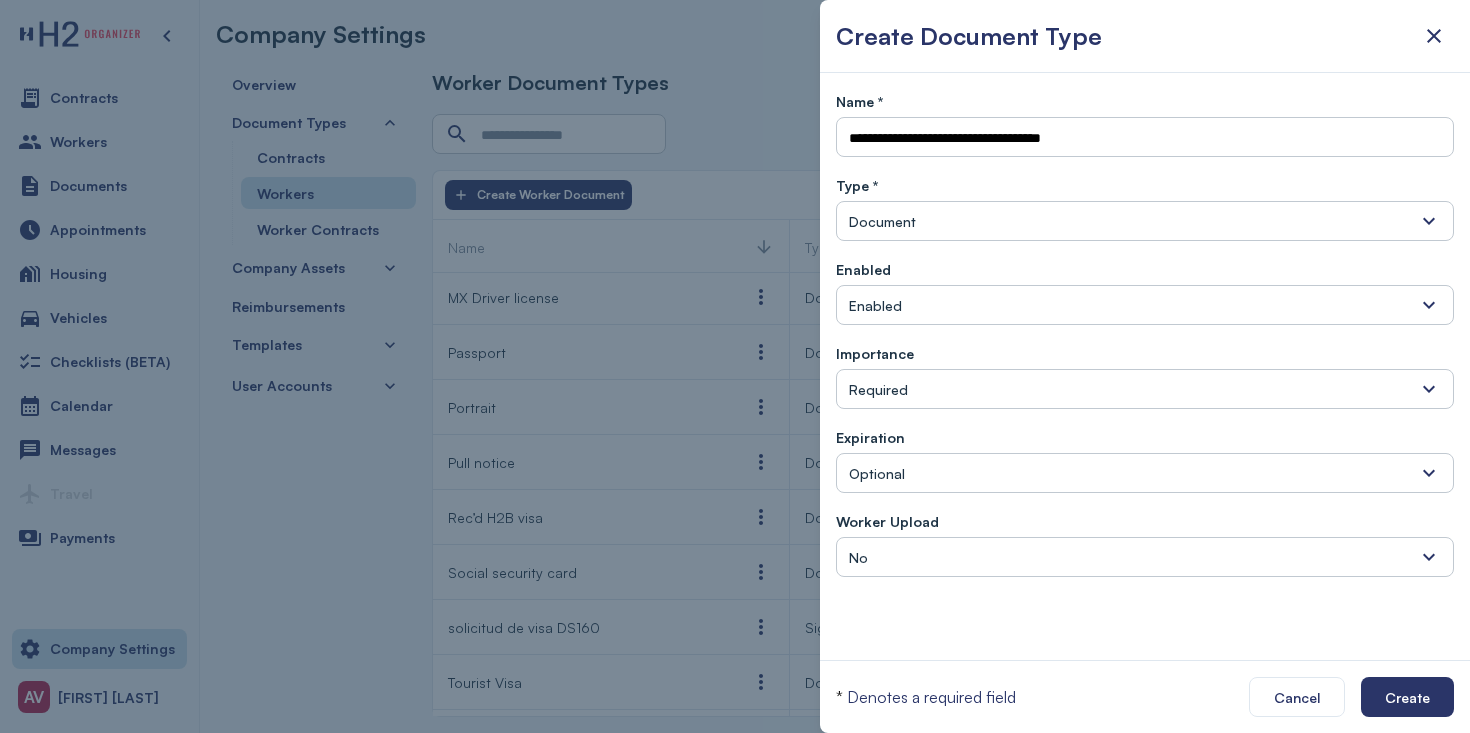 click on "No" at bounding box center [1145, 557] 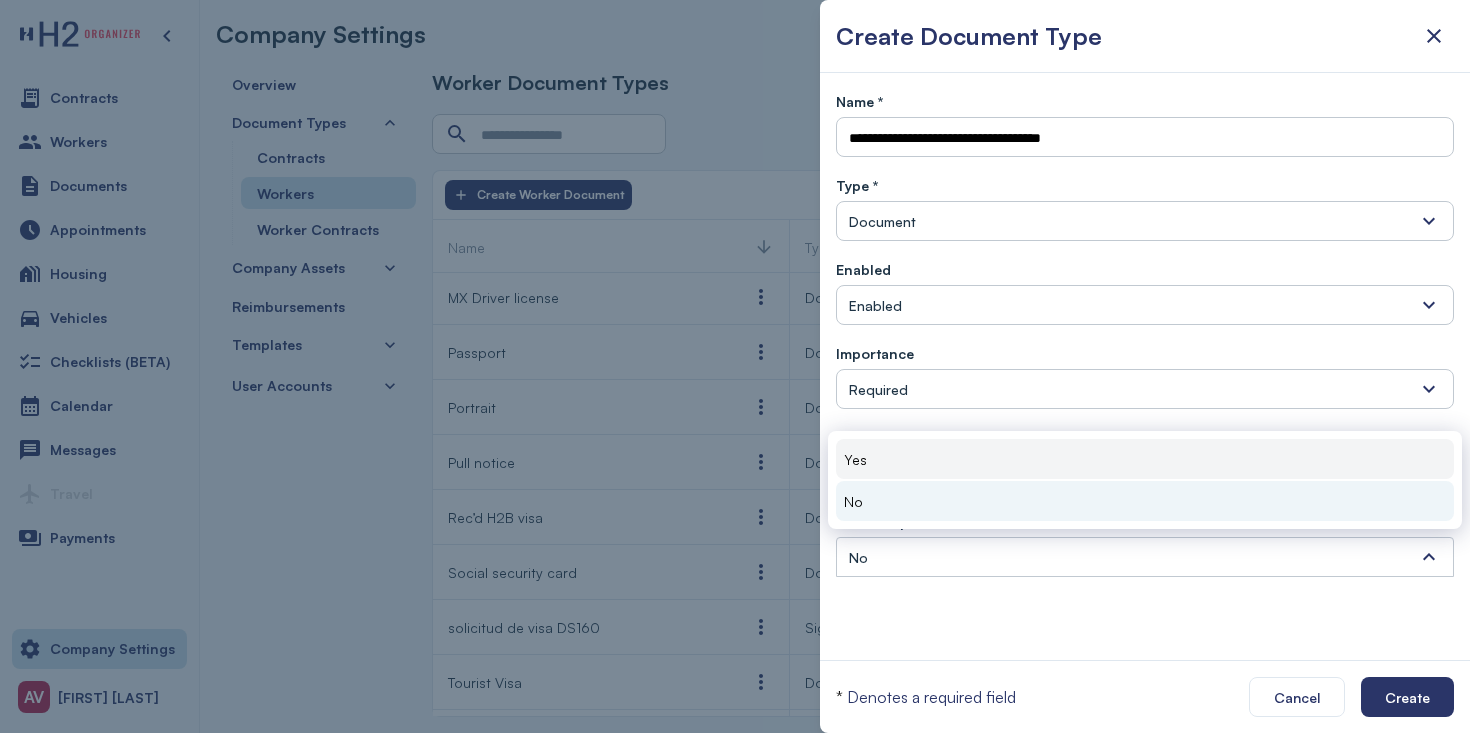 click on "Yes" at bounding box center [1145, 459] 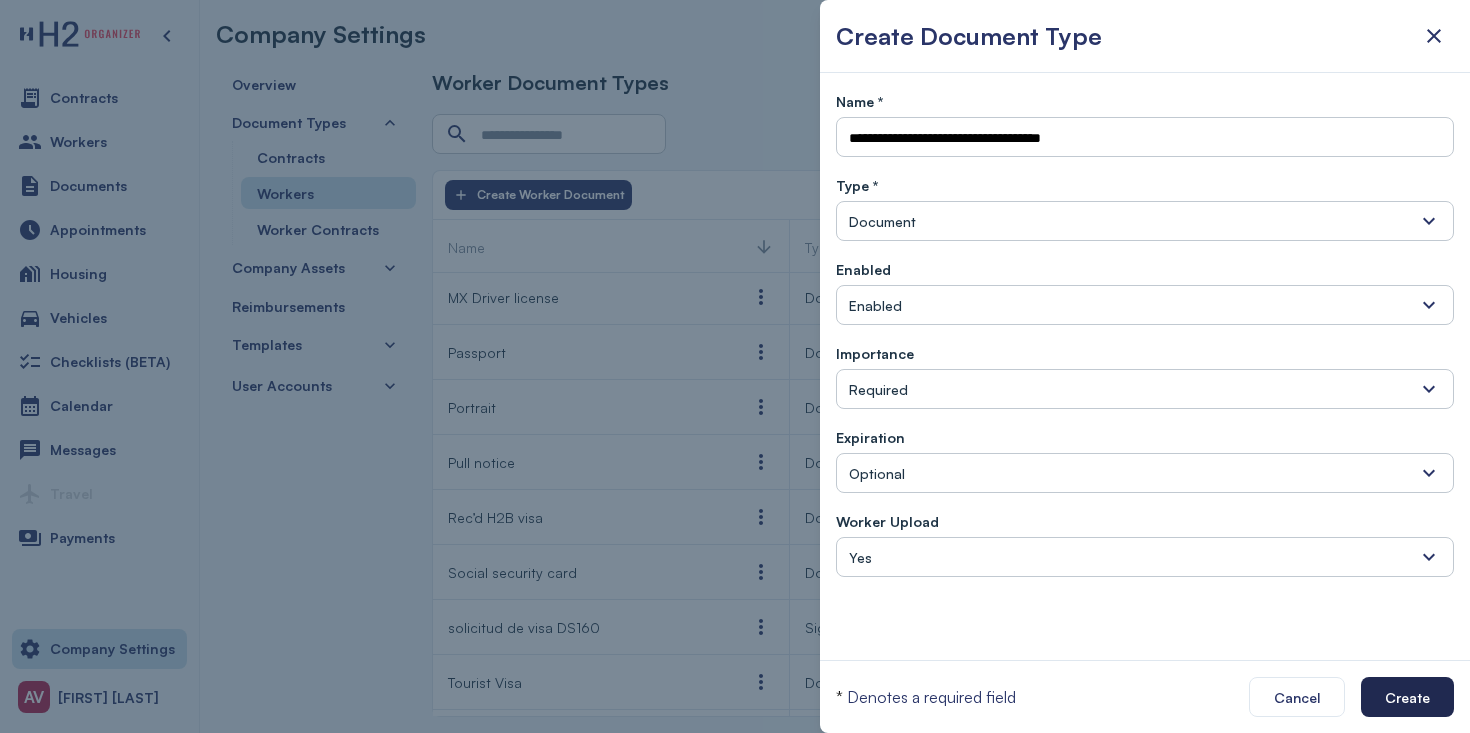click on "Create" at bounding box center (1407, 697) 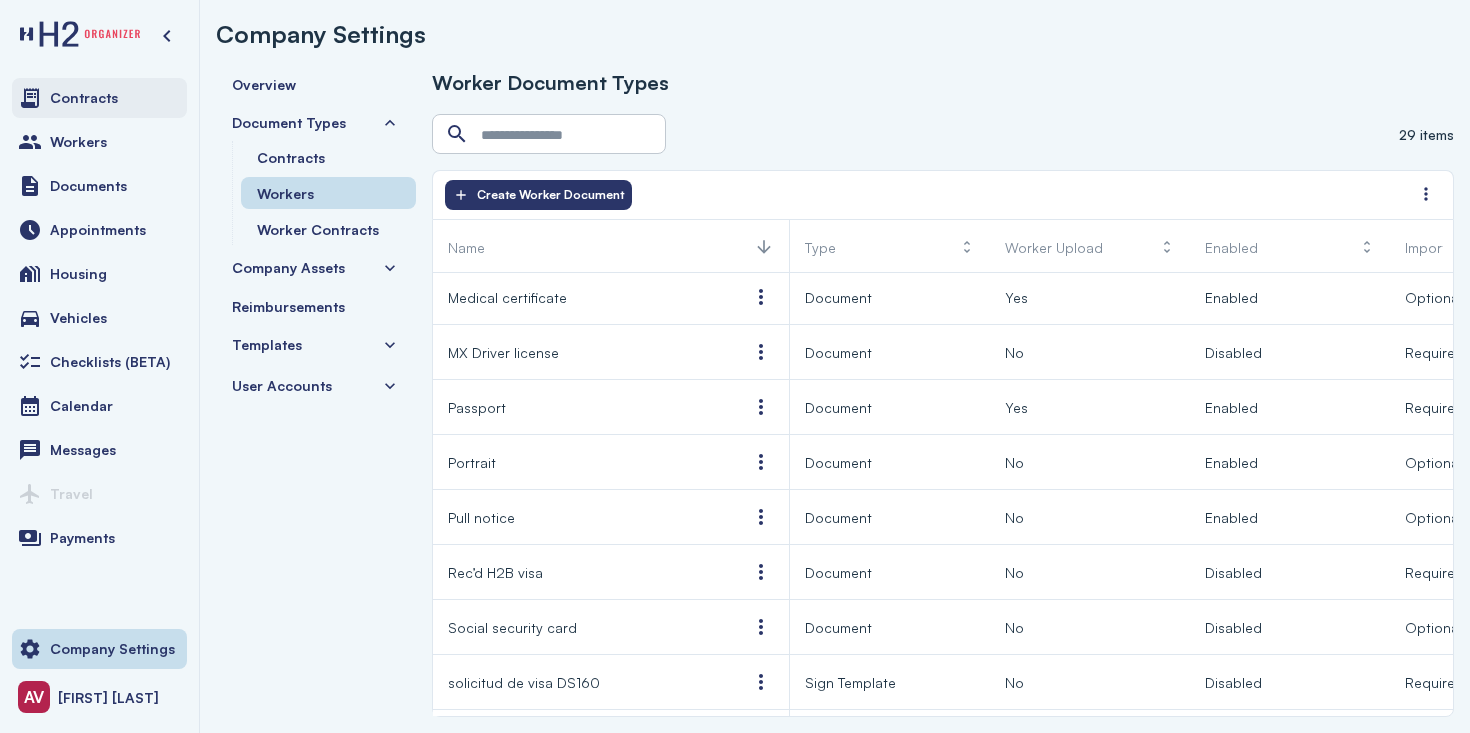click on "Contracts" at bounding box center [99, 98] 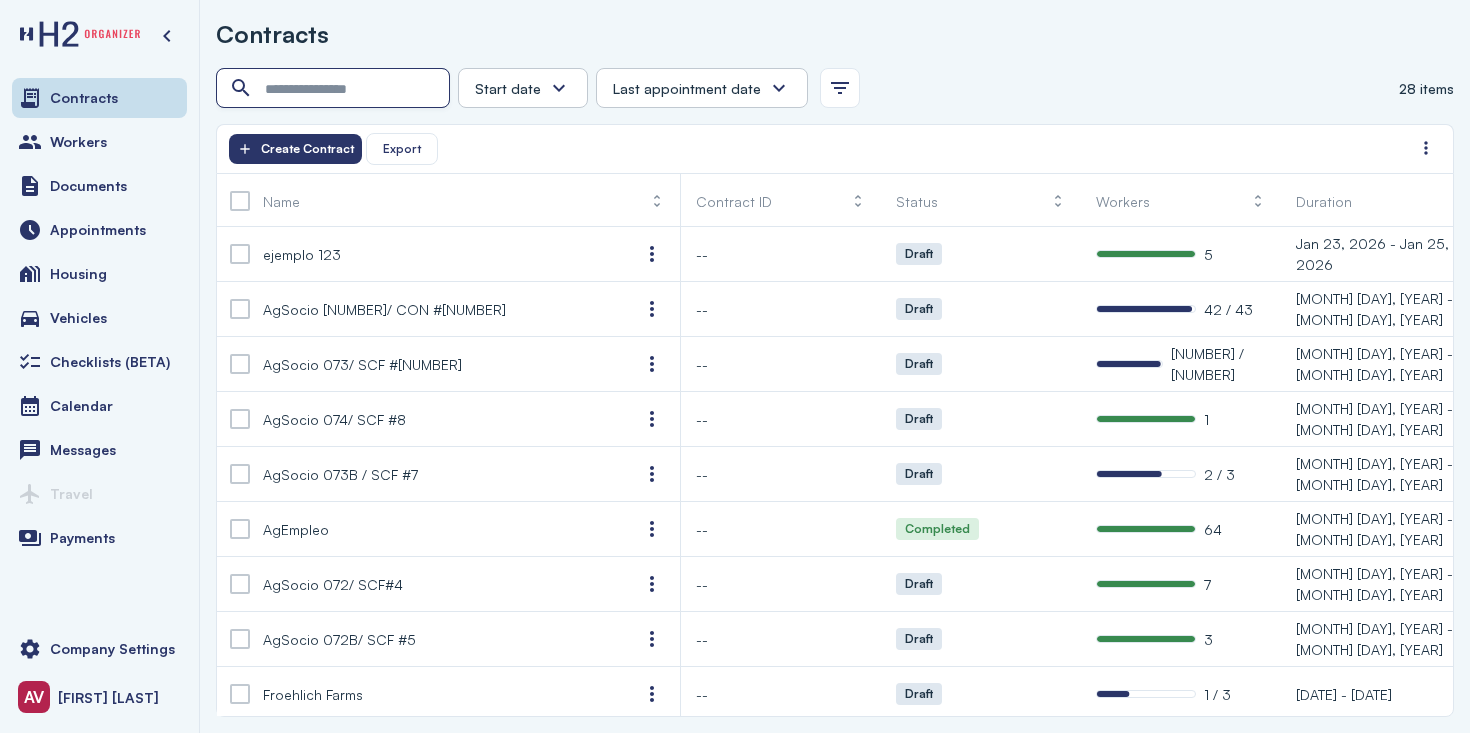 click at bounding box center [335, 89] 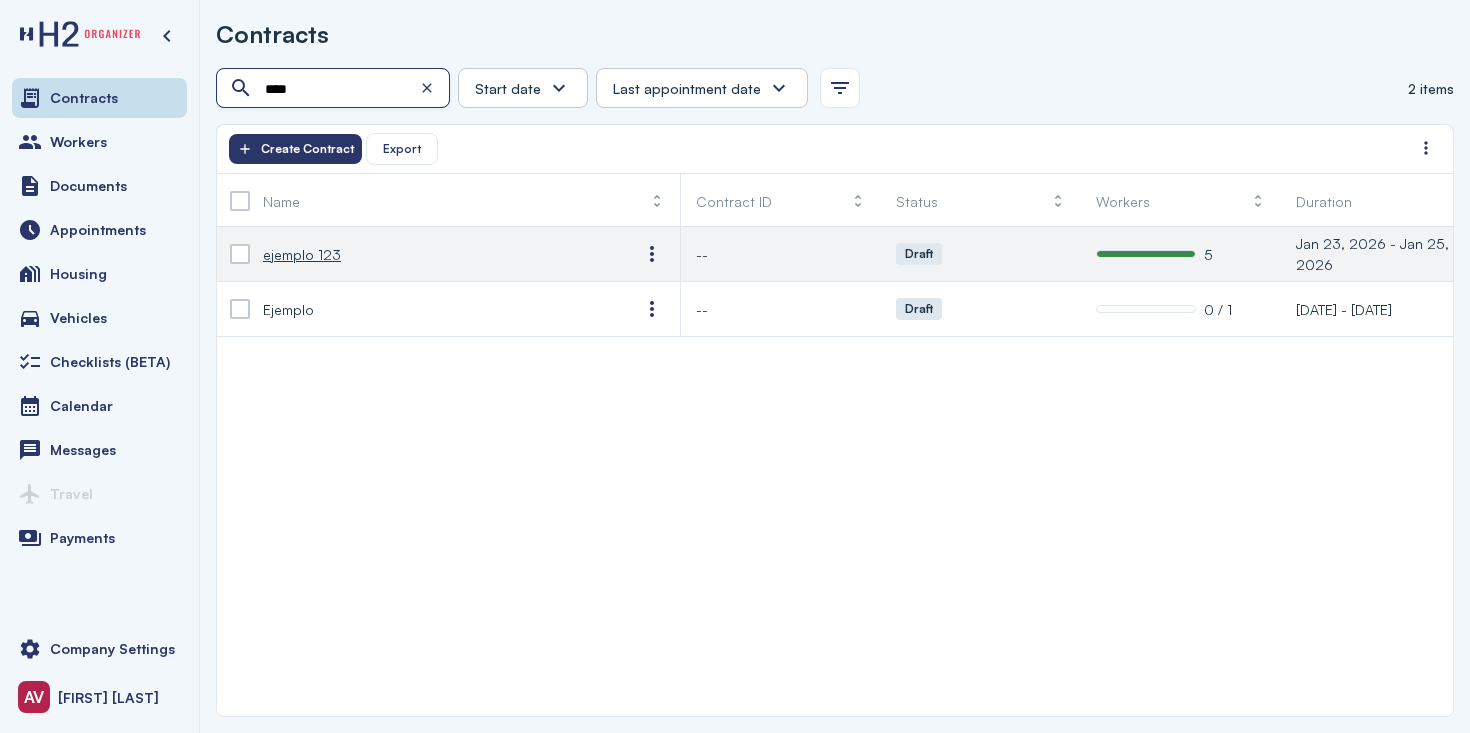 type on "****" 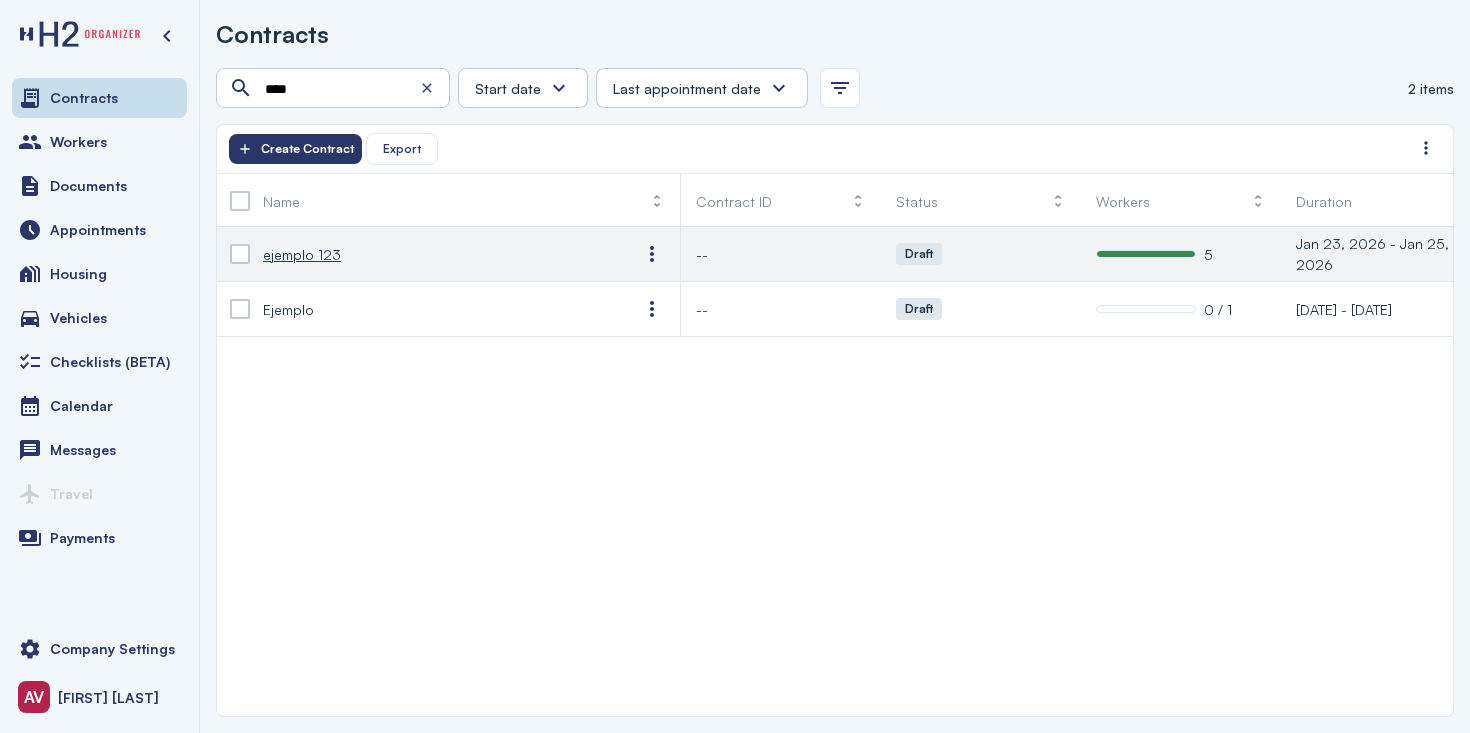 click on "ejemplo 123" at bounding box center (436, 254) 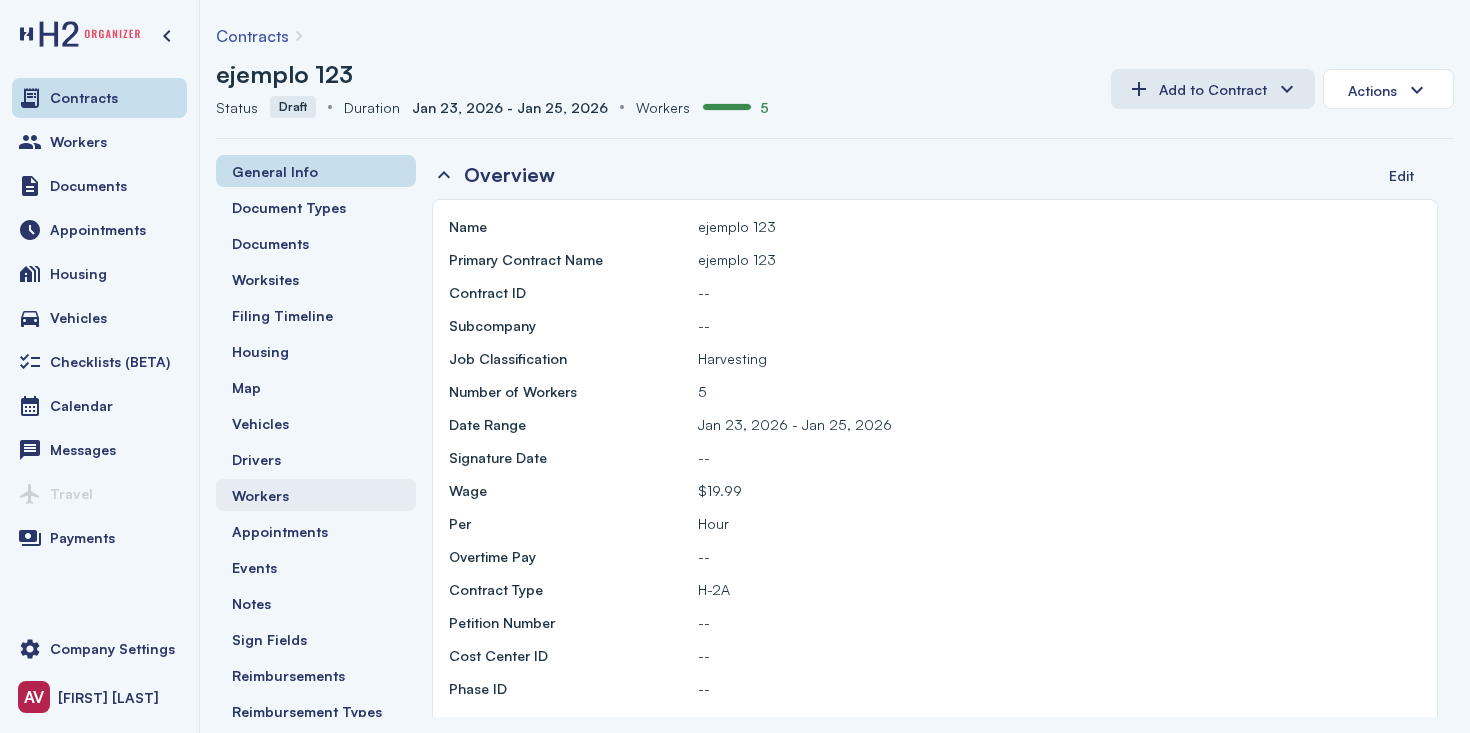 click on "Workers" at bounding box center (316, 495) 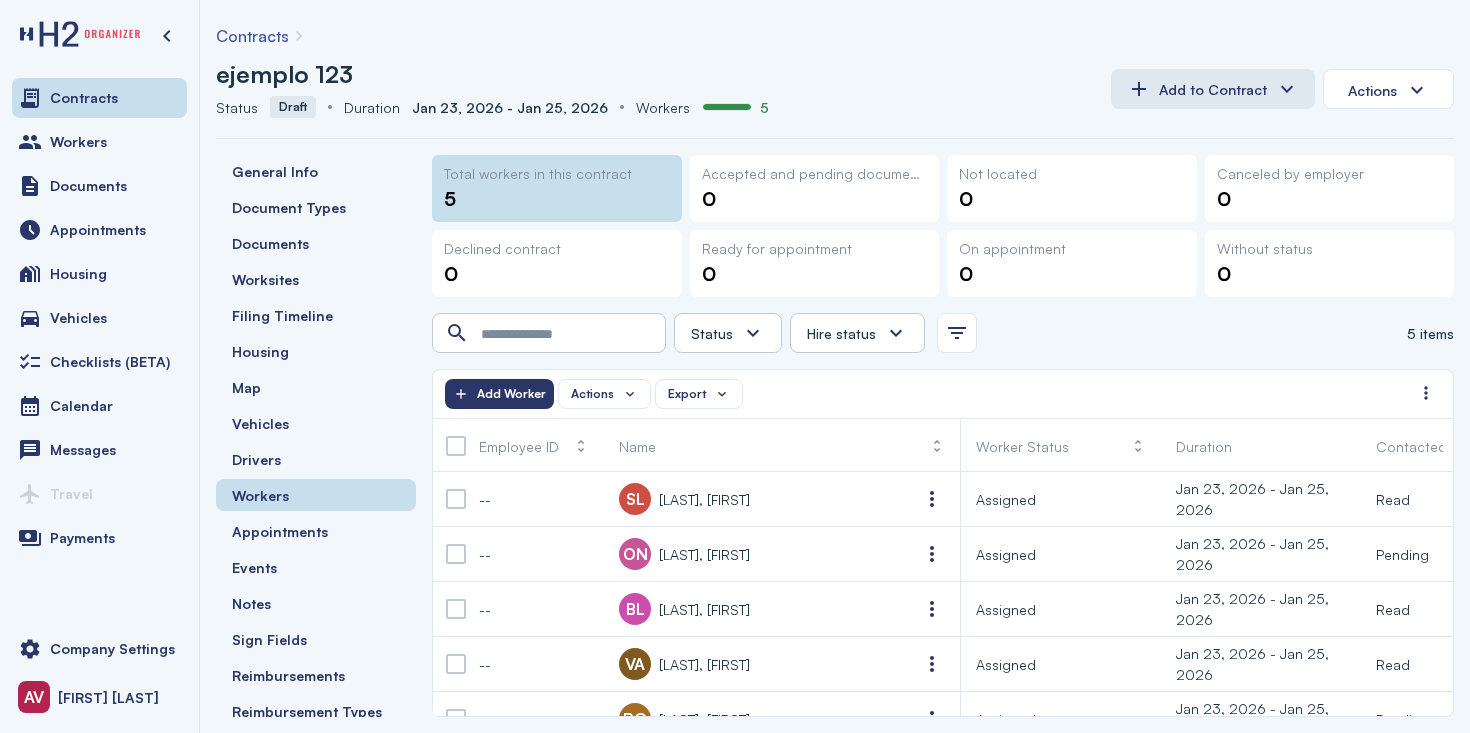 click at bounding box center (456, 446) 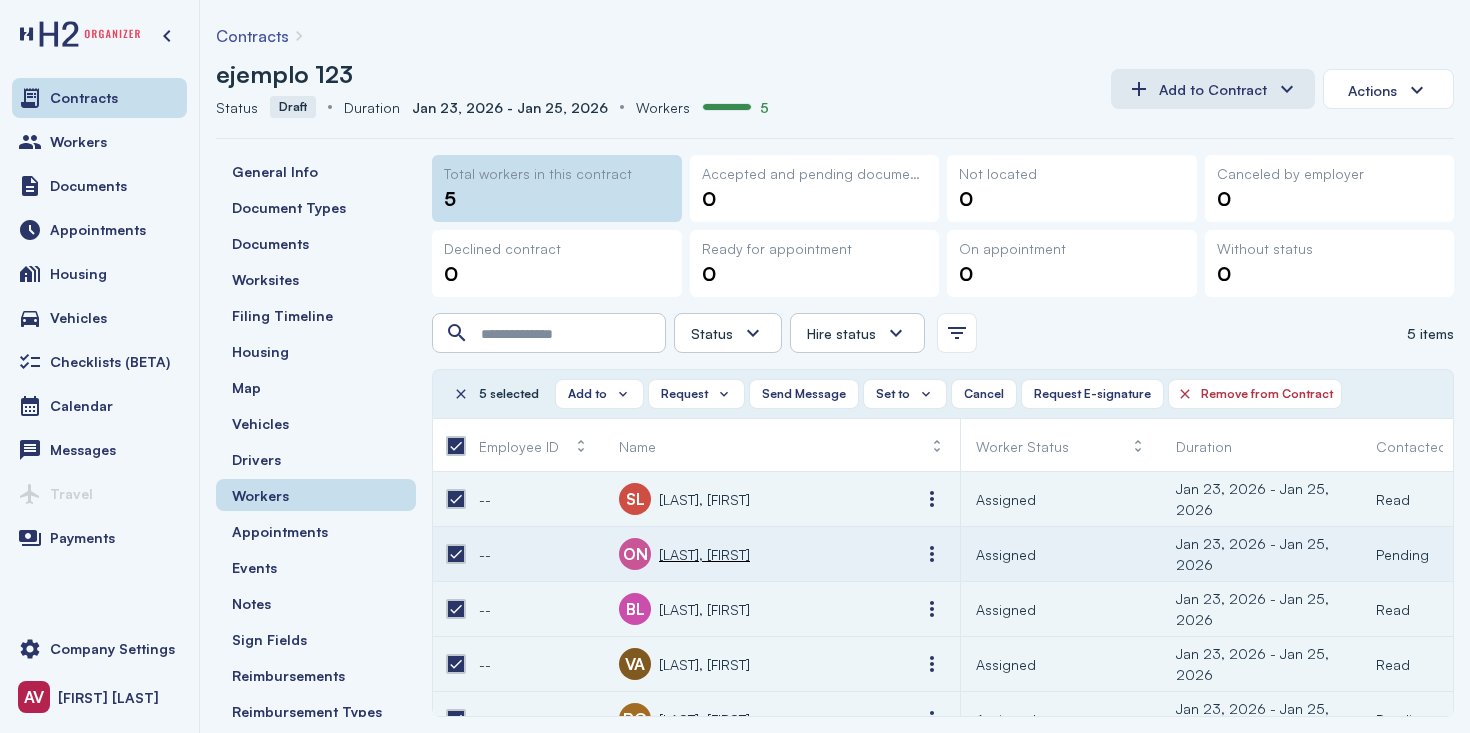 scroll, scrollTop: 31, scrollLeft: 0, axis: vertical 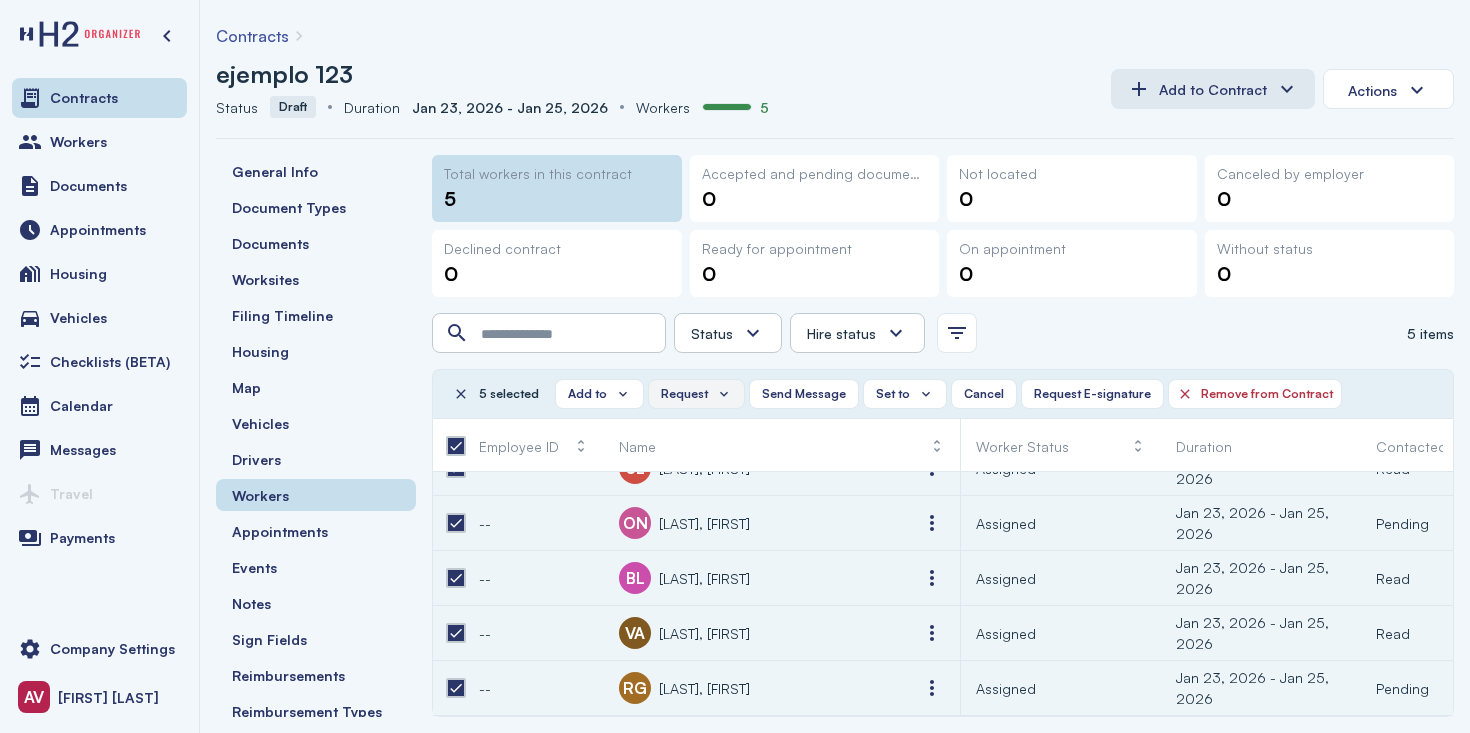click on "Request" at bounding box center (696, 394) 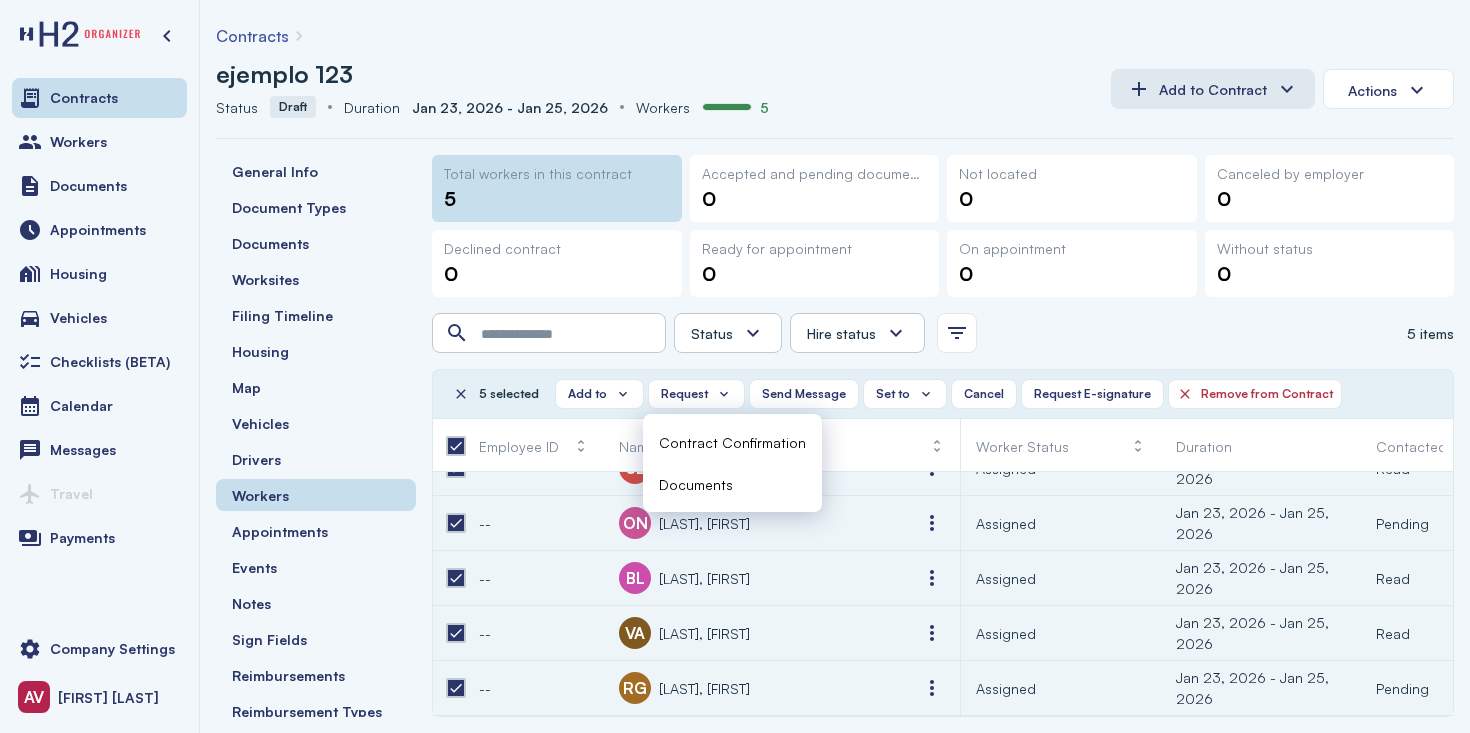 drag, startPoint x: 756, startPoint y: 484, endPoint x: 1105, endPoint y: 329, distance: 381.8717 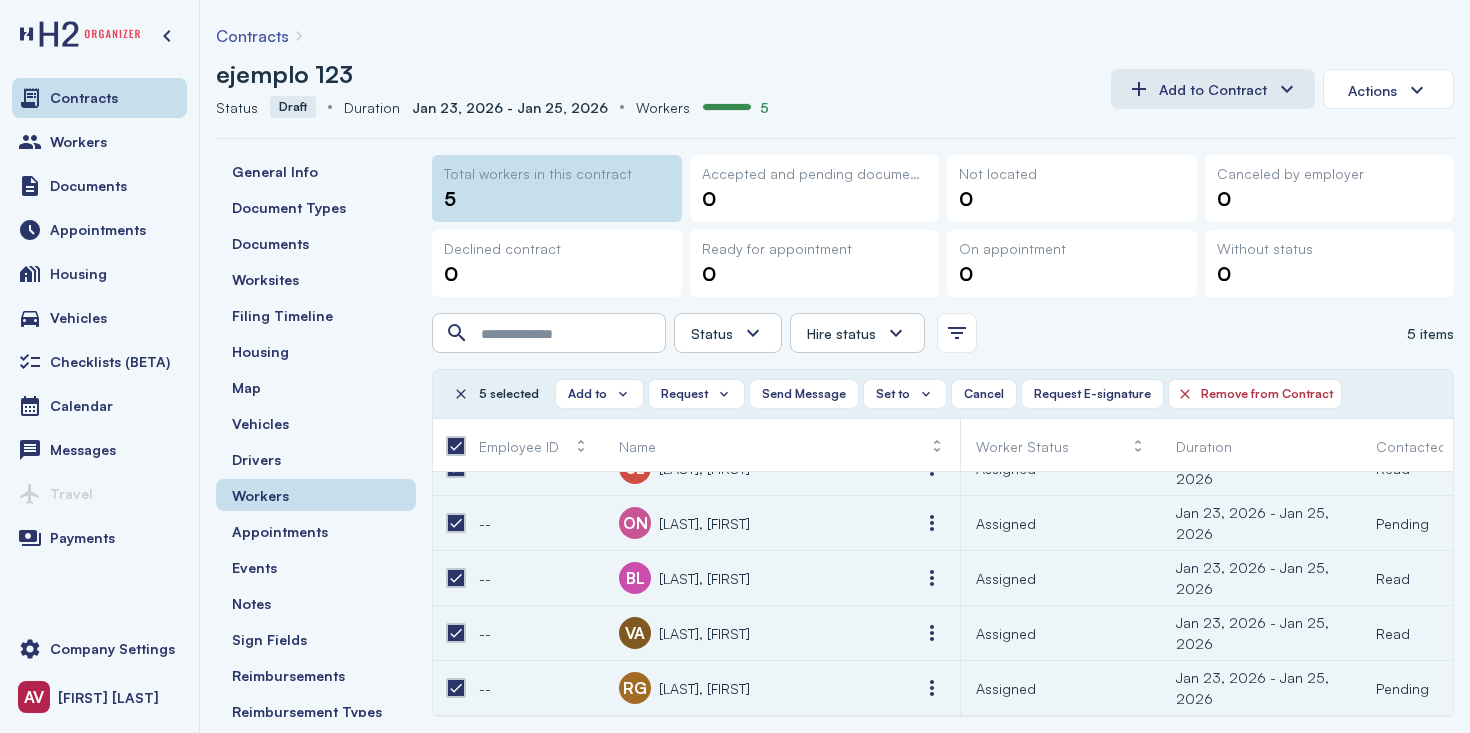 click on "Status         Assigned In Progress Ready for appointment Assigned to appointment Complete Canceled     Hire status         Hire No Hire Undecided           5 items" 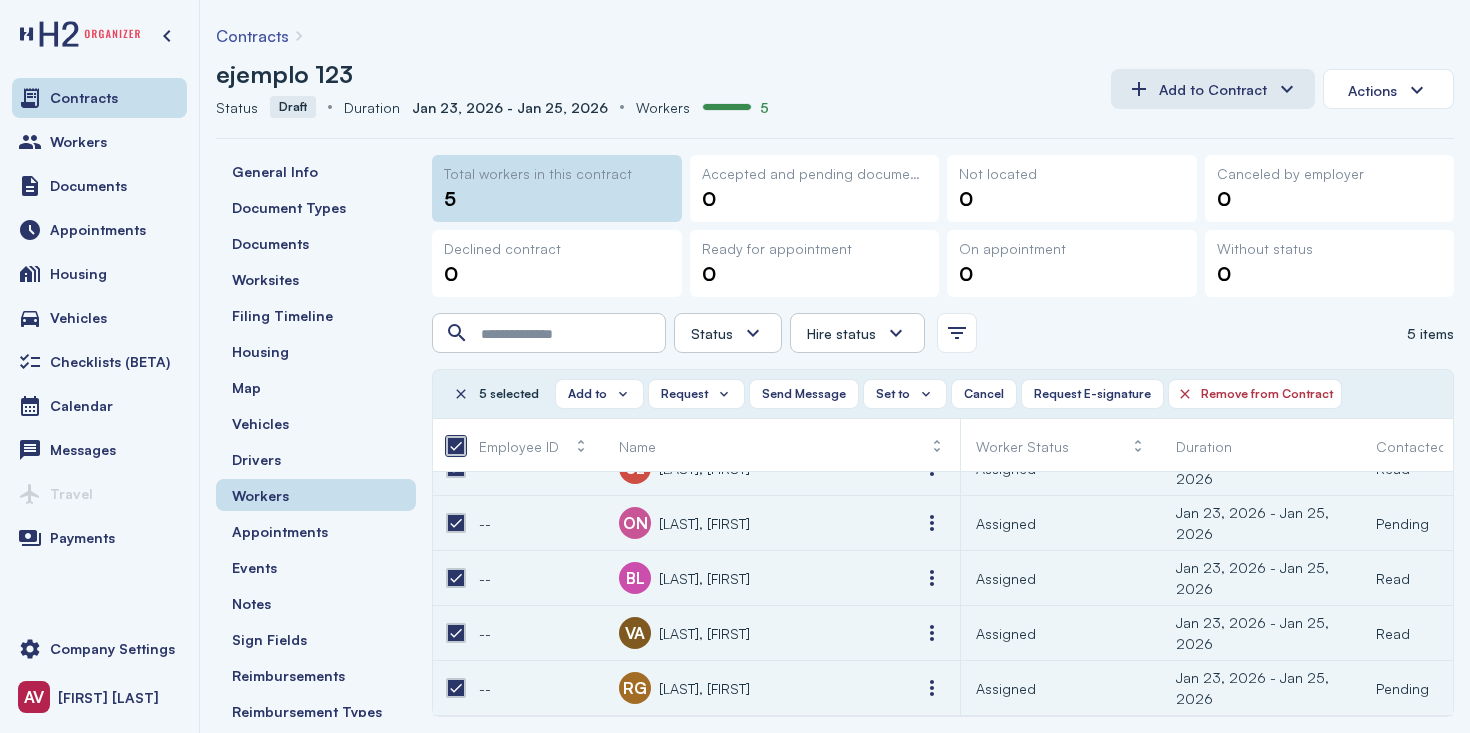click at bounding box center (456, 446) 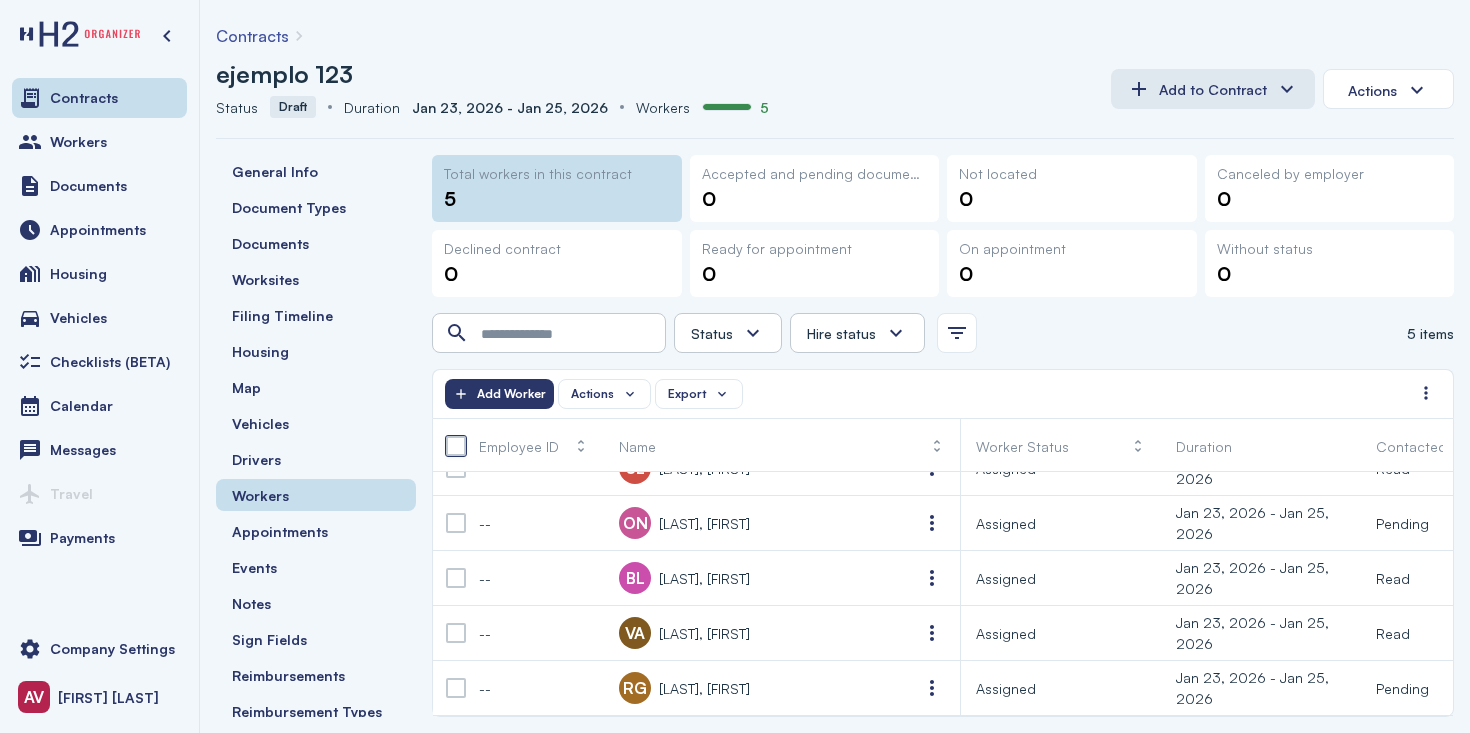 click at bounding box center (456, 446) 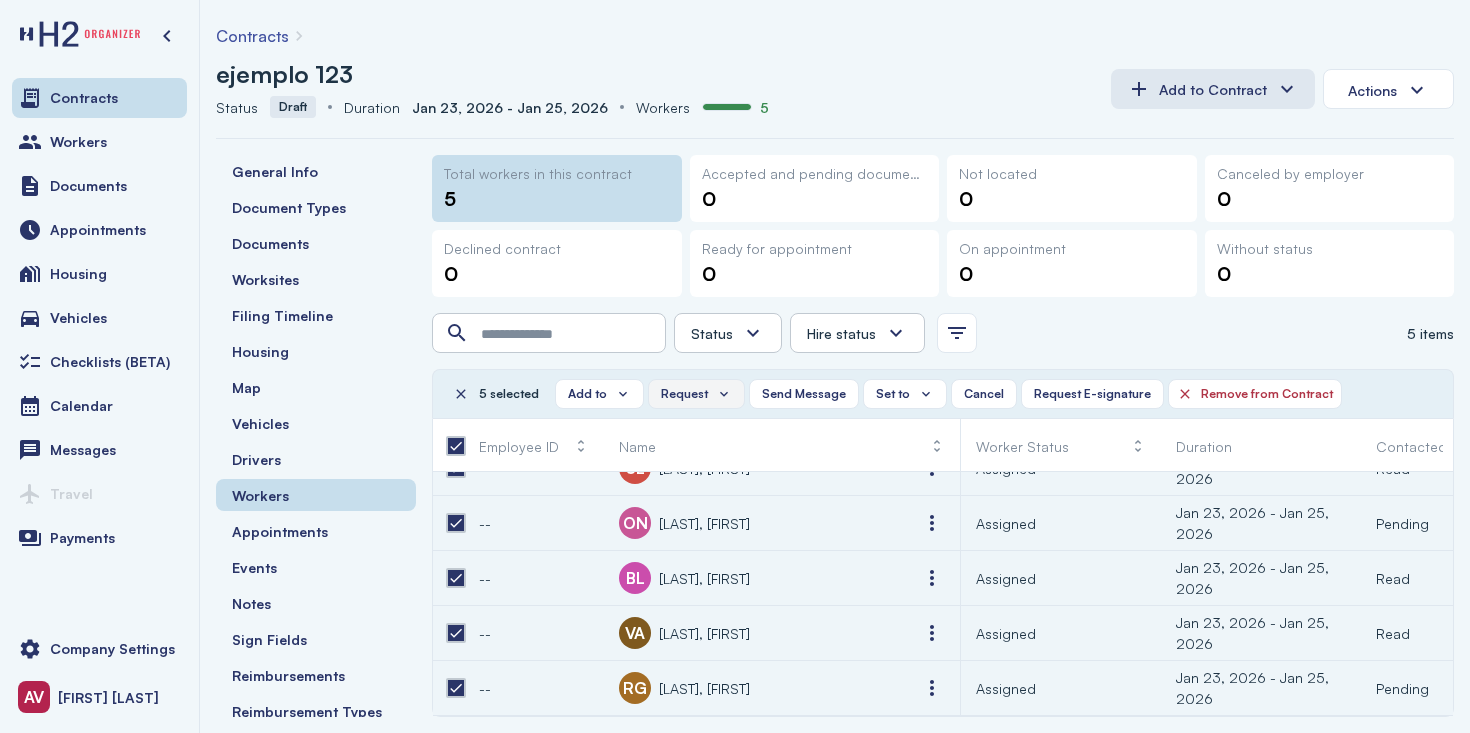 click on "Request" at bounding box center (684, 394) 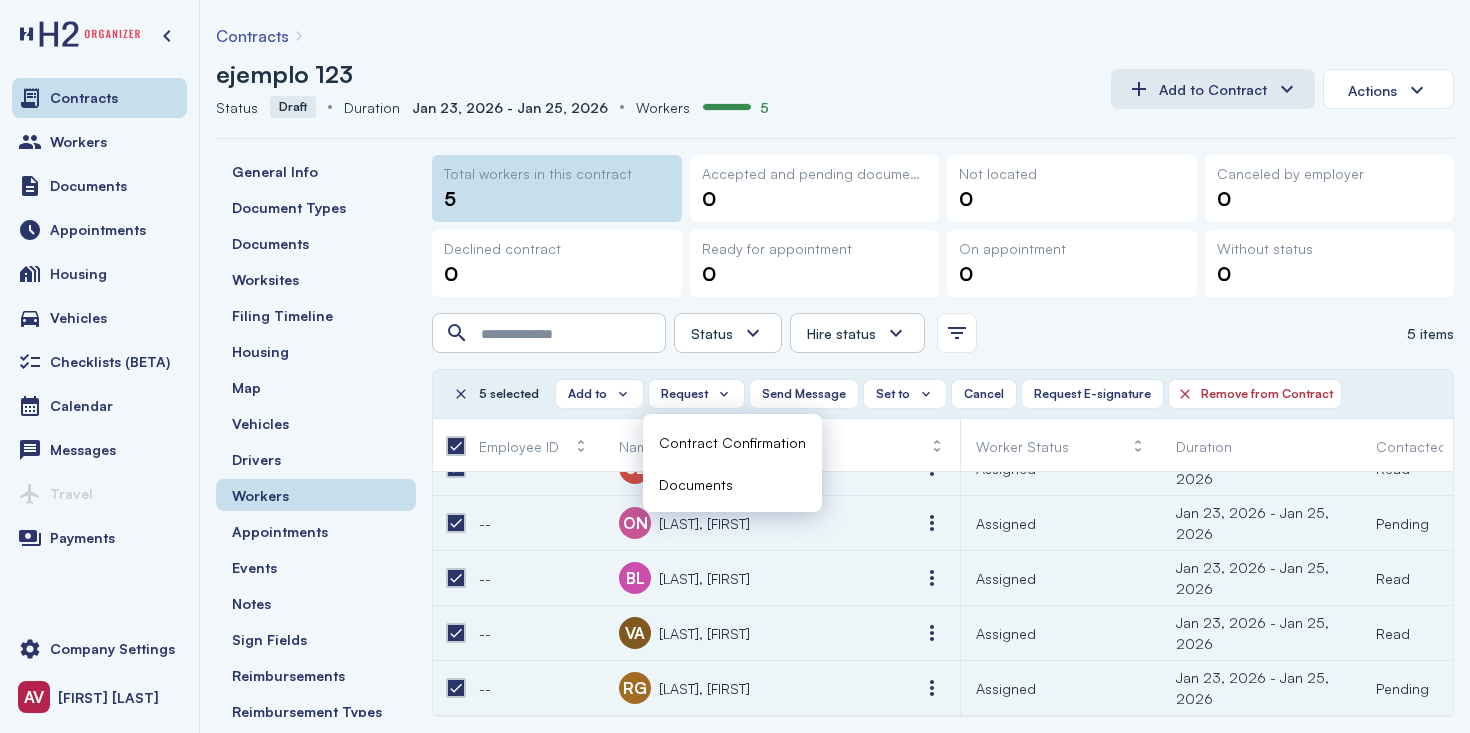 click on "Documents" at bounding box center [696, 484] 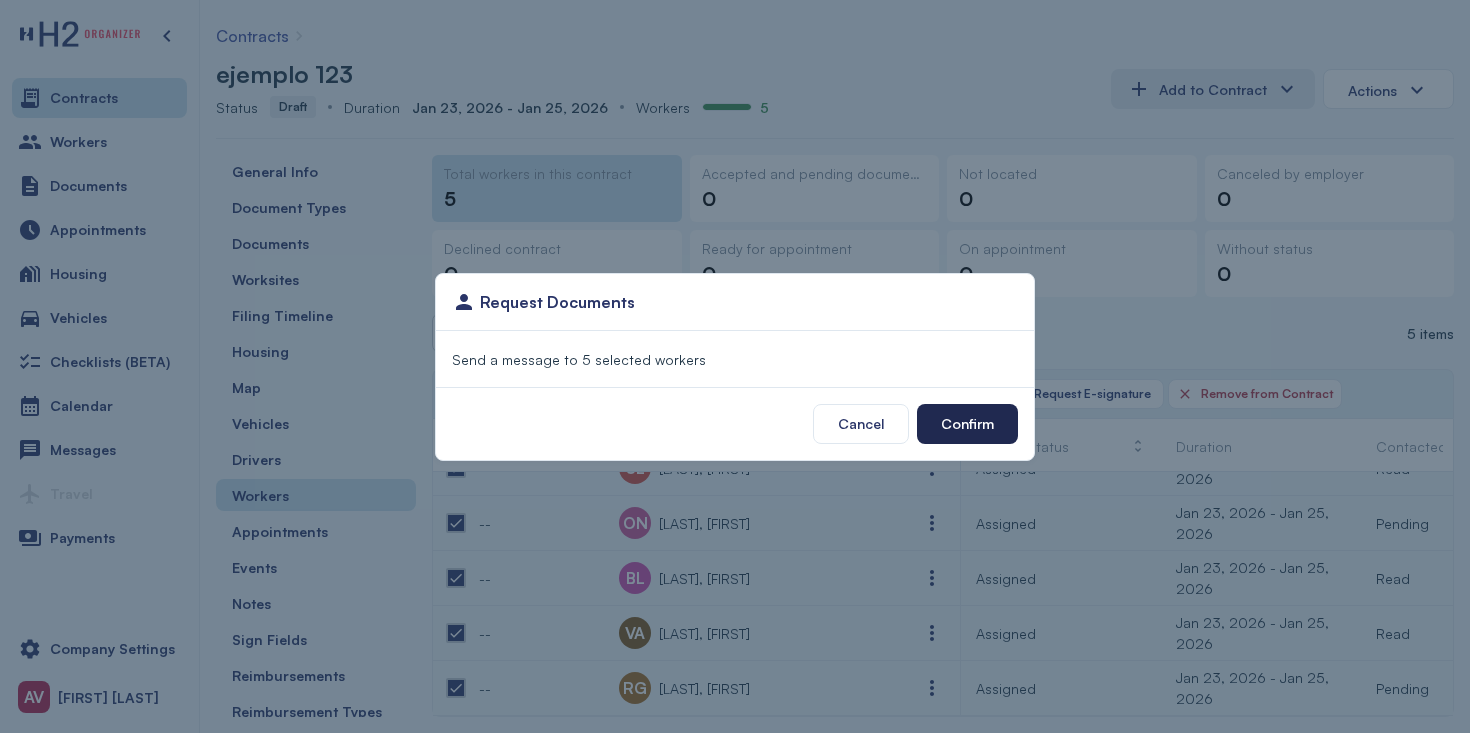 click on "Confirm" at bounding box center (967, 424) 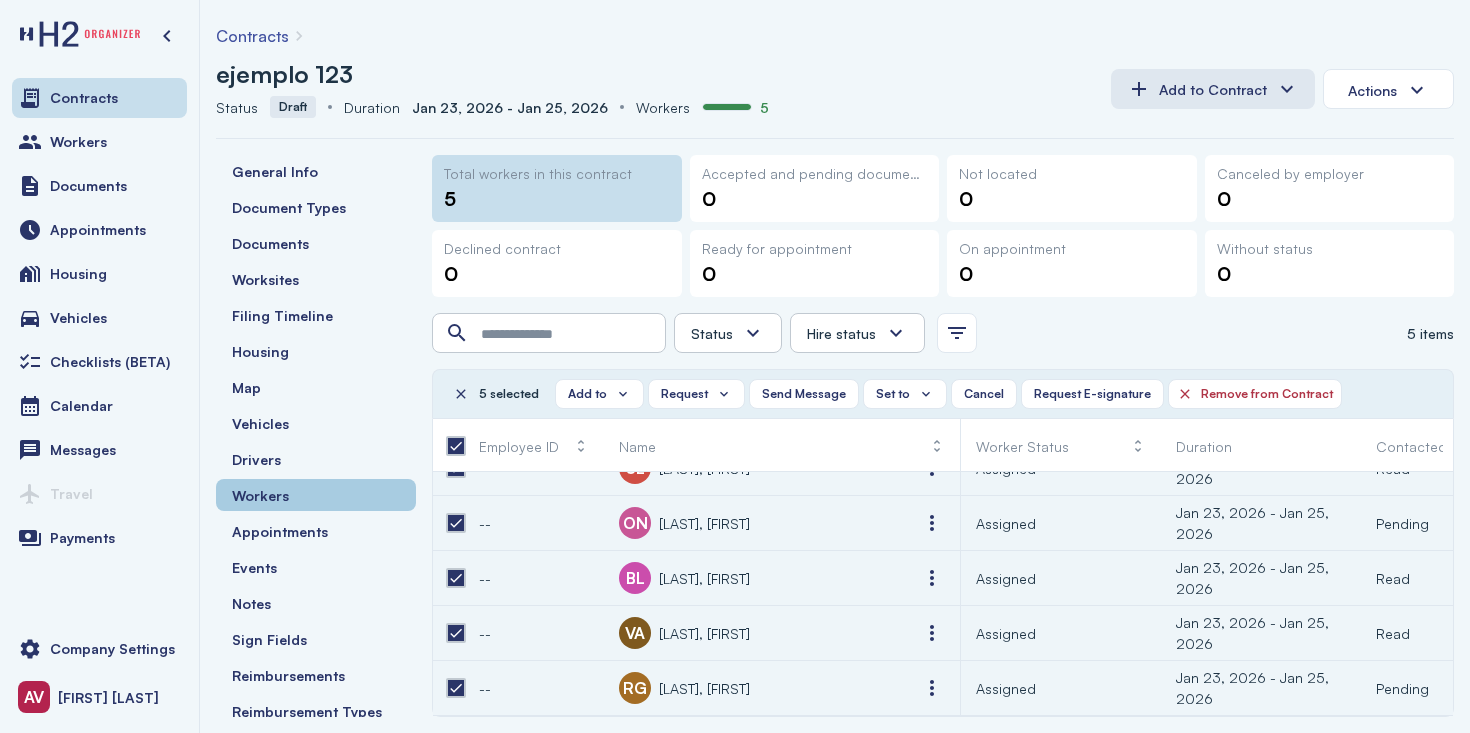 click on "Workers" at bounding box center (316, 495) 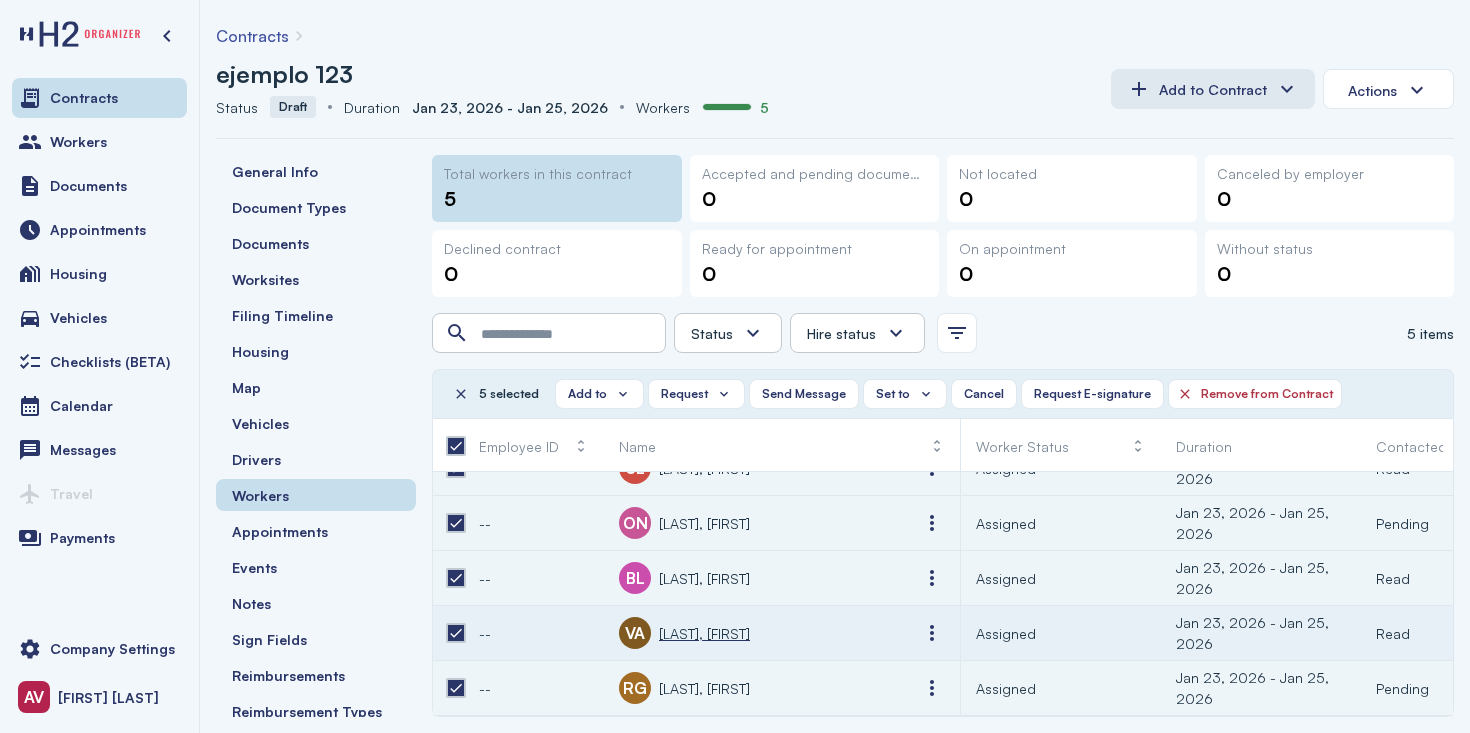 click on "[NAME], [NAME]" at bounding box center (704, 633) 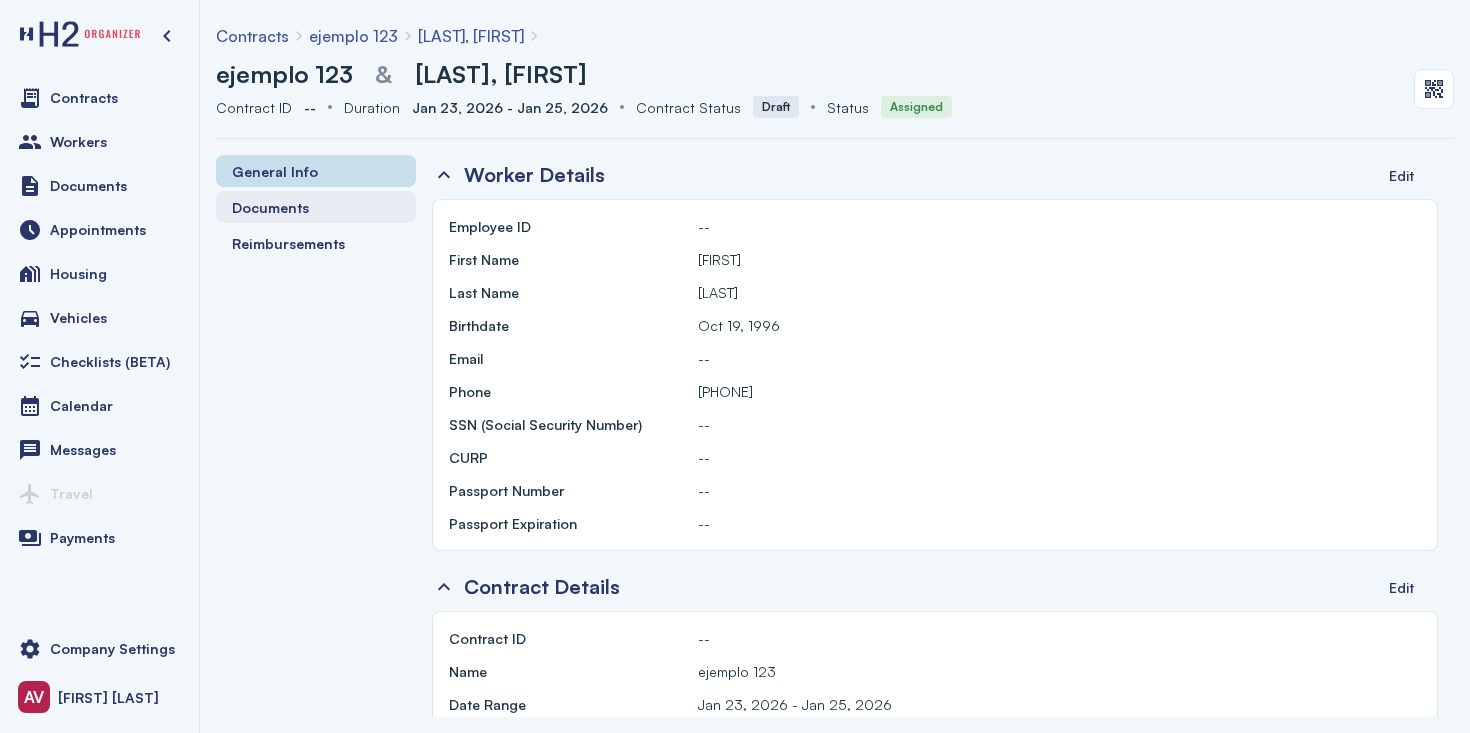 click on "Documents" at bounding box center (316, 207) 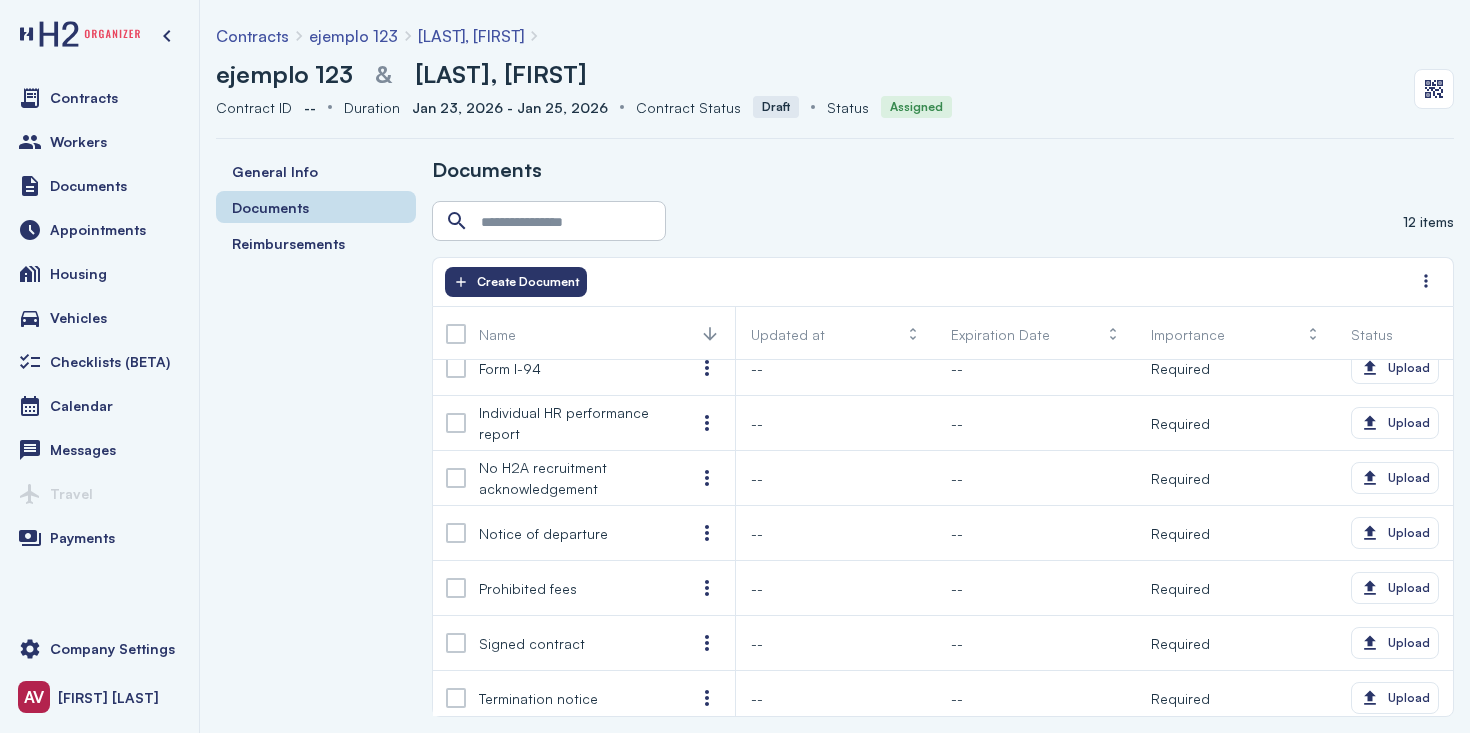 scroll, scrollTop: 0, scrollLeft: 0, axis: both 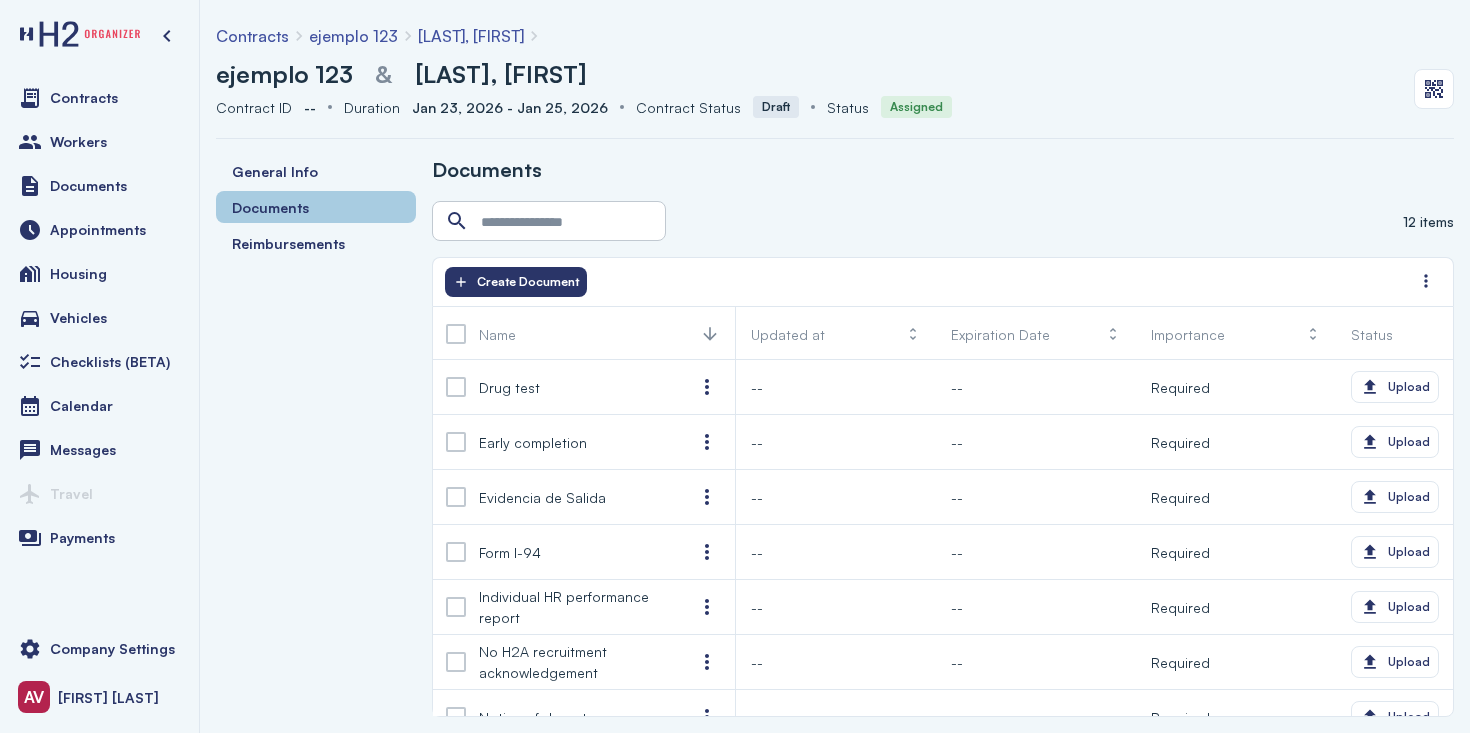 click on "Documents" at bounding box center [316, 207] 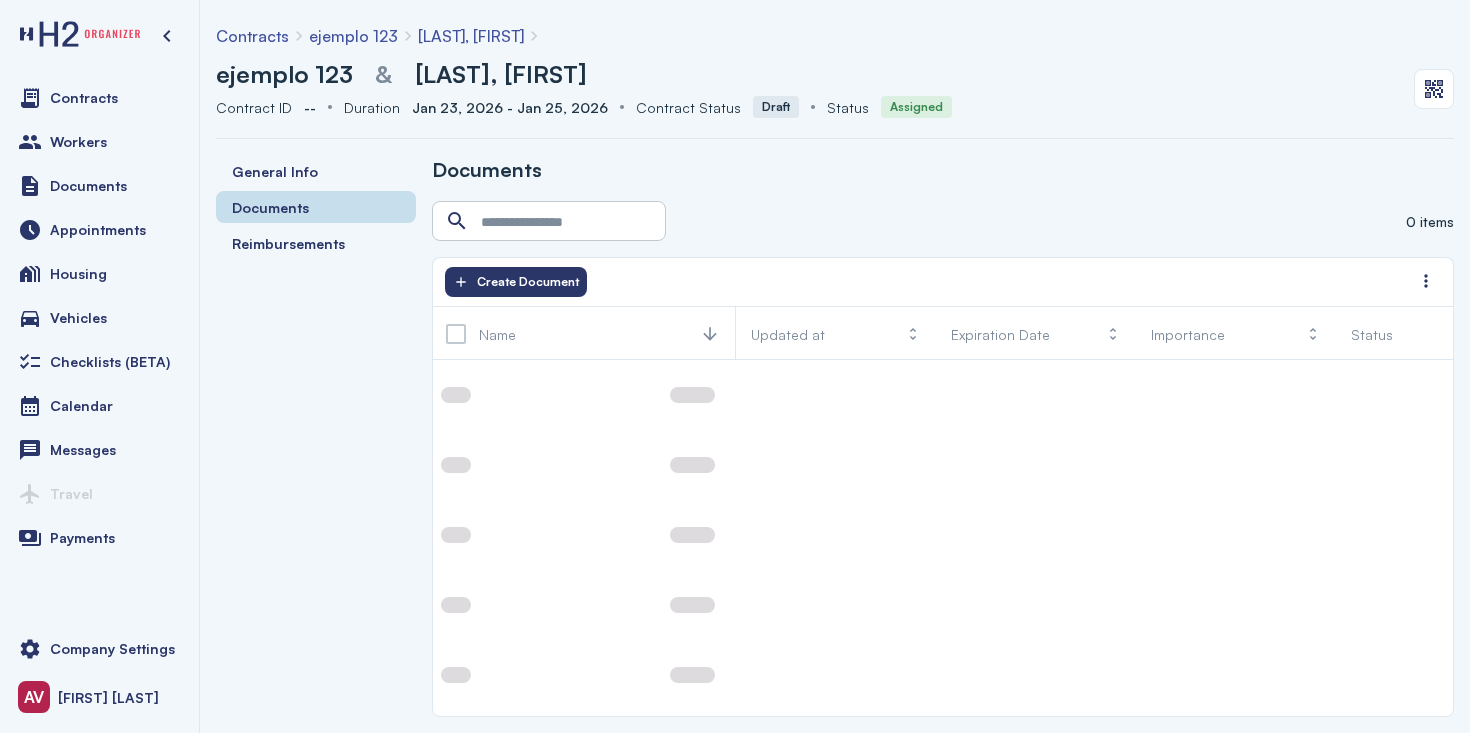 scroll, scrollTop: 0, scrollLeft: 0, axis: both 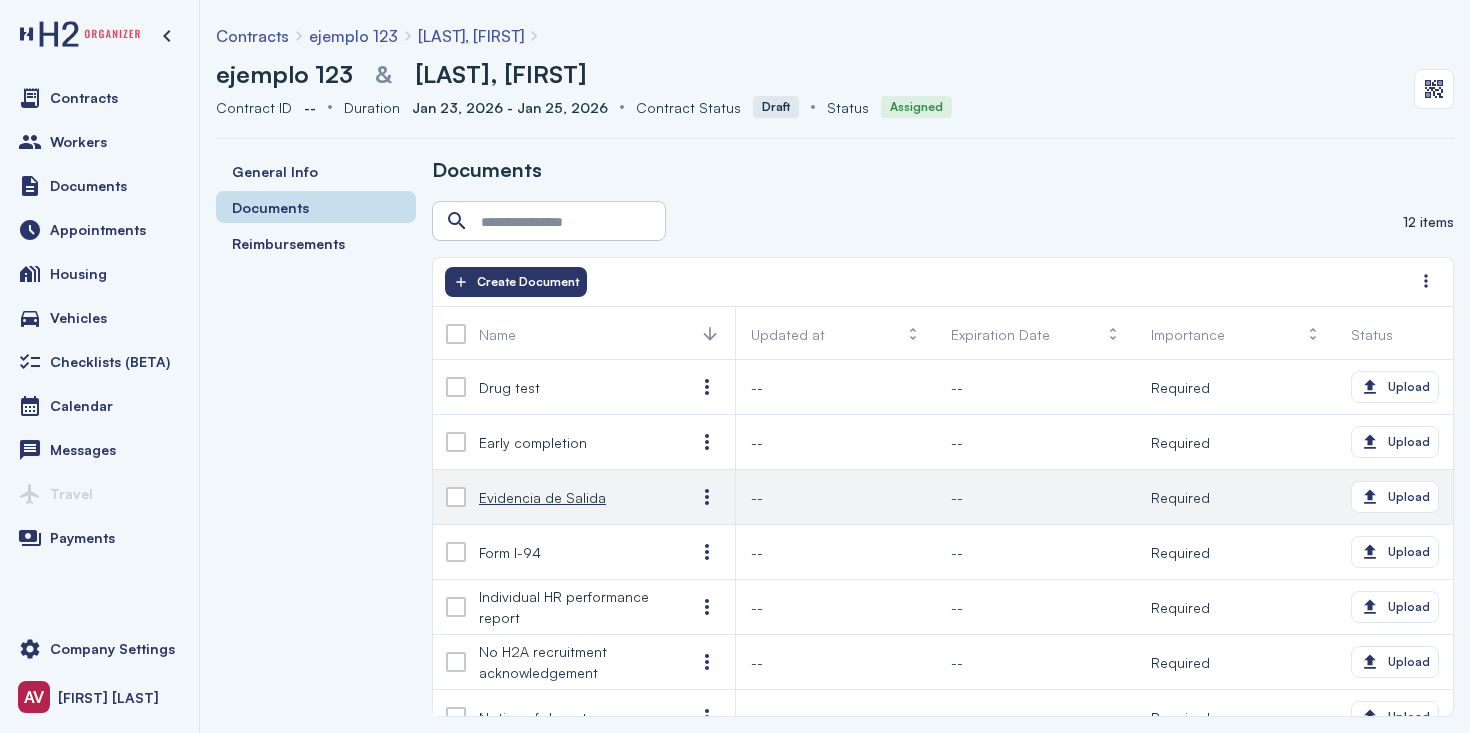 click on "Evidencia de Salida" at bounding box center [571, 497] 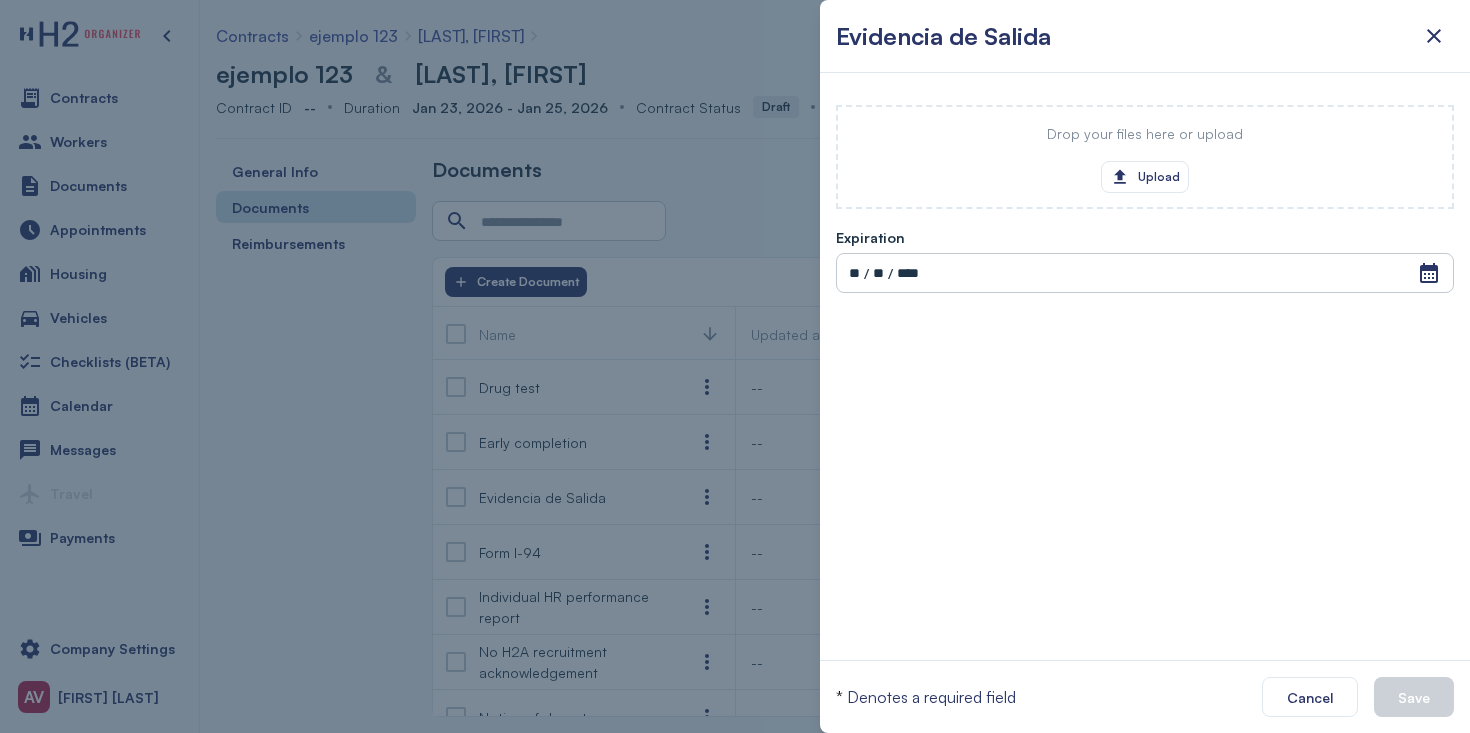 click at bounding box center [735, 366] 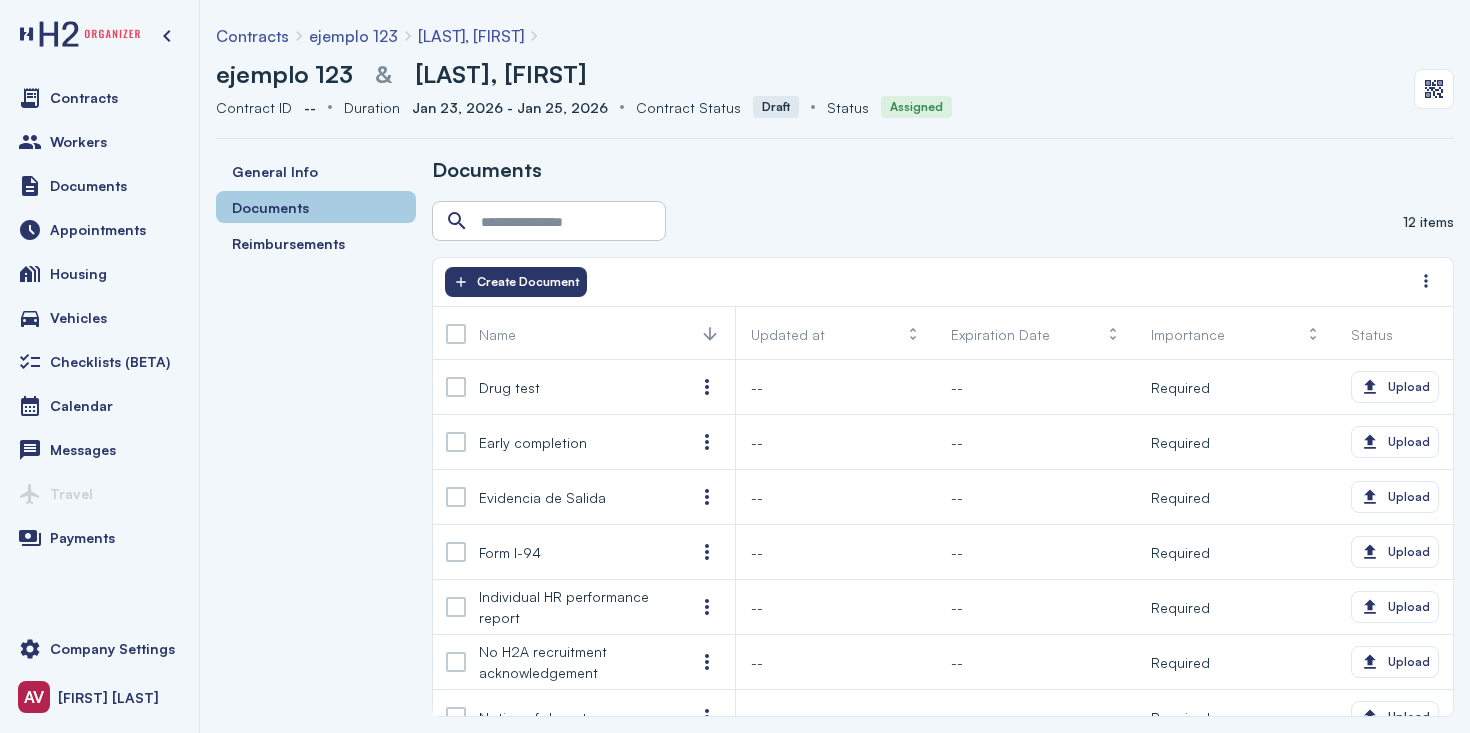 click on "Documents" at bounding box center [270, 207] 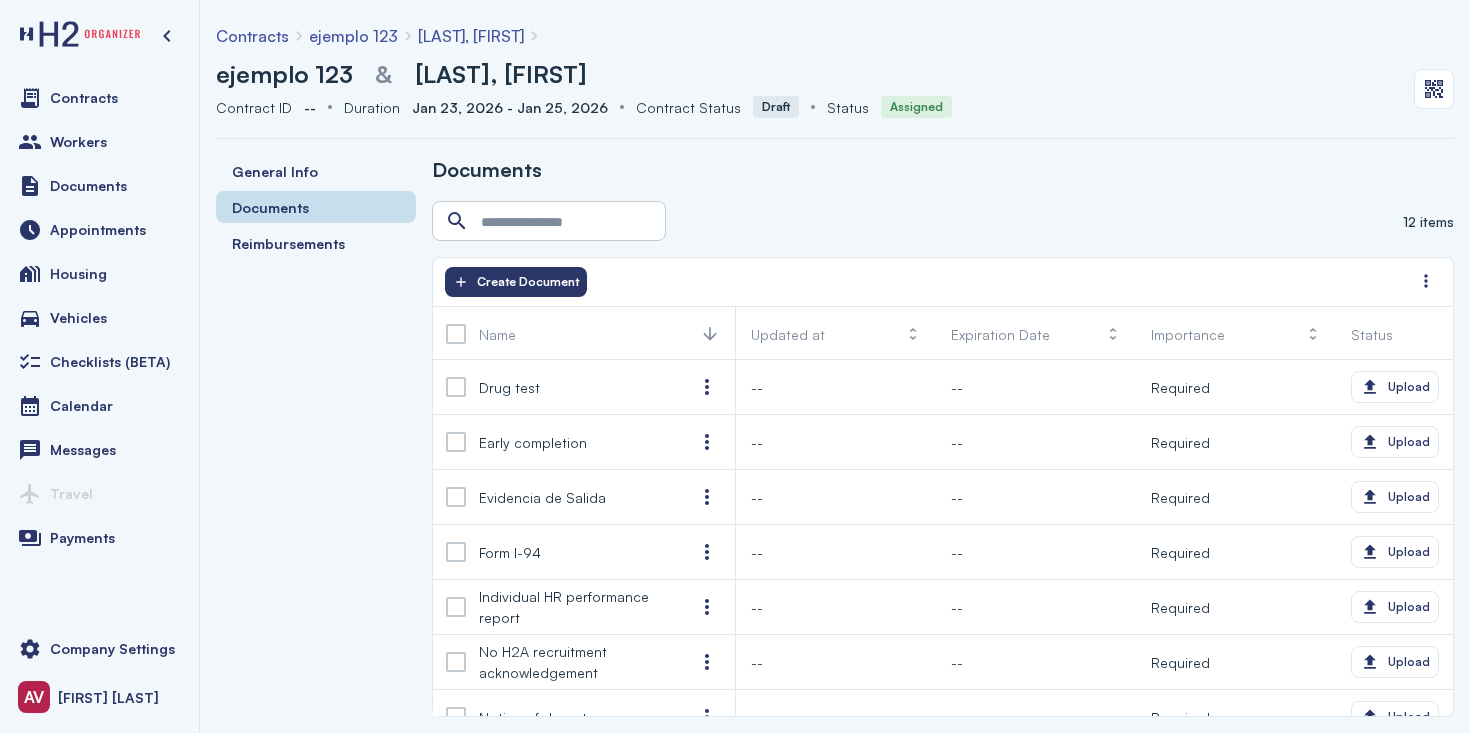 click on "ejemplo 123" at bounding box center [284, 74] 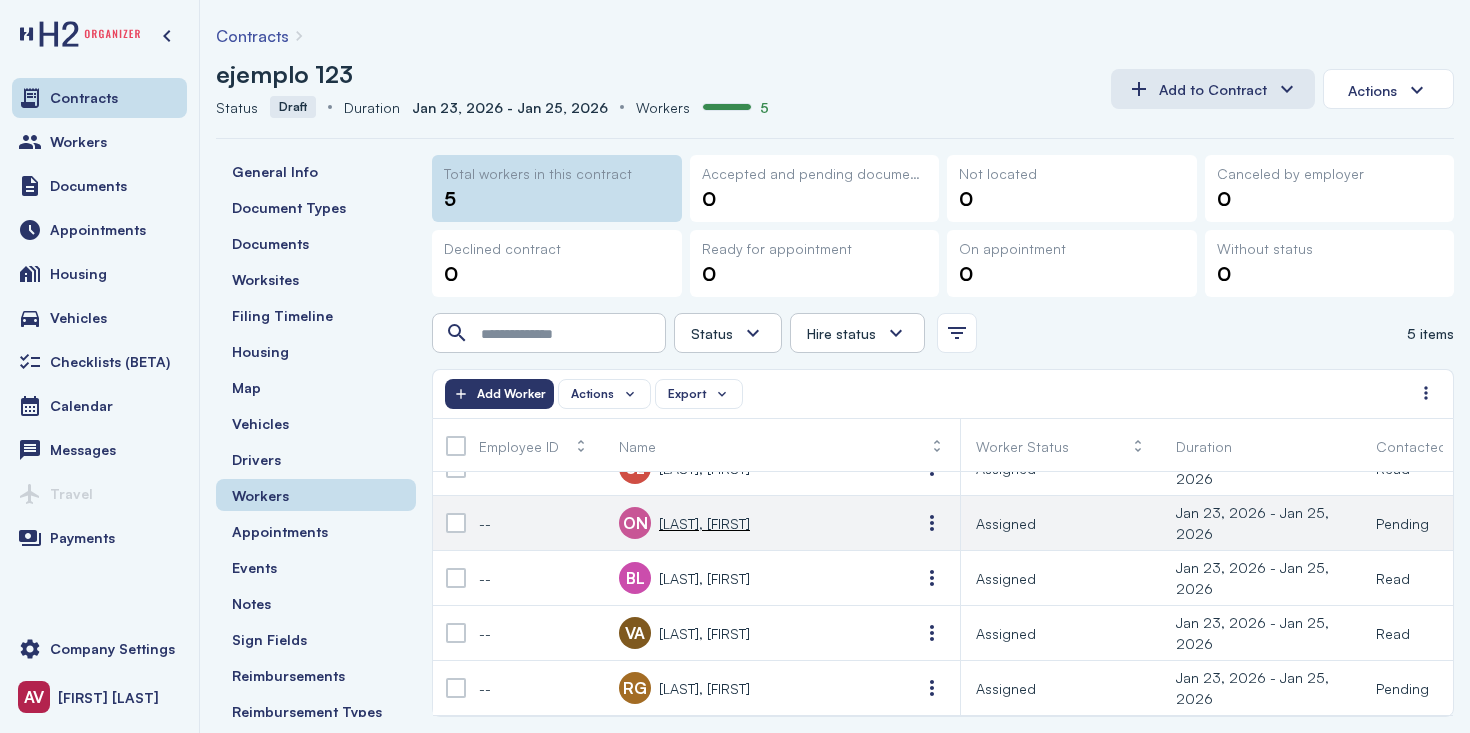 scroll, scrollTop: 27, scrollLeft: 0, axis: vertical 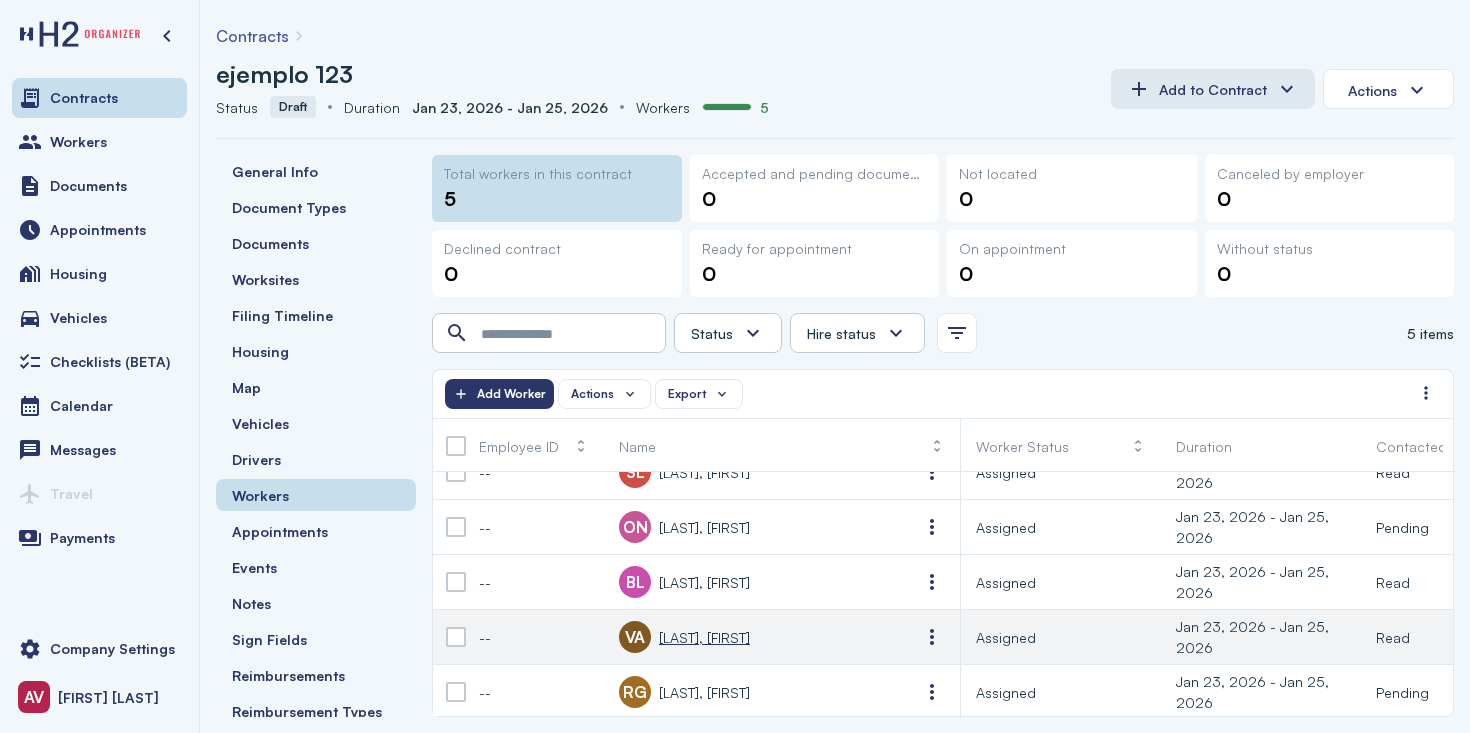 click on "[NAME], [NAME]" at bounding box center [704, 637] 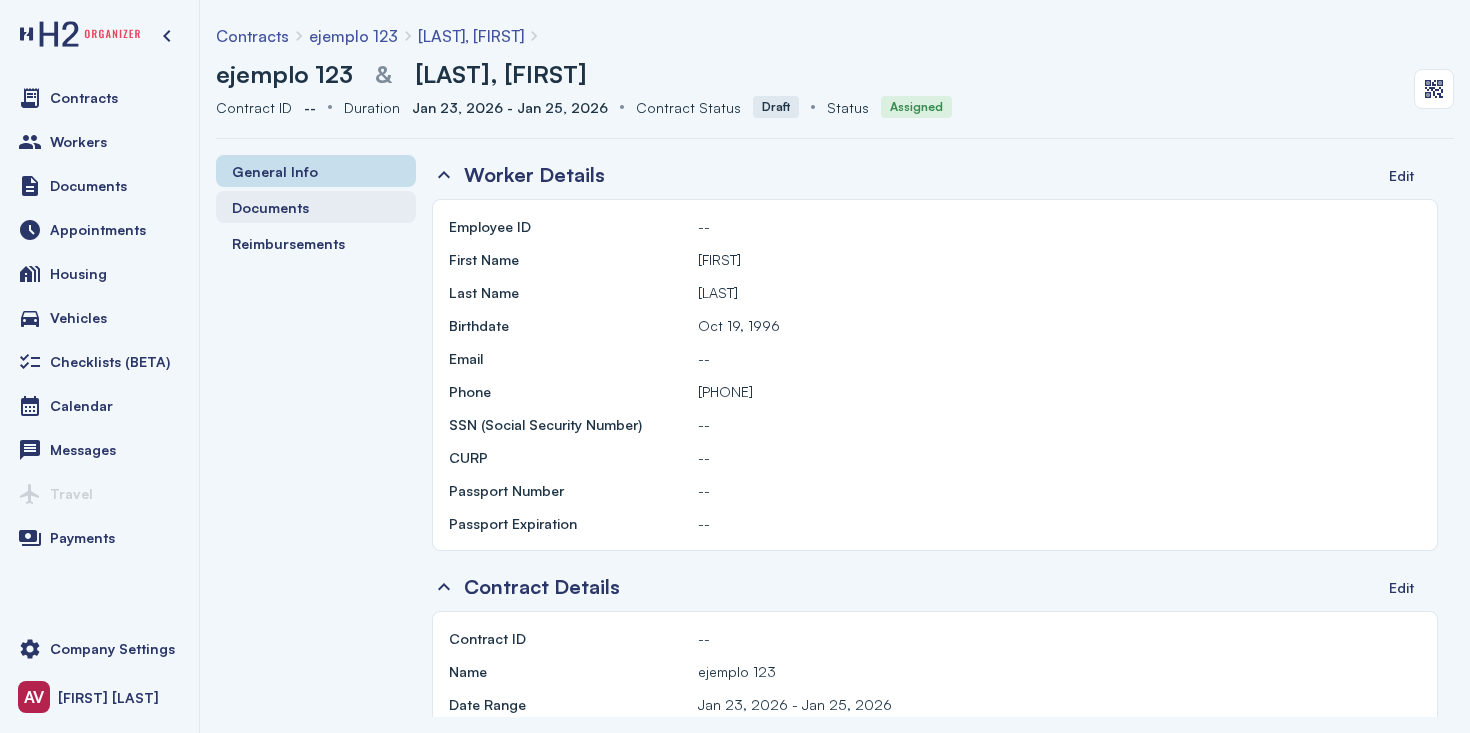 click on "Documents" at bounding box center (316, 207) 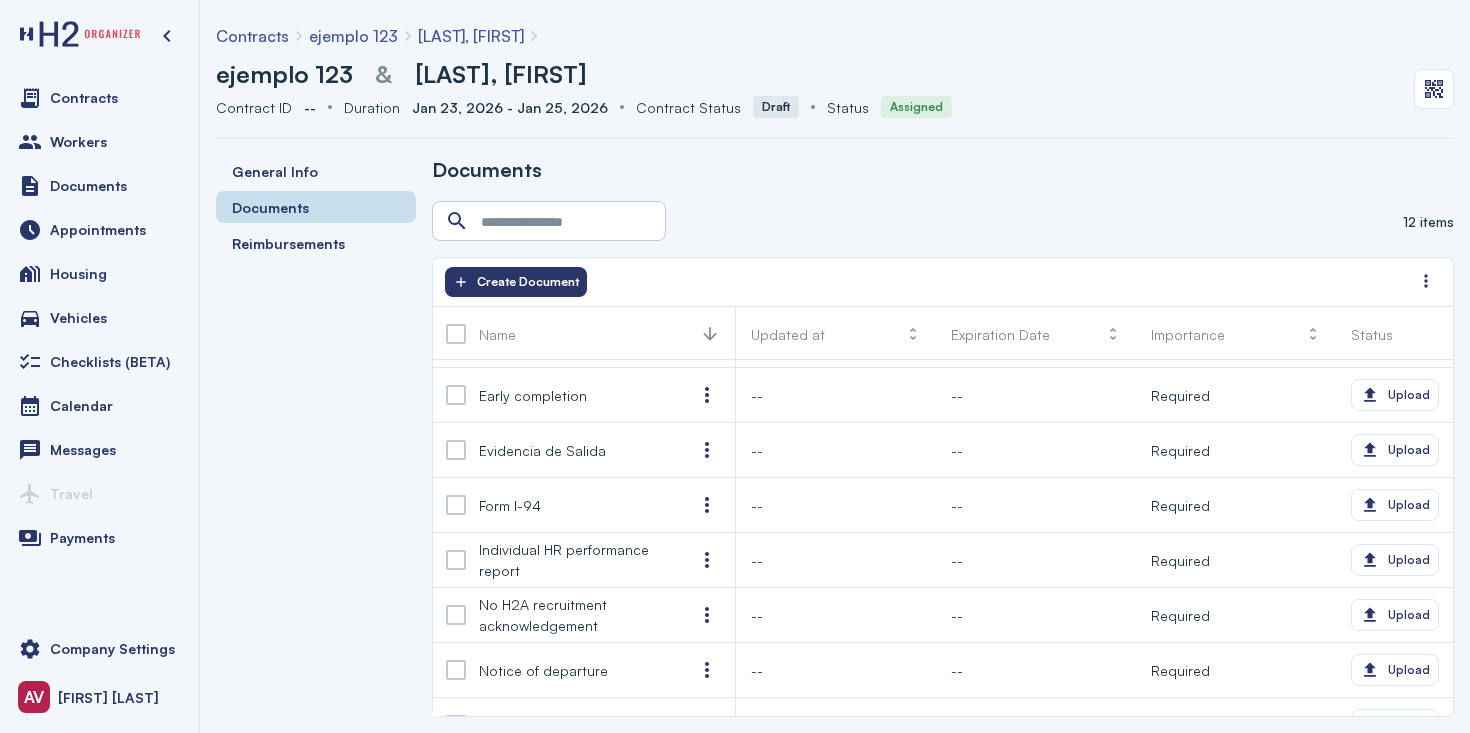 scroll, scrollTop: 0, scrollLeft: 0, axis: both 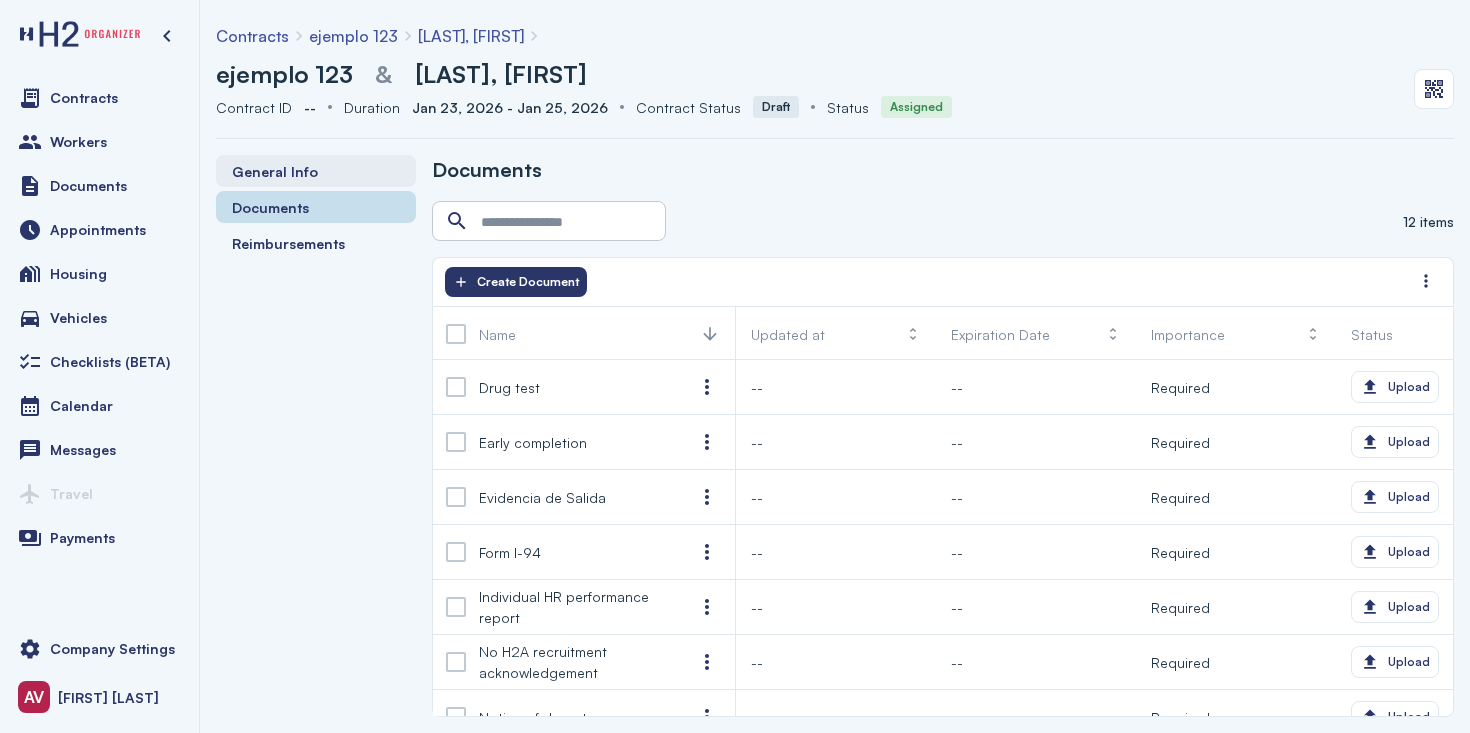 click on "General Info" at bounding box center (316, 171) 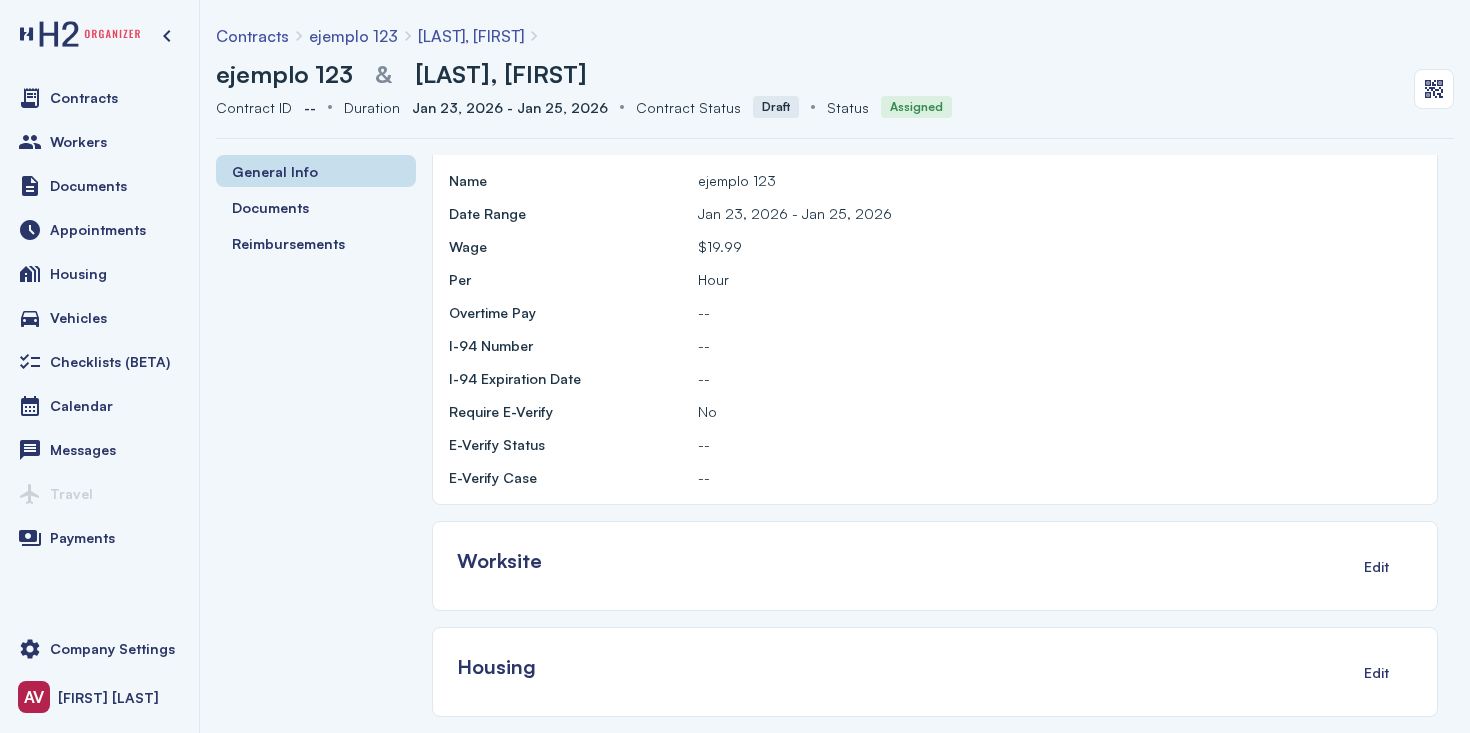 scroll, scrollTop: 0, scrollLeft: 0, axis: both 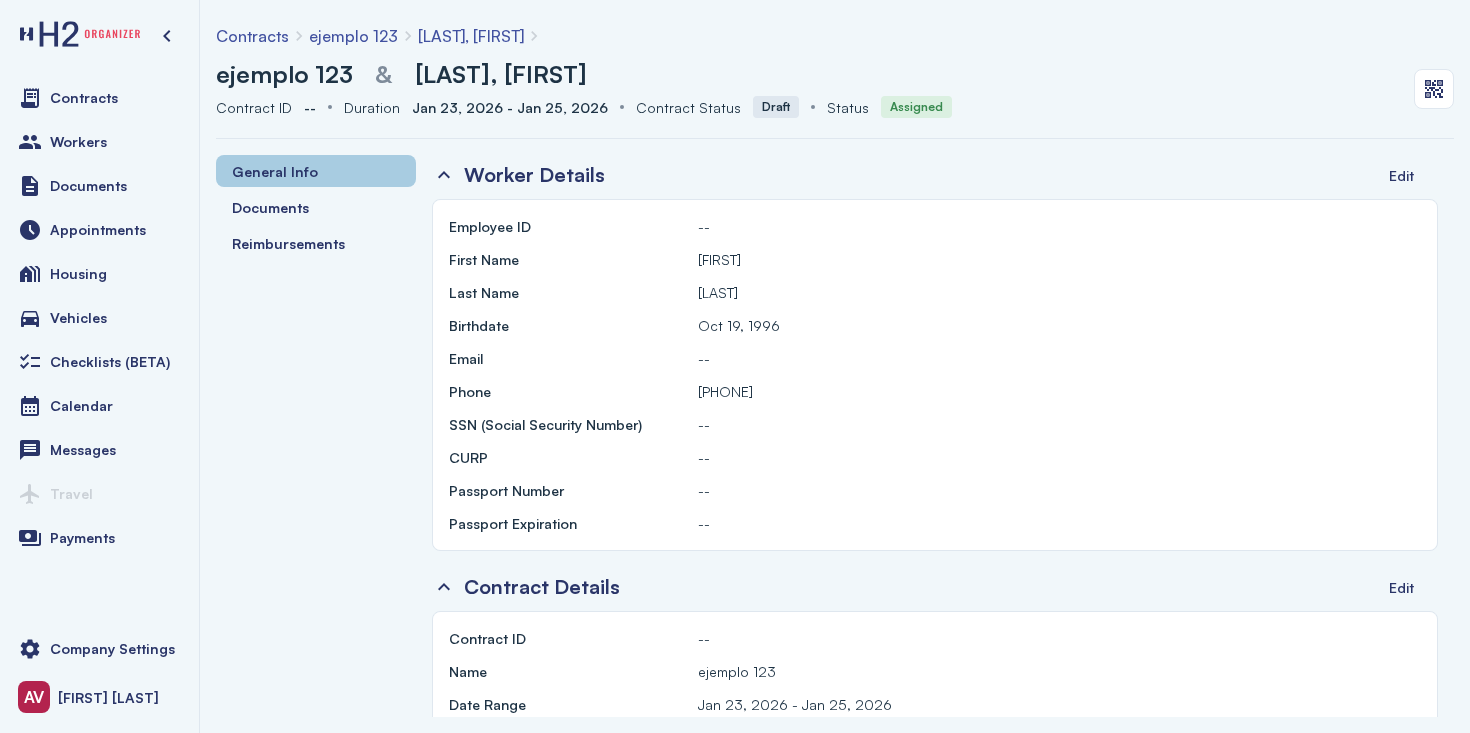 click on "General Info" at bounding box center [316, 171] 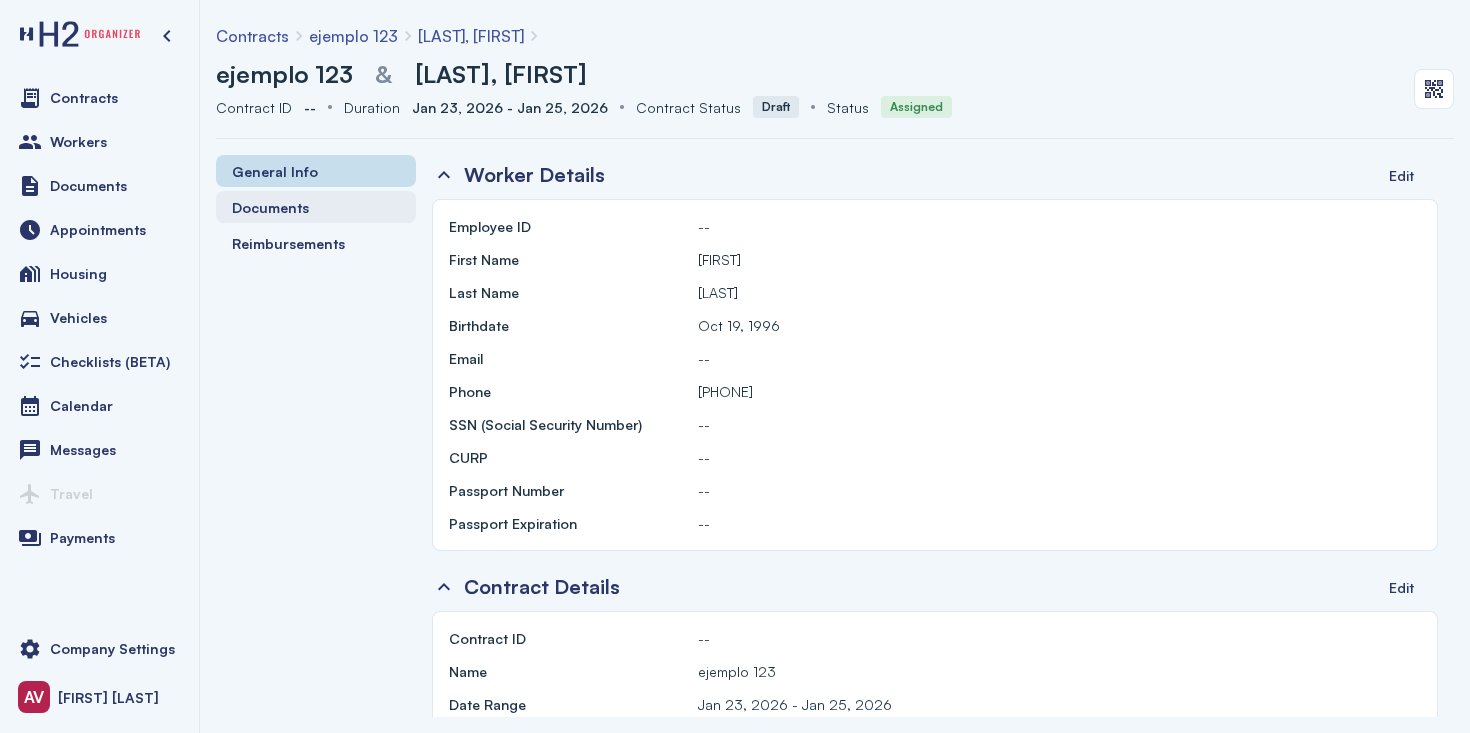 click on "Documents" at bounding box center [316, 207] 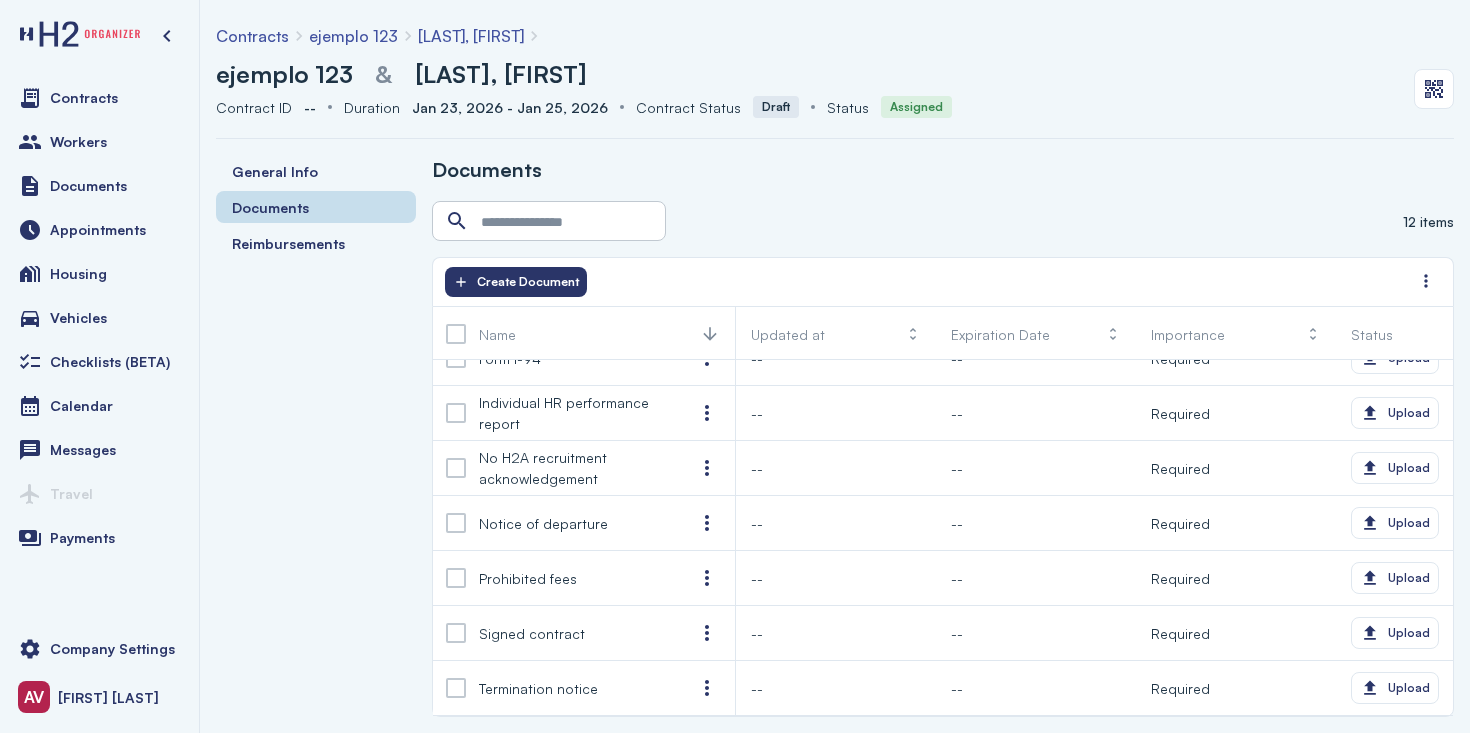 scroll, scrollTop: 300, scrollLeft: 0, axis: vertical 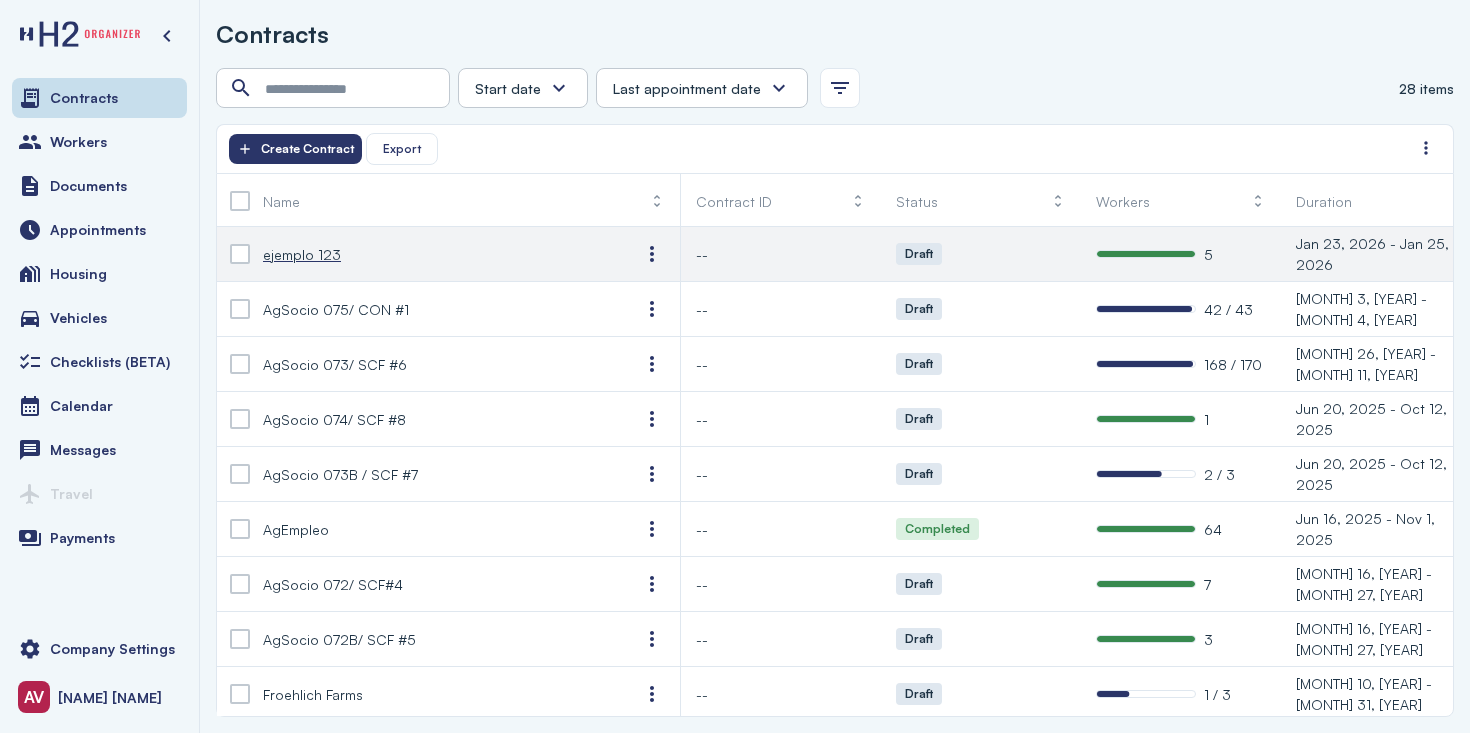 click on "ejemplo 123" at bounding box center (436, 254) 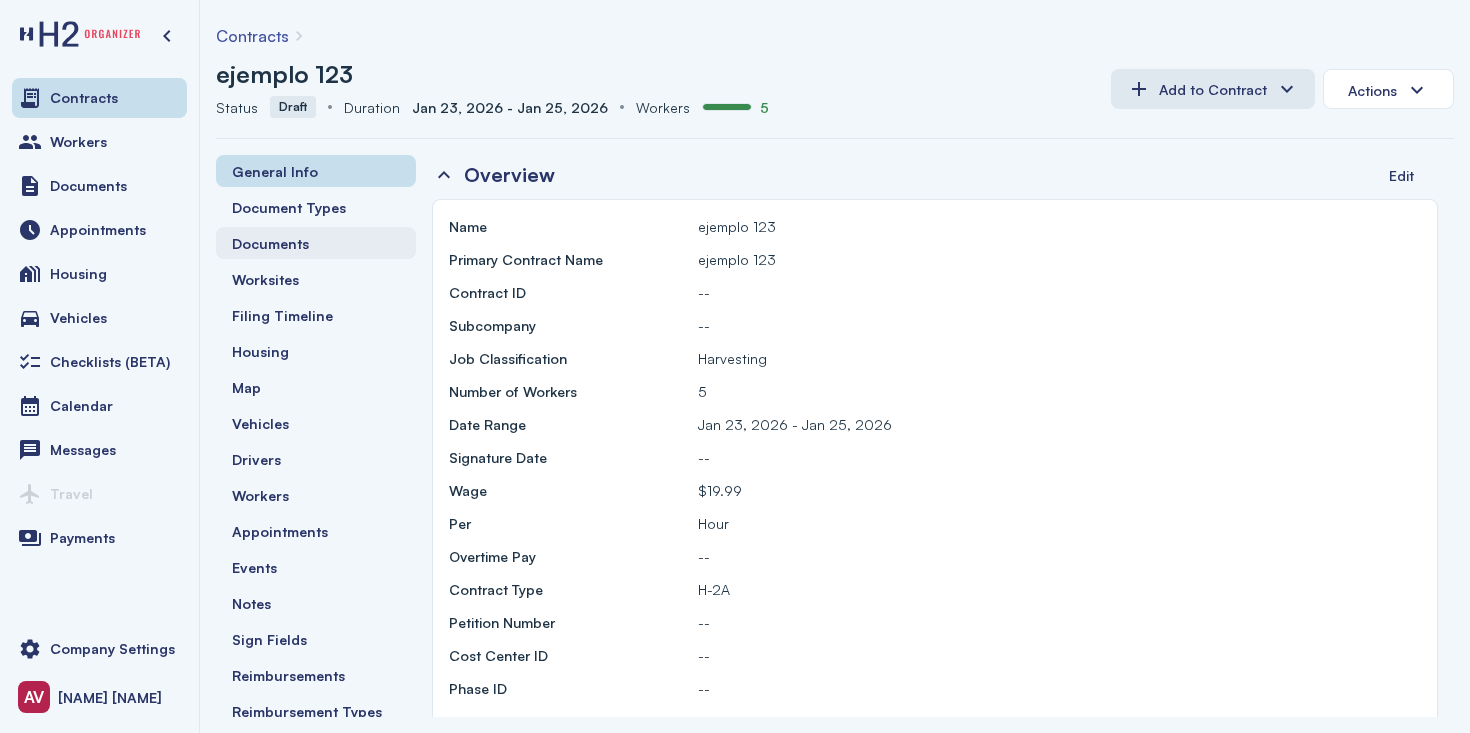 click on "Documents" at bounding box center [316, 243] 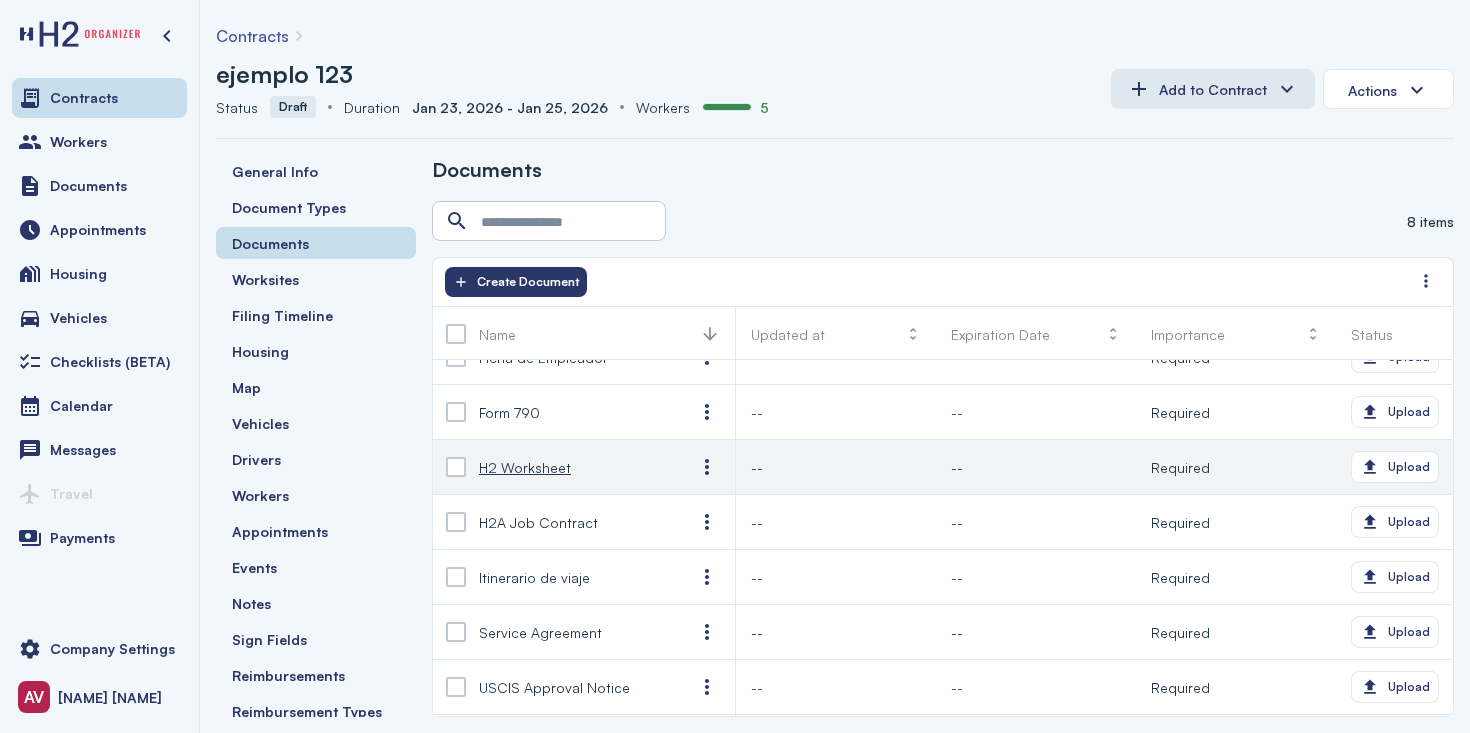 scroll, scrollTop: 0, scrollLeft: 0, axis: both 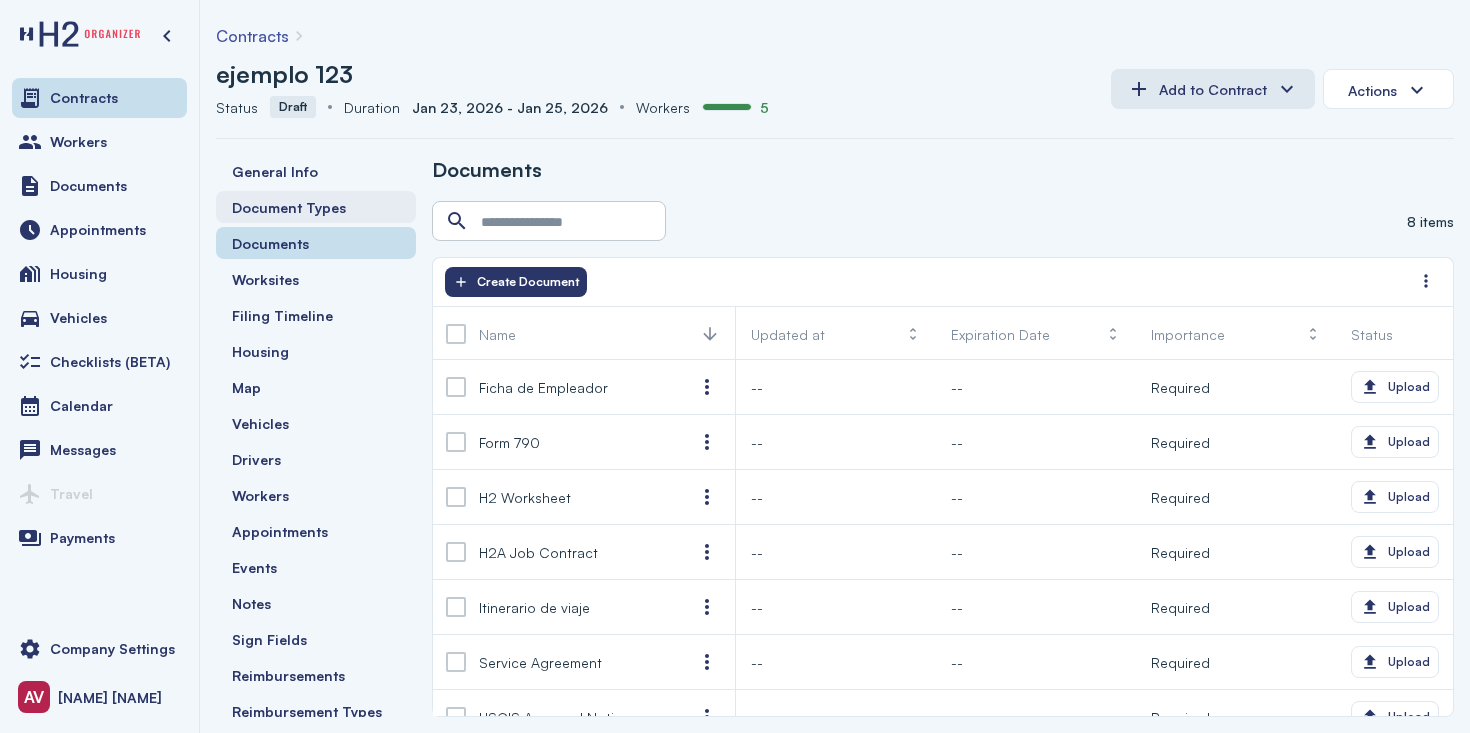 click on "Document Types" at bounding box center (289, 207) 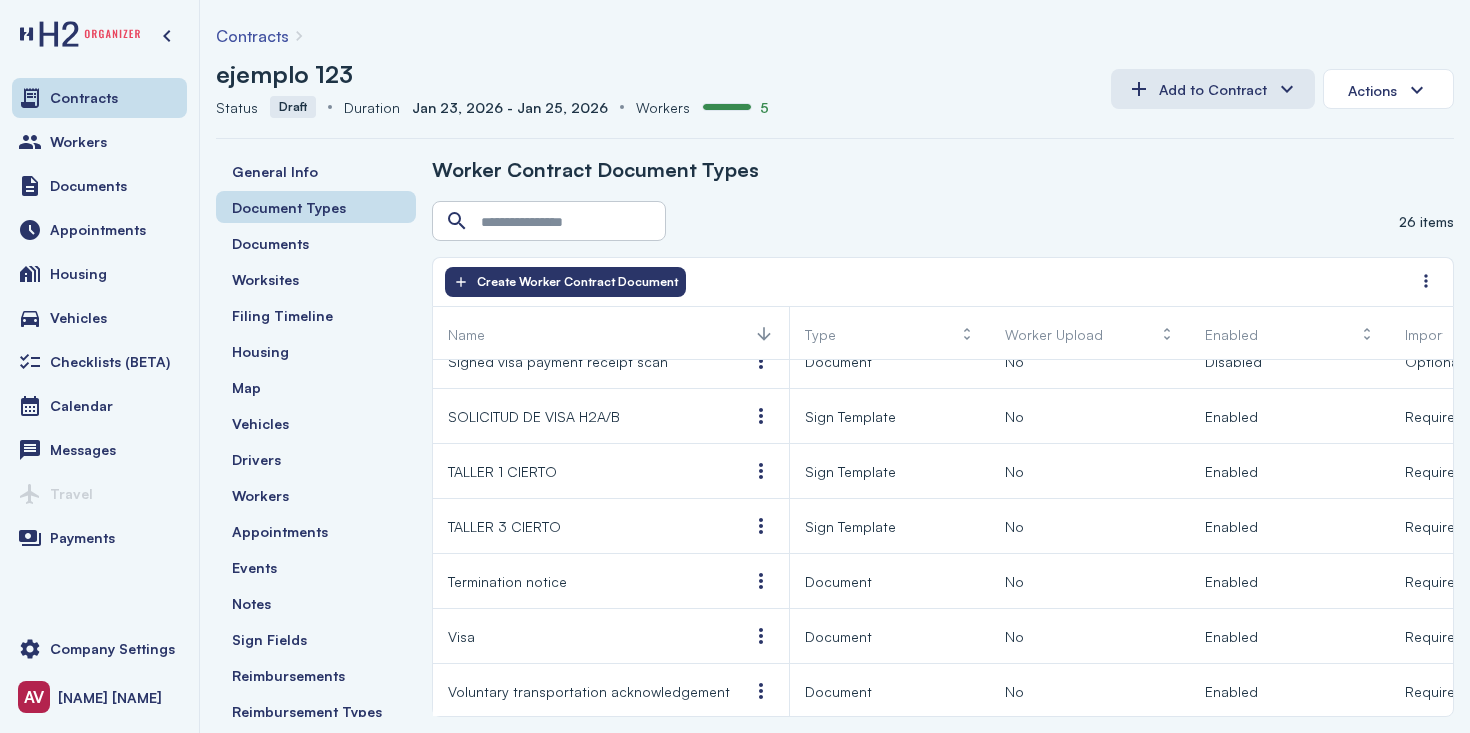 scroll, scrollTop: 1056, scrollLeft: 0, axis: vertical 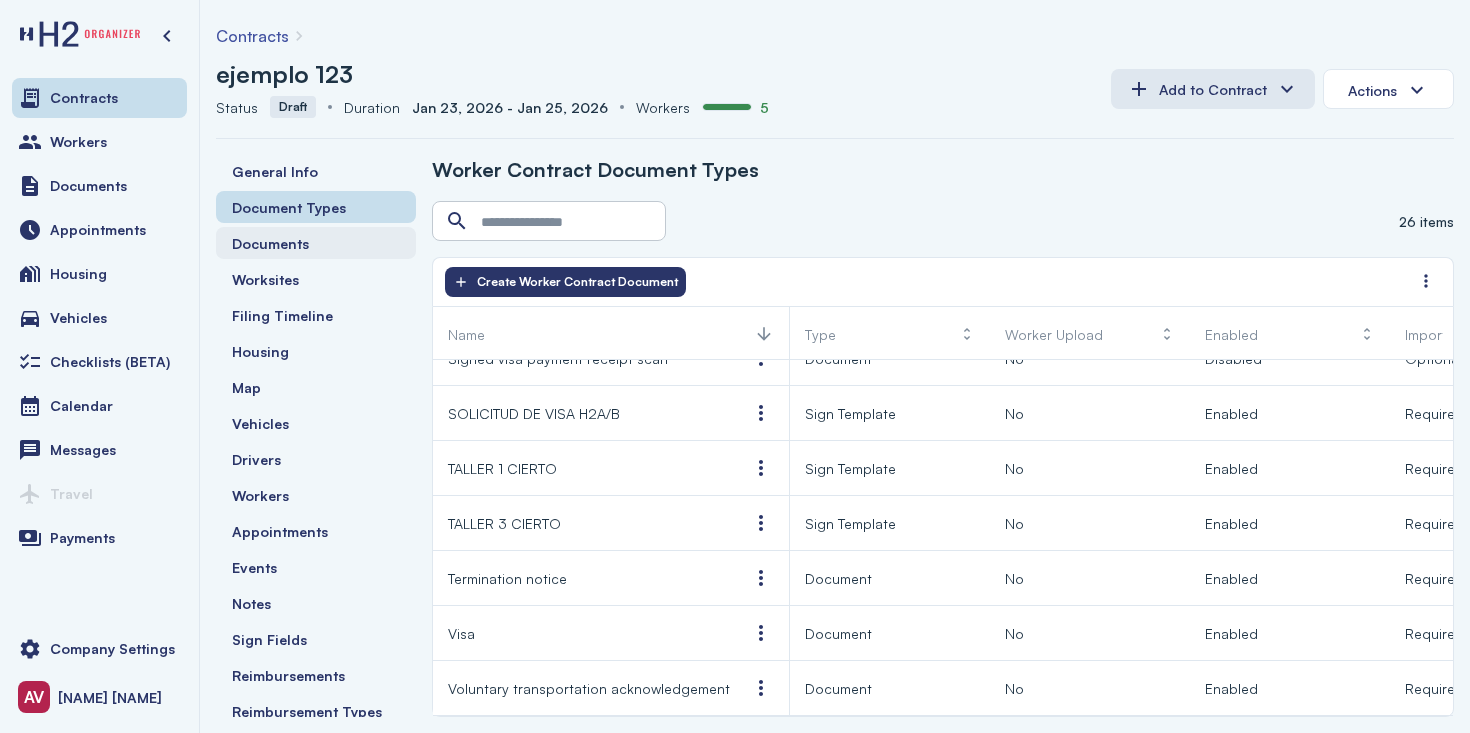 click on "Documents" at bounding box center [270, 243] 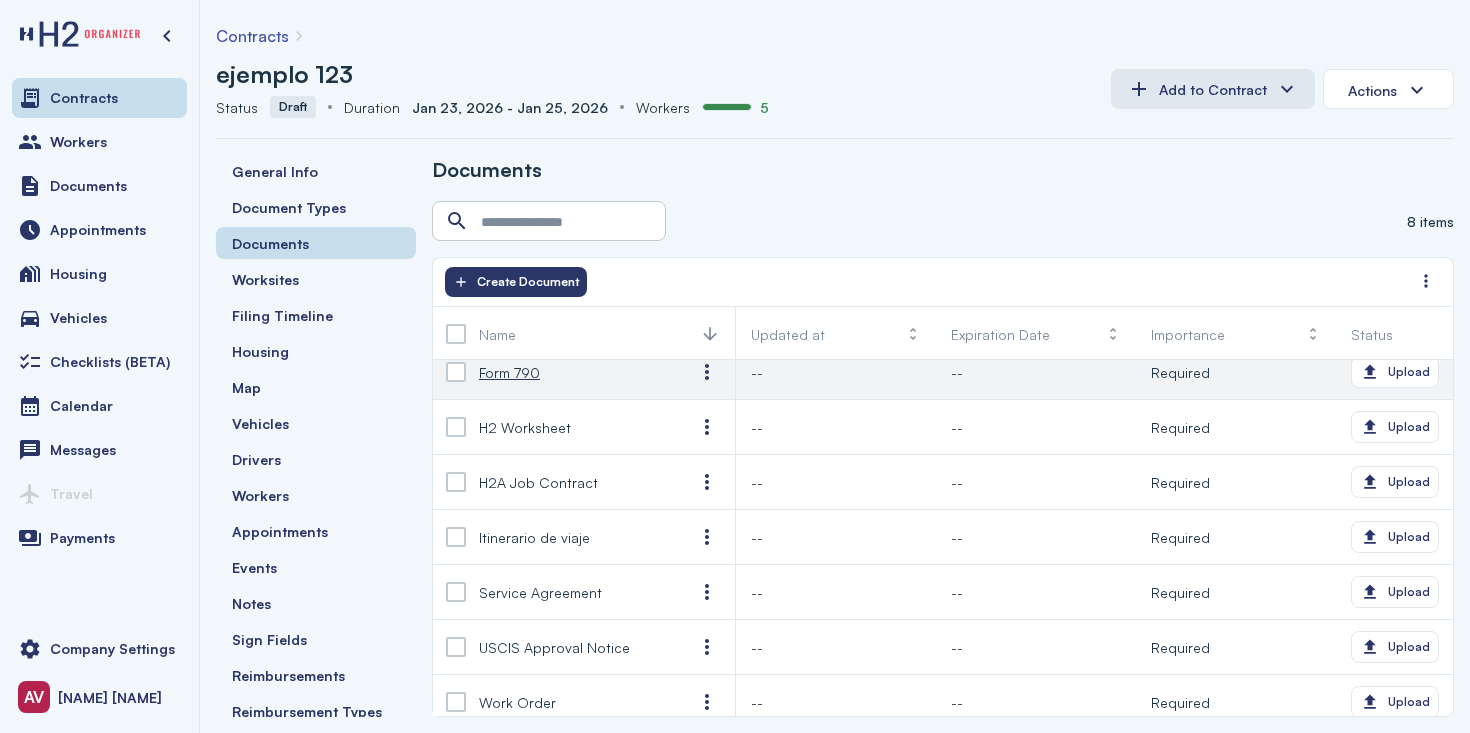 scroll, scrollTop: 84, scrollLeft: 0, axis: vertical 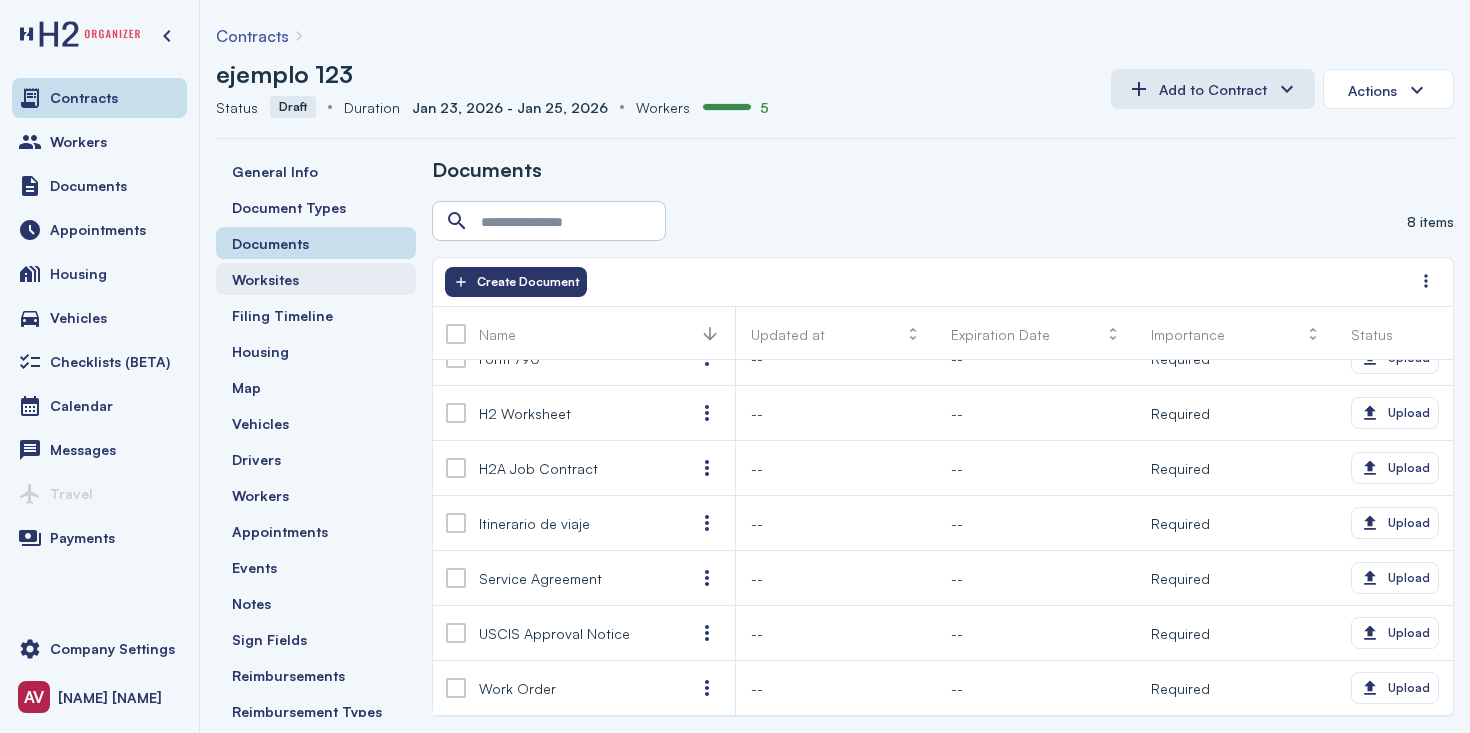 click on "Worksites" at bounding box center (316, 279) 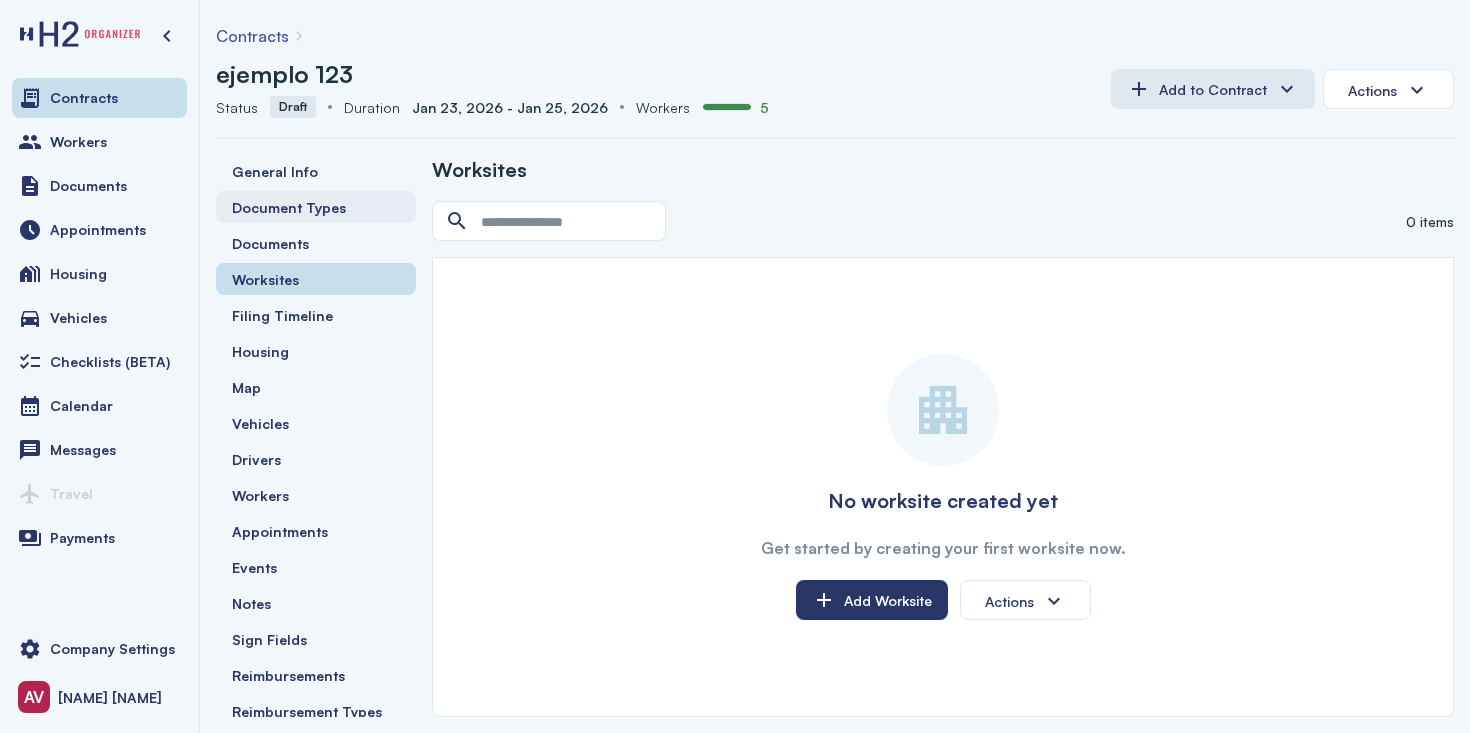 click on "Document Types" at bounding box center [289, 207] 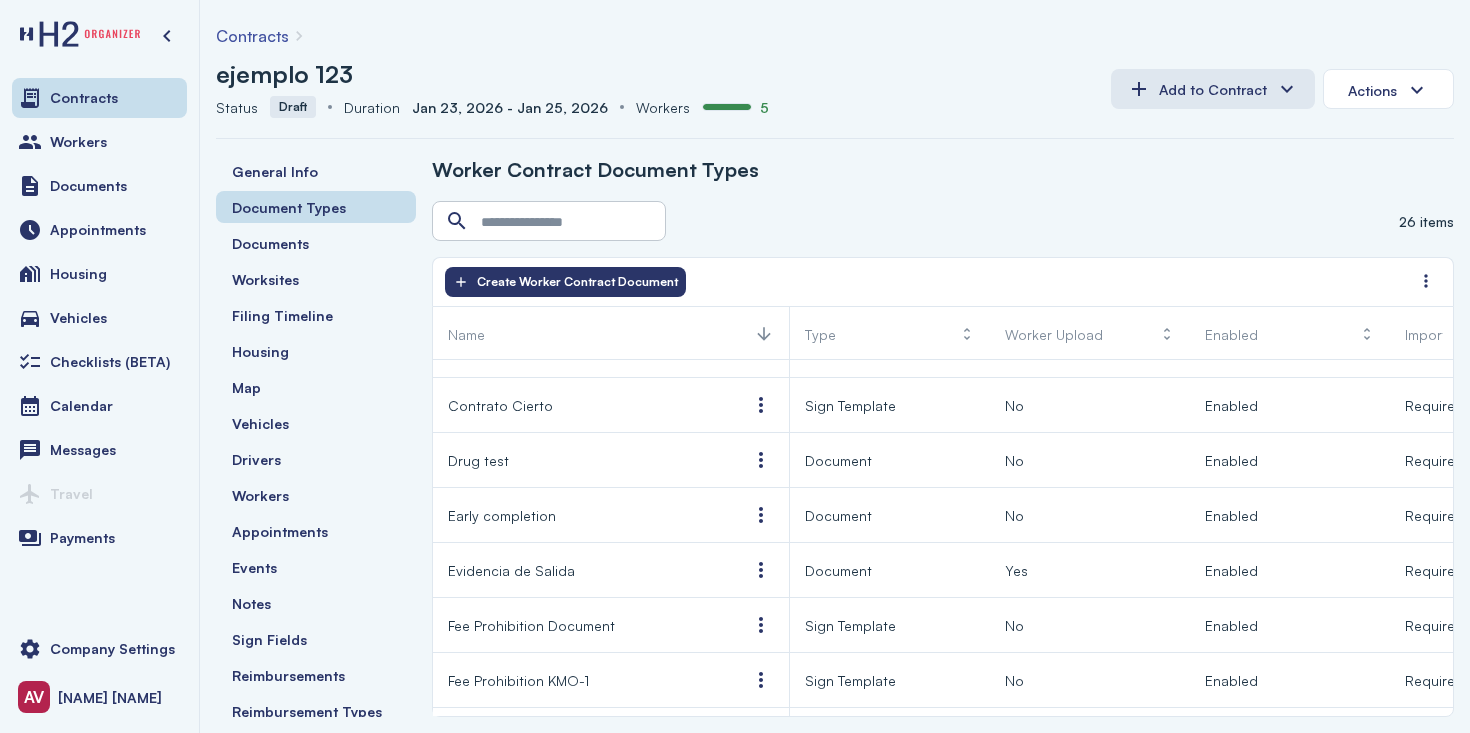 scroll, scrollTop: 90, scrollLeft: 0, axis: vertical 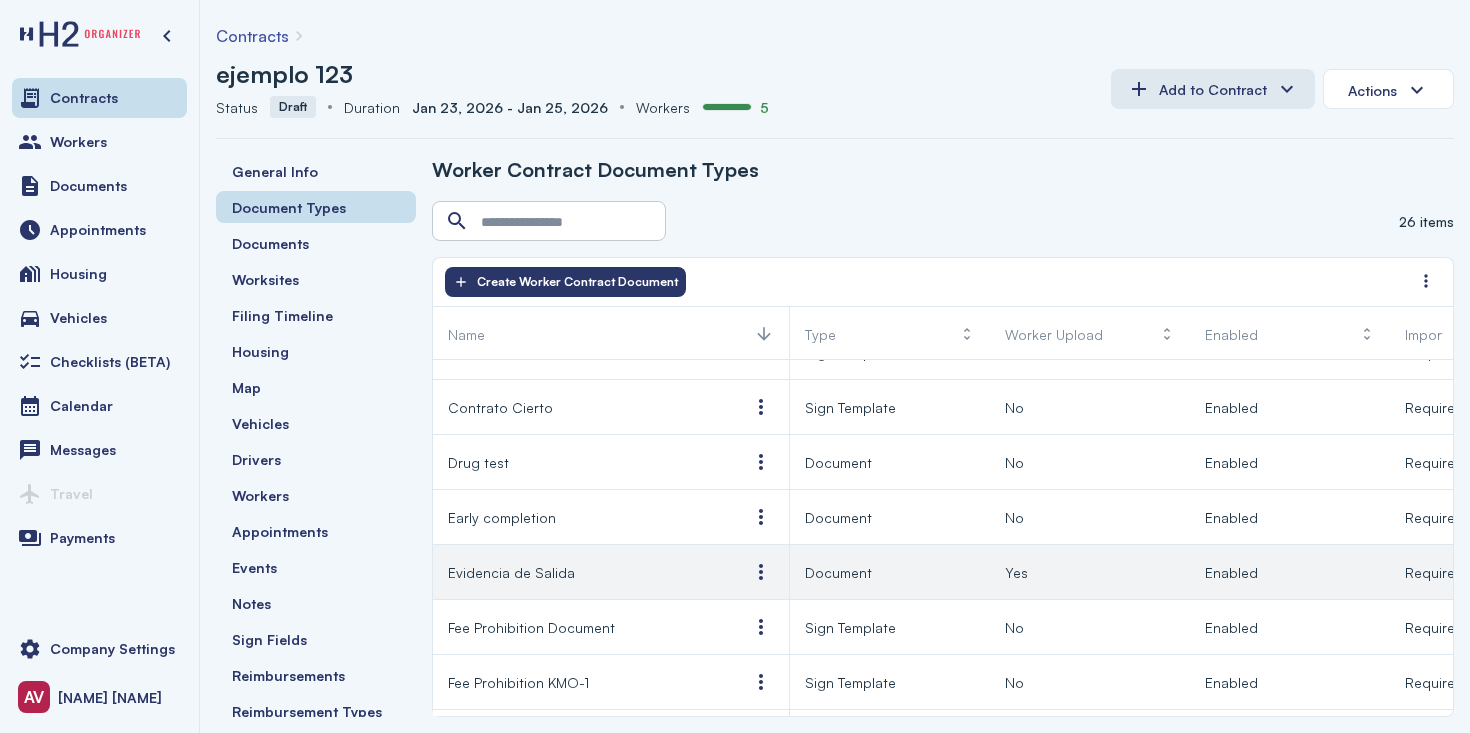 click on "Evidencia de Salida" at bounding box center [511, 572] 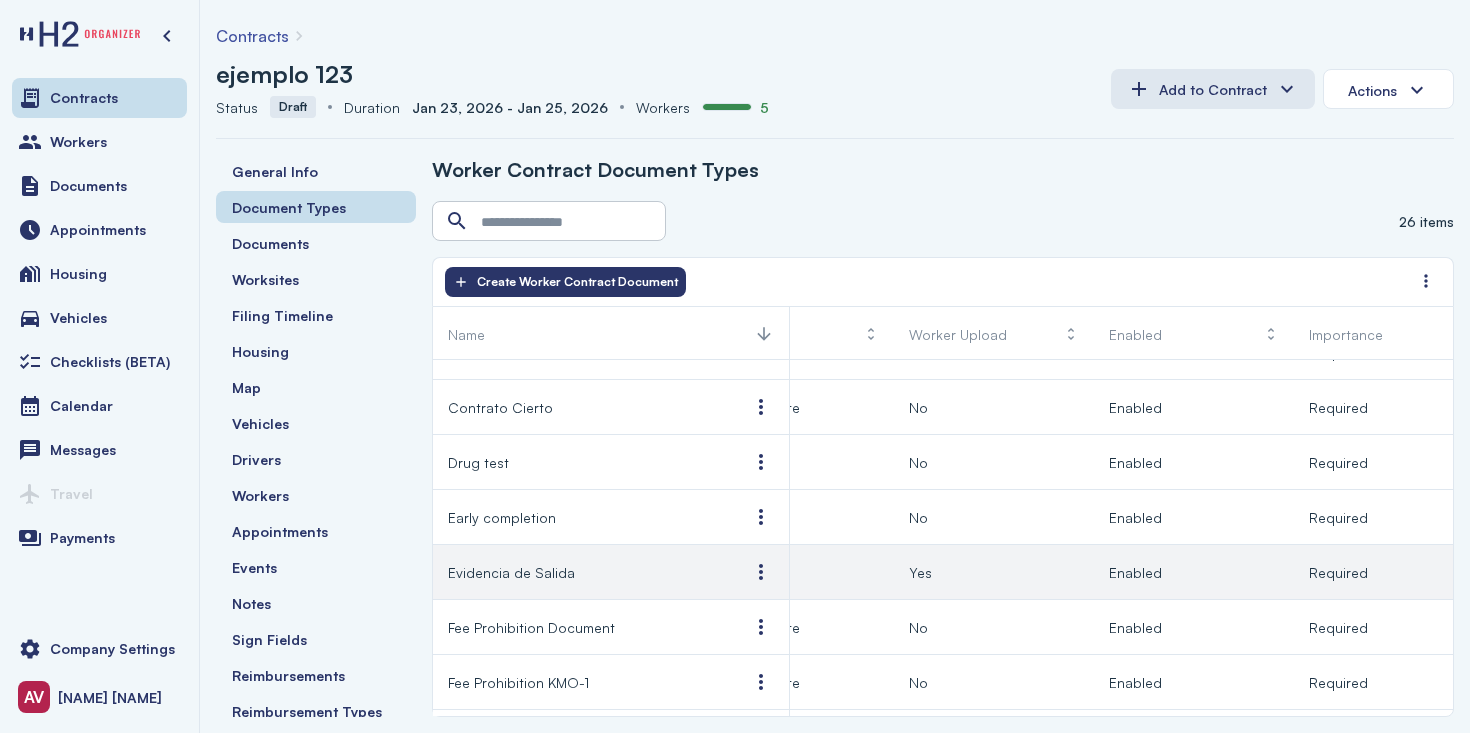 scroll, scrollTop: 0, scrollLeft: 146, axis: horizontal 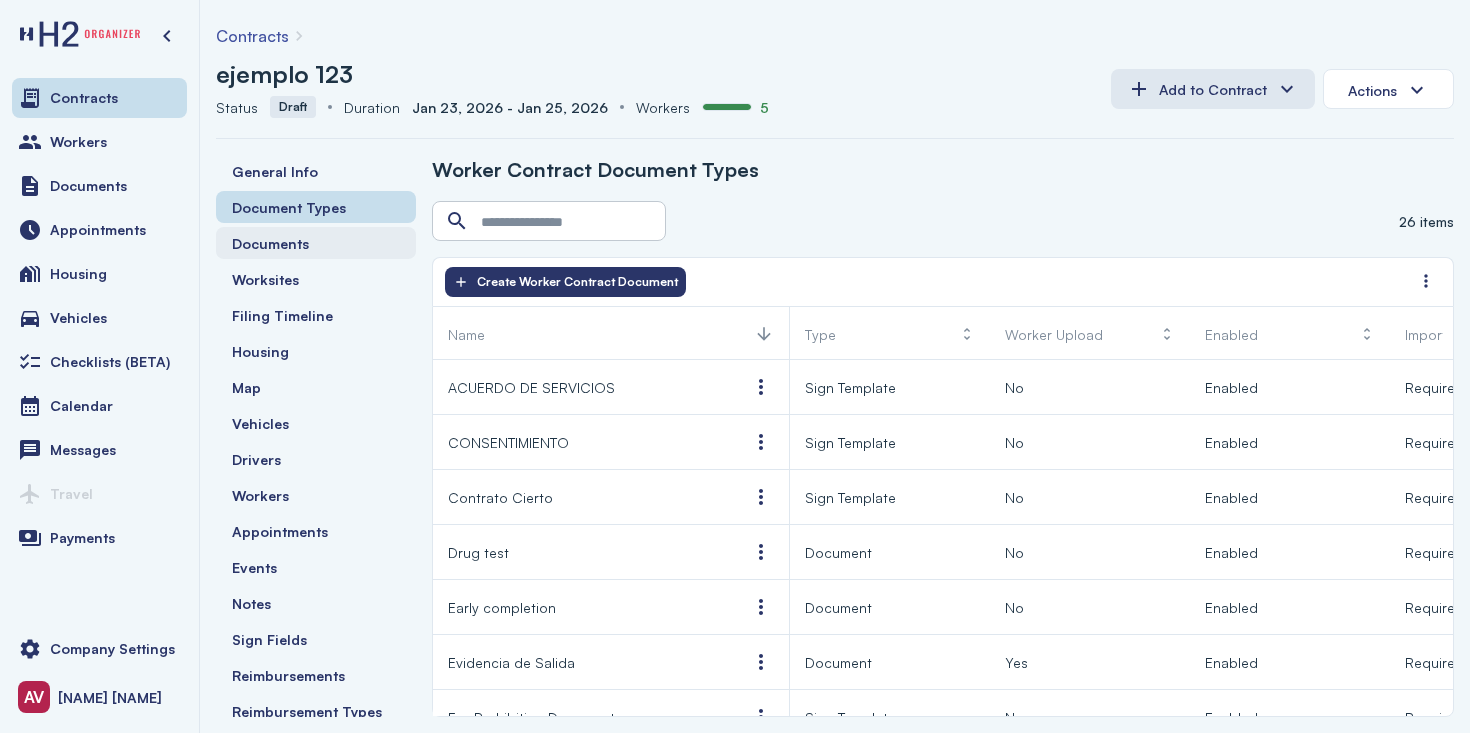 click on "Documents" at bounding box center [270, 243] 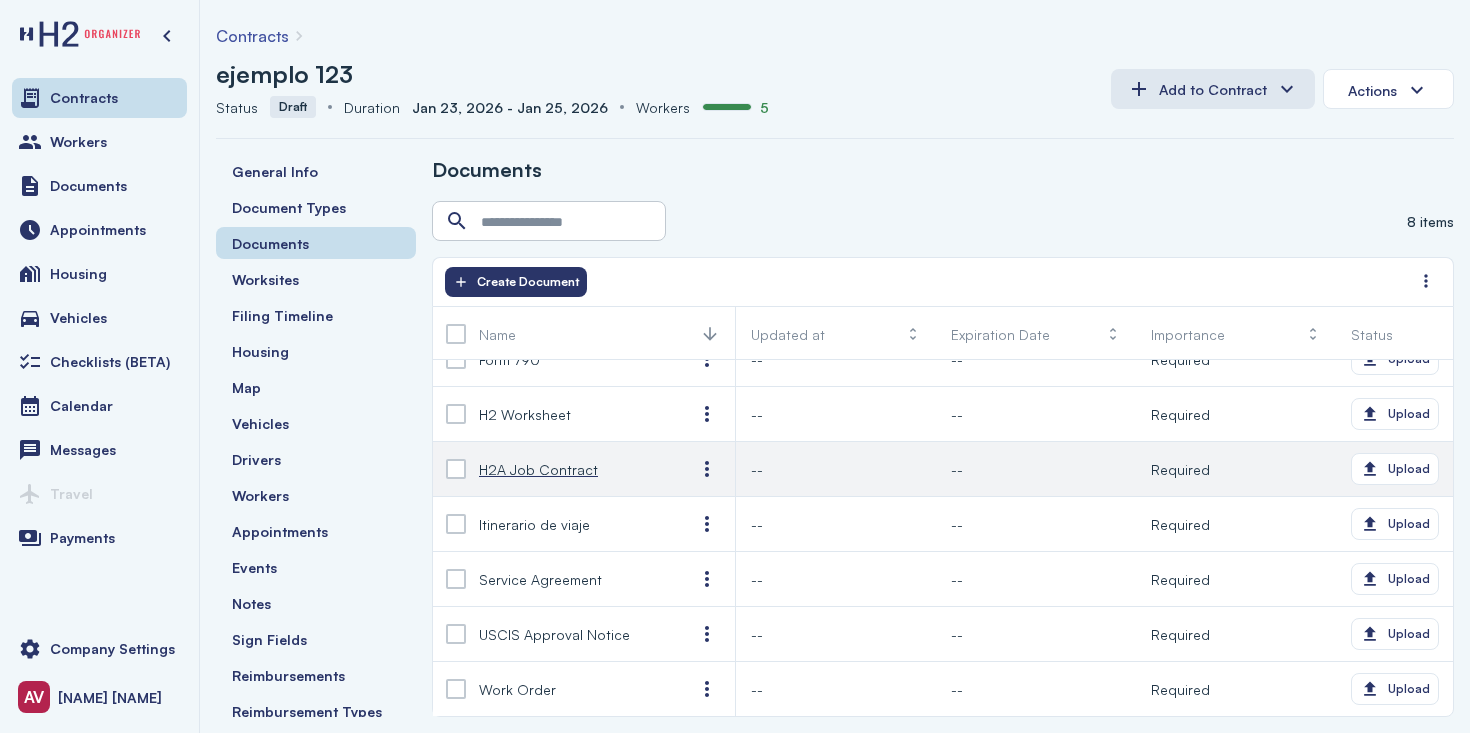 scroll, scrollTop: 84, scrollLeft: 0, axis: vertical 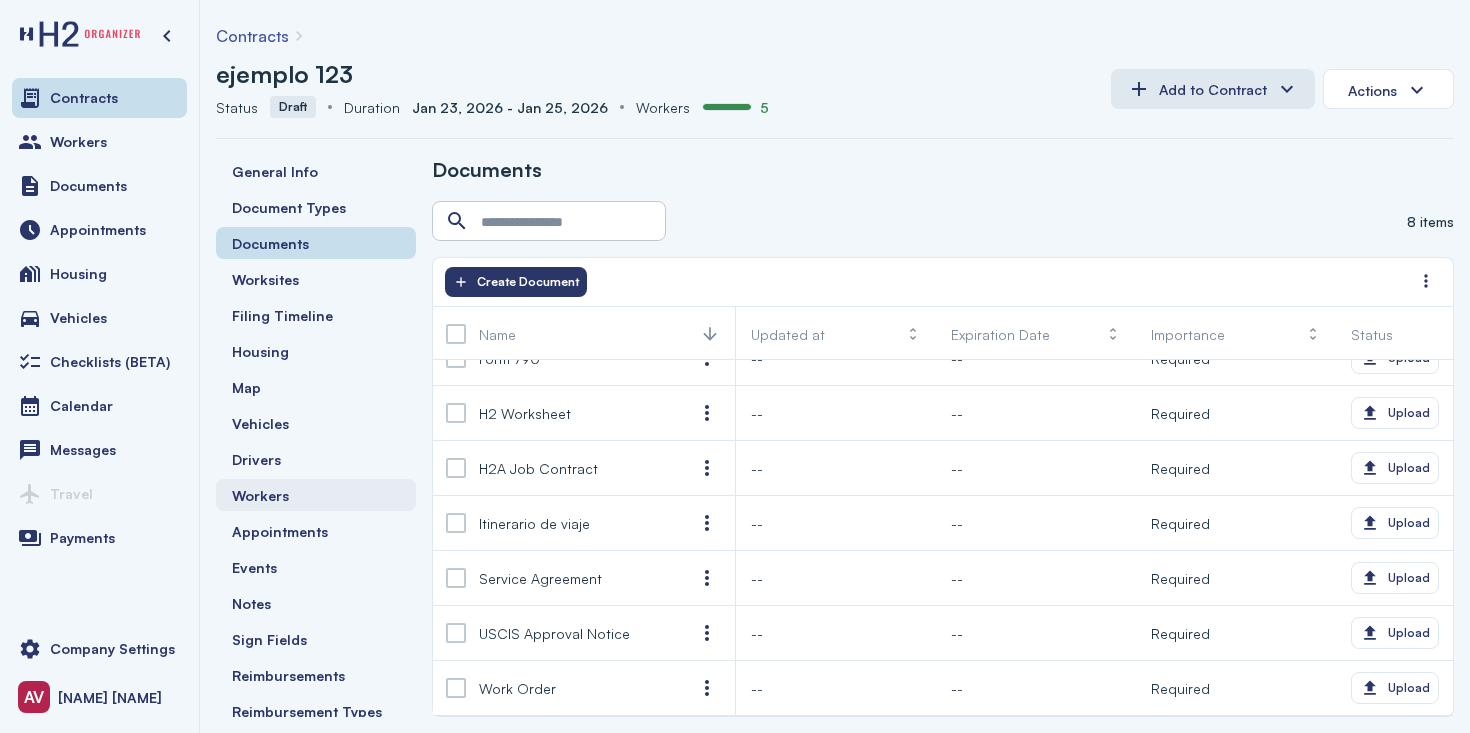 click on "Workers" at bounding box center [316, 495] 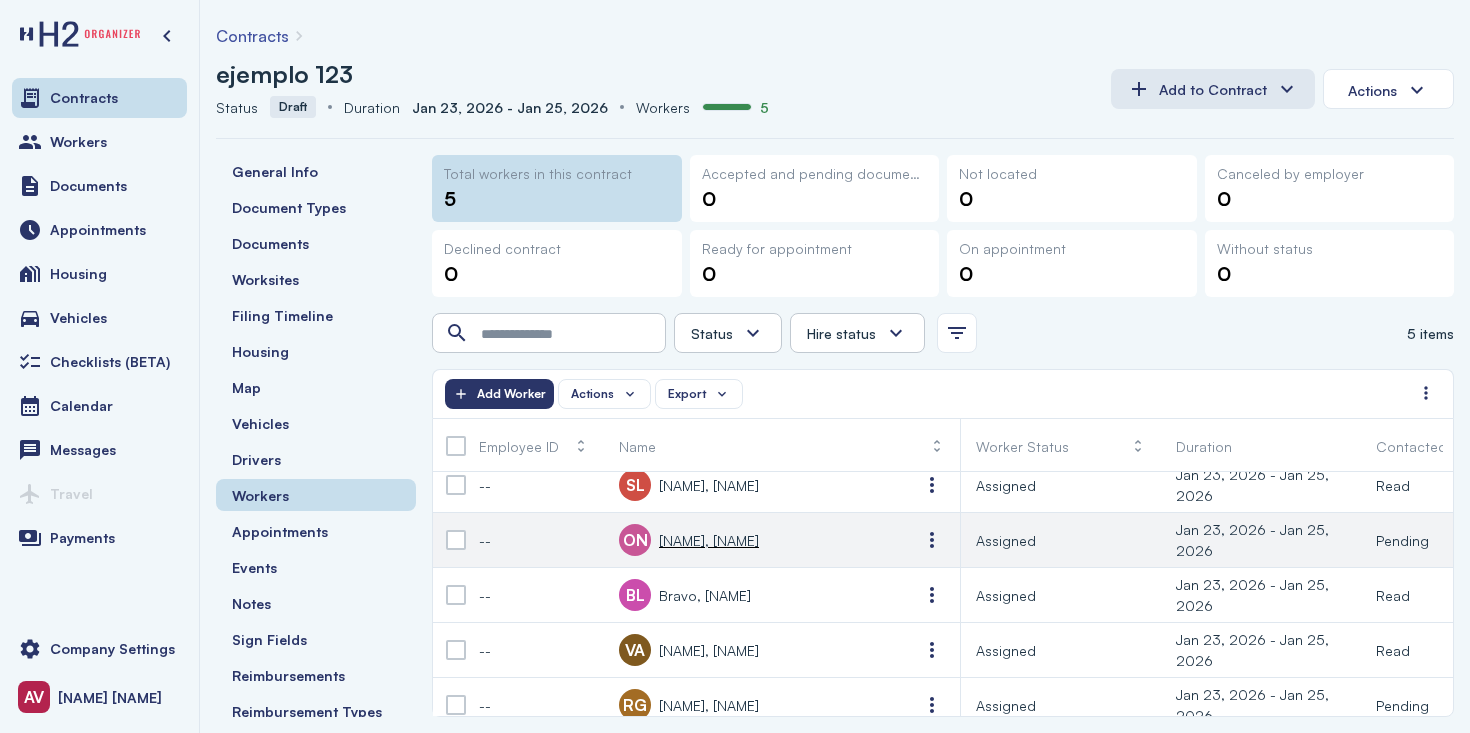 scroll, scrollTop: 15, scrollLeft: 1, axis: both 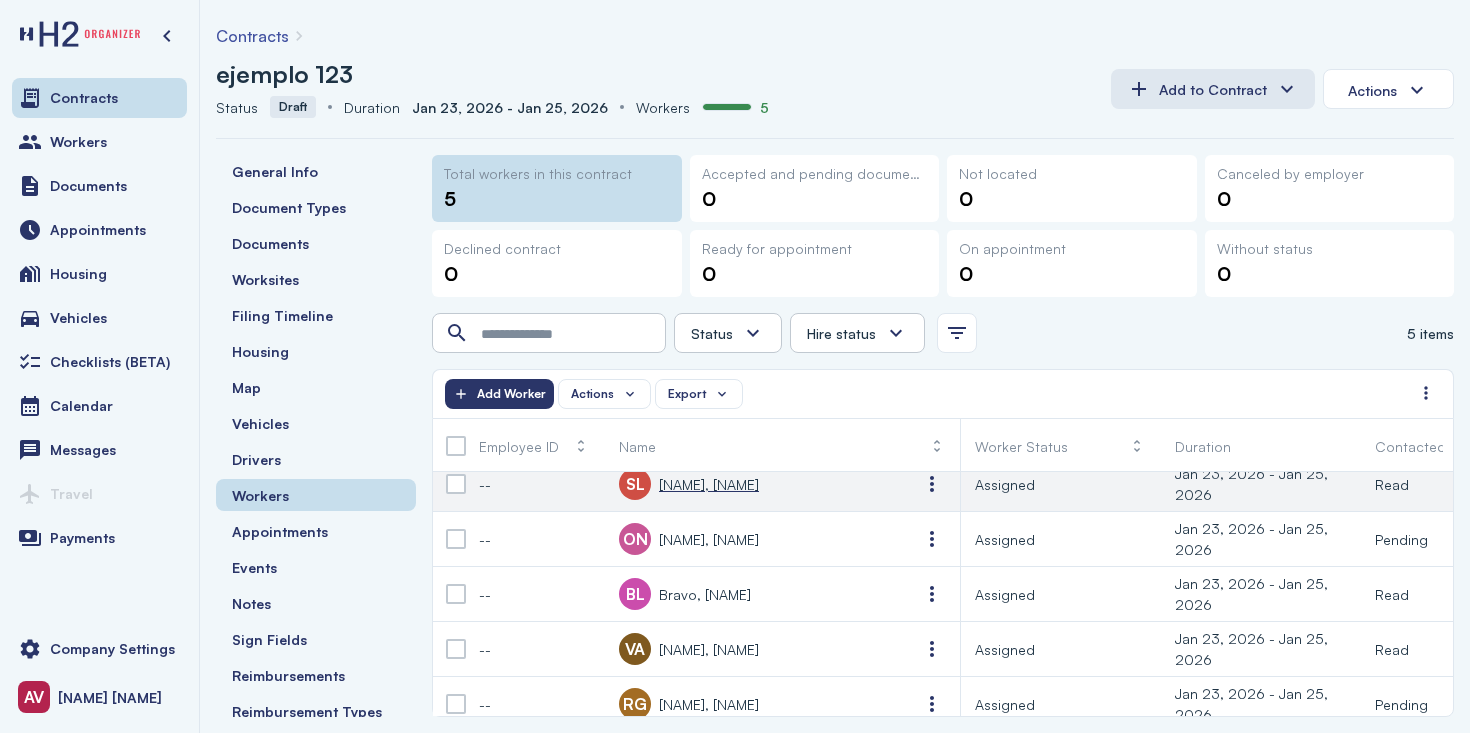 click on "[NAME], [NAME]" at bounding box center (709, 484) 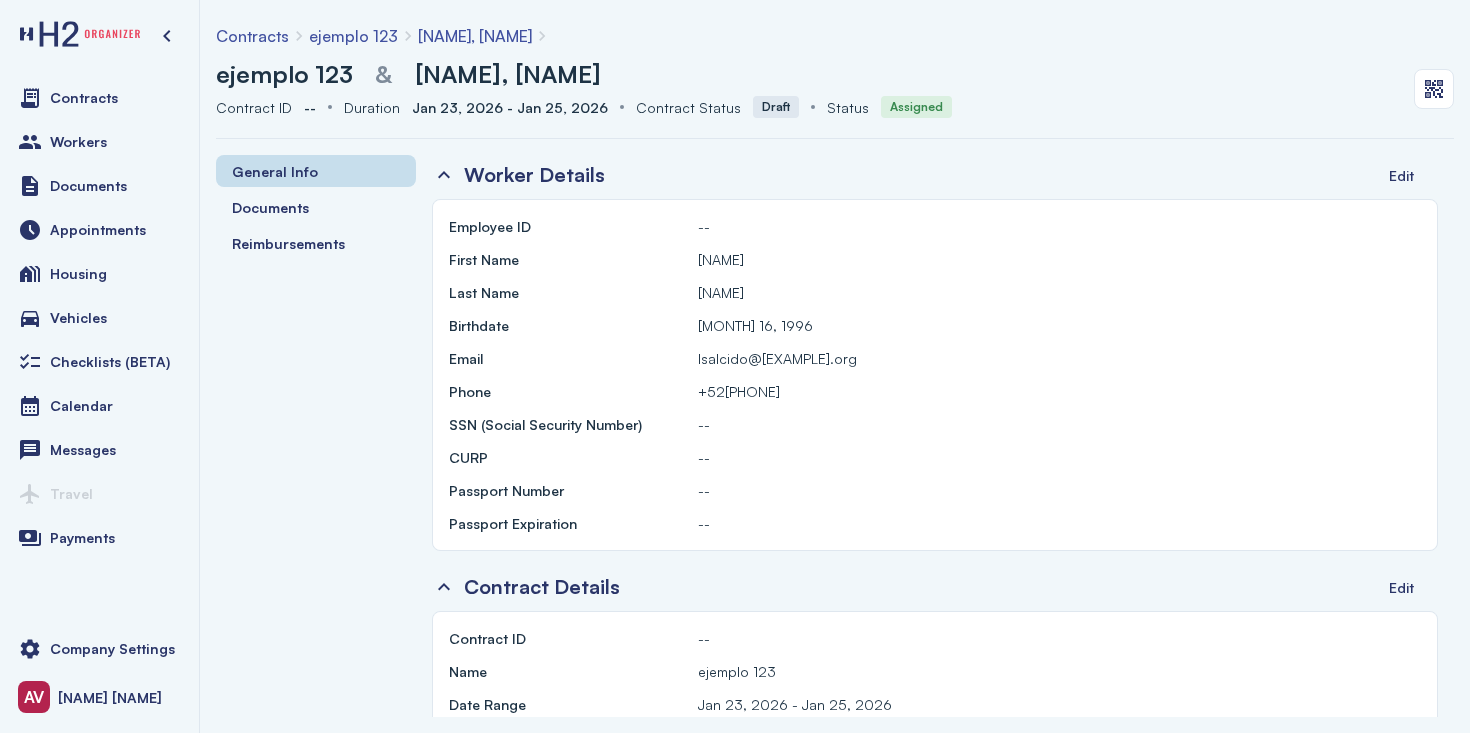click on "General Info Documents Reimbursements" at bounding box center [316, 207] 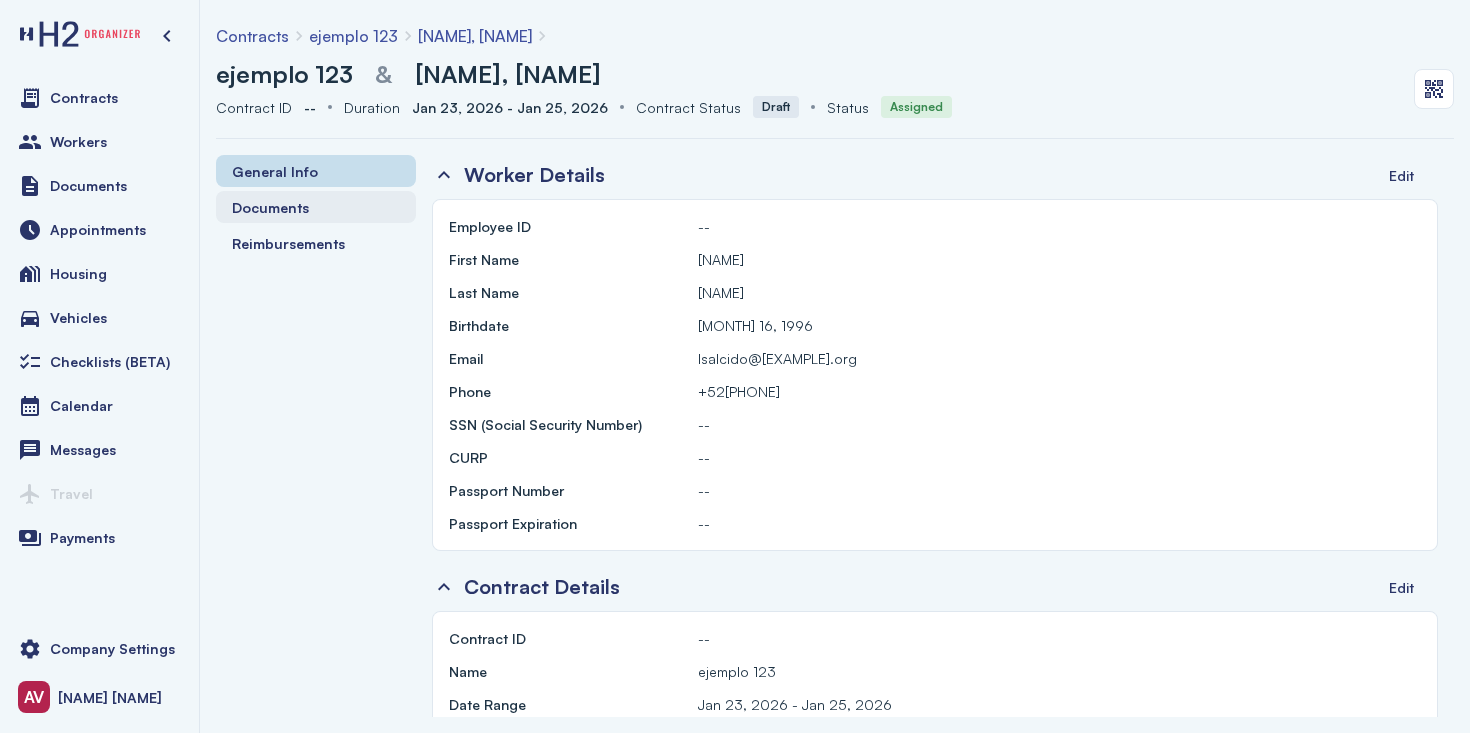 click on "Documents" at bounding box center [316, 207] 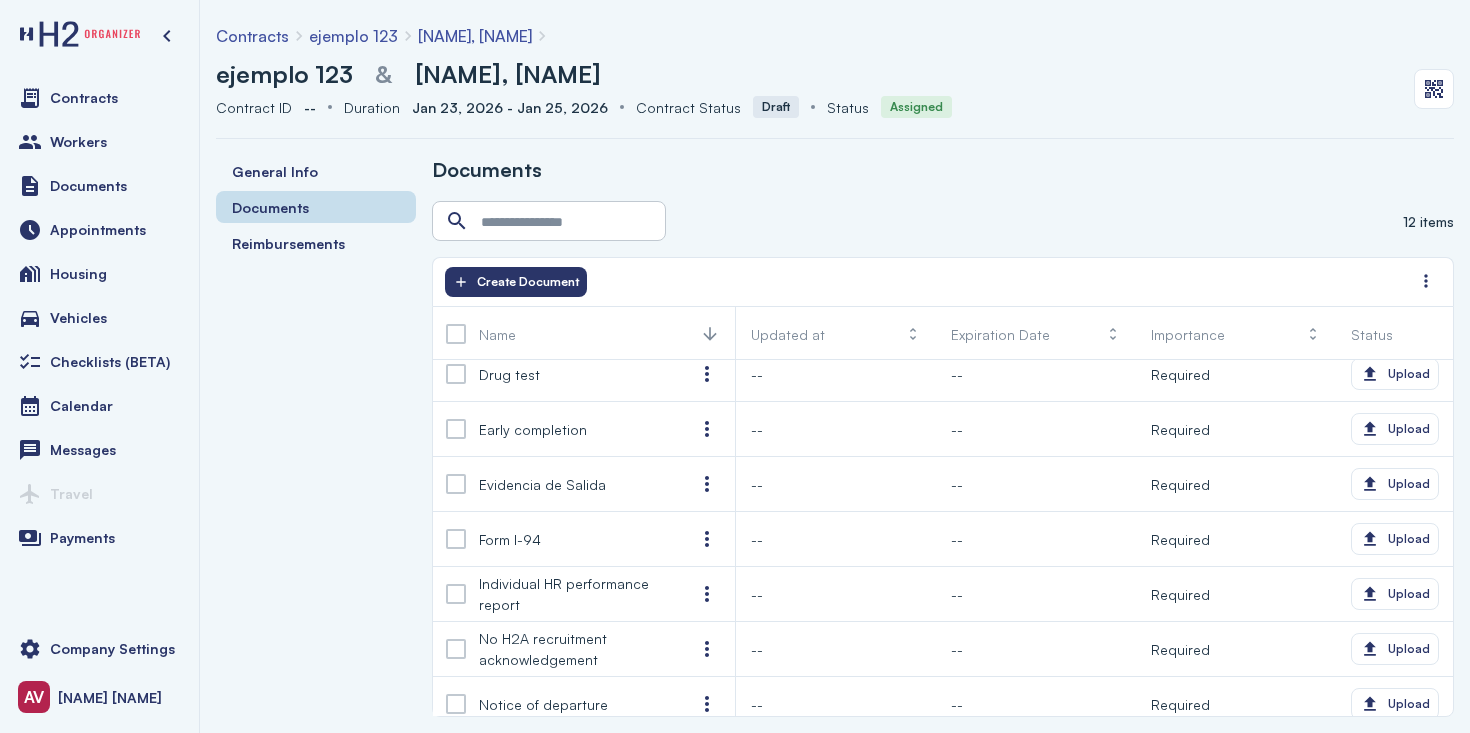 scroll, scrollTop: 6, scrollLeft: 0, axis: vertical 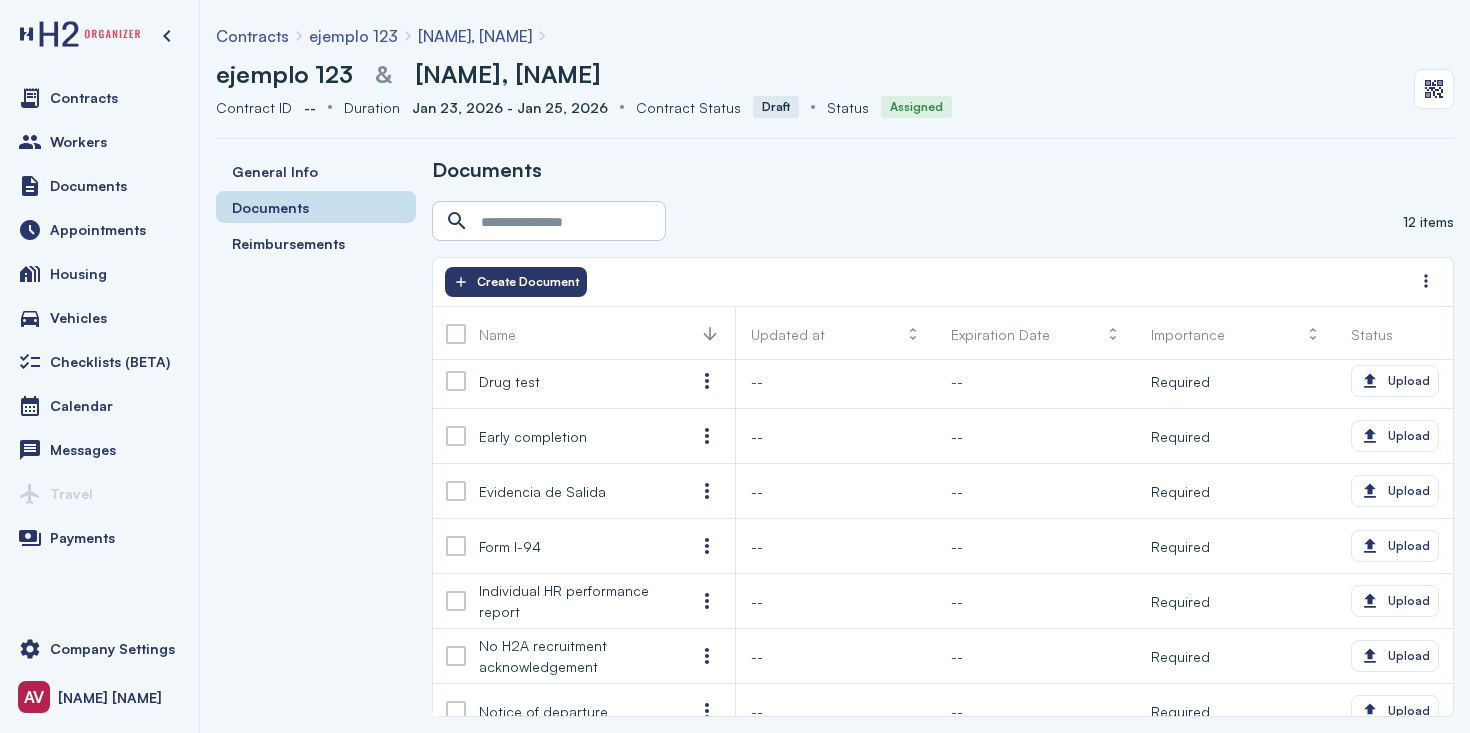 click on "Evidencia de Salida" at bounding box center [571, 491] 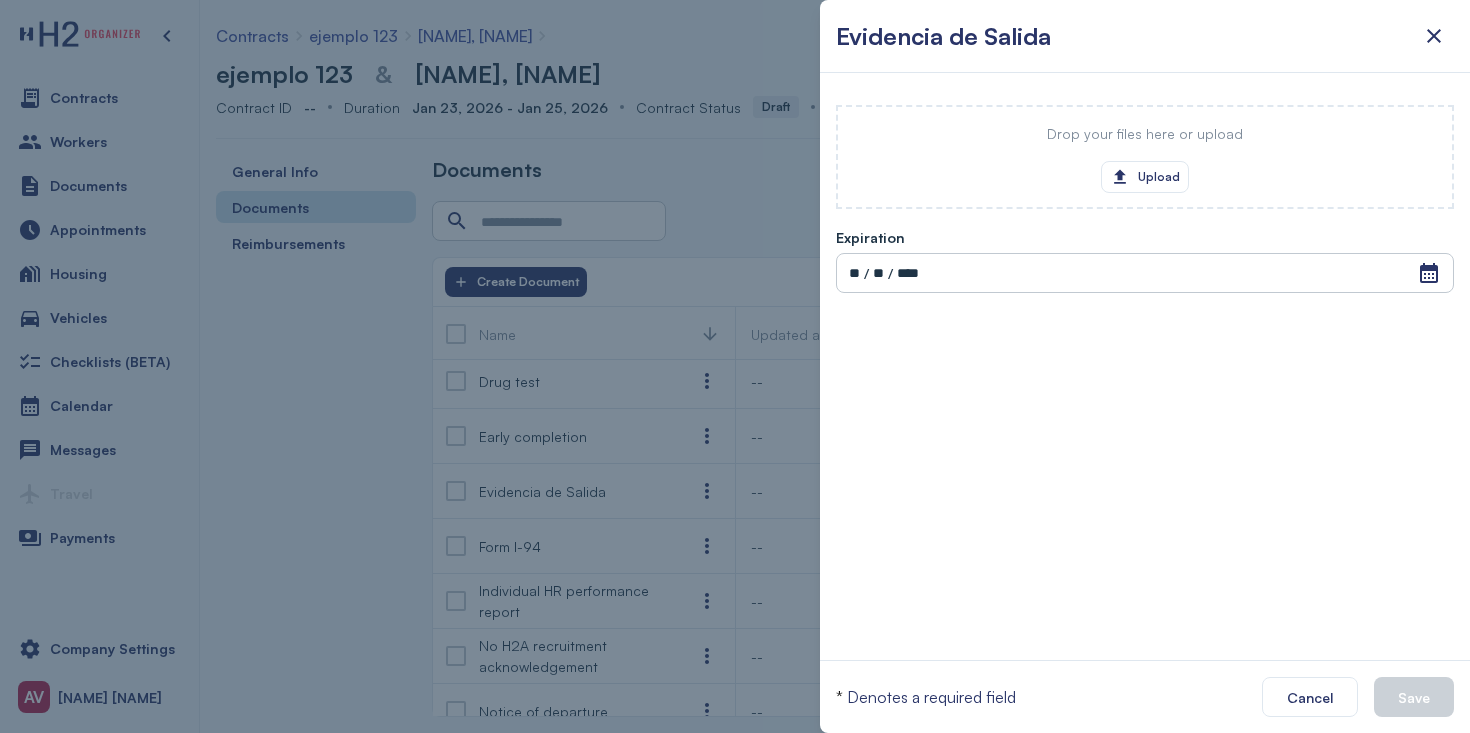 click at bounding box center [735, 366] 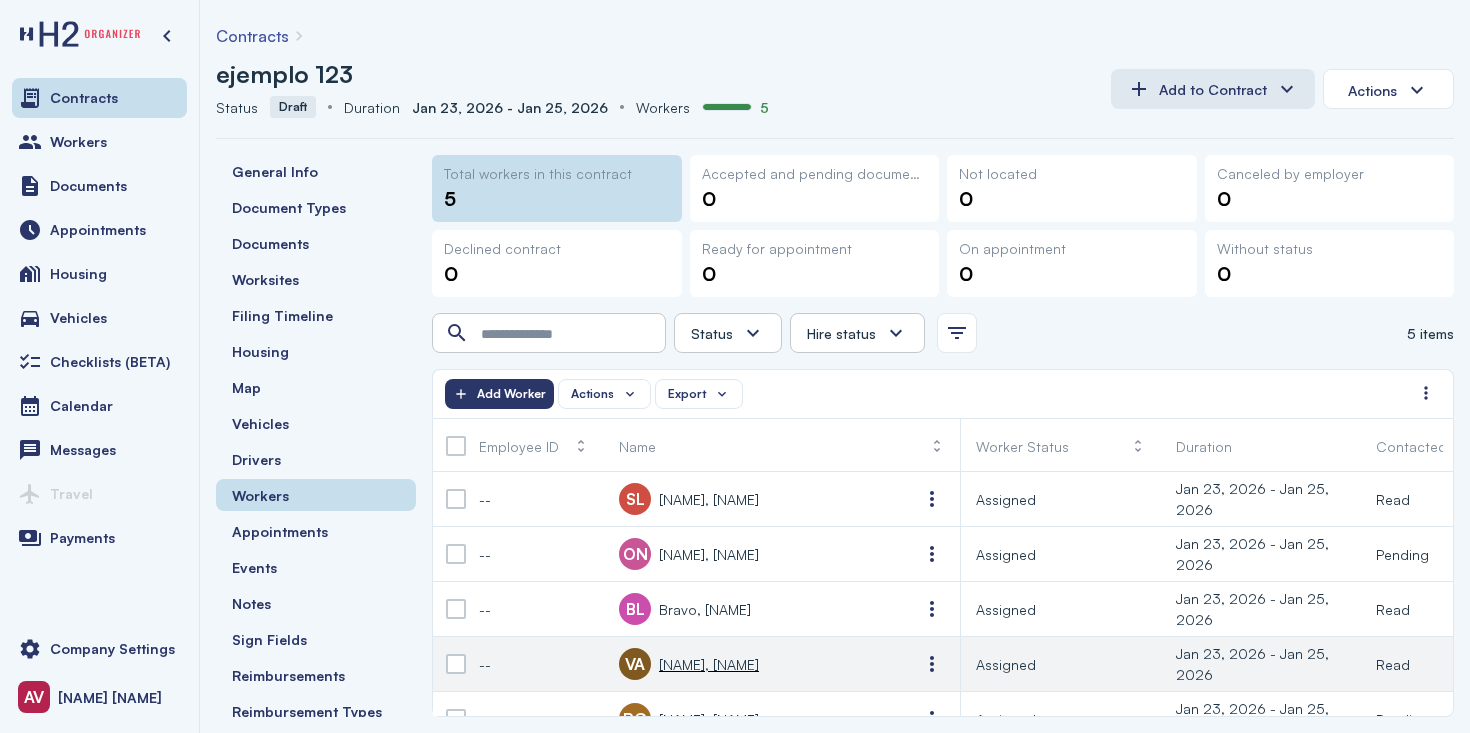 click on "VA [NAME], [NAME]" at bounding box center (689, 664) 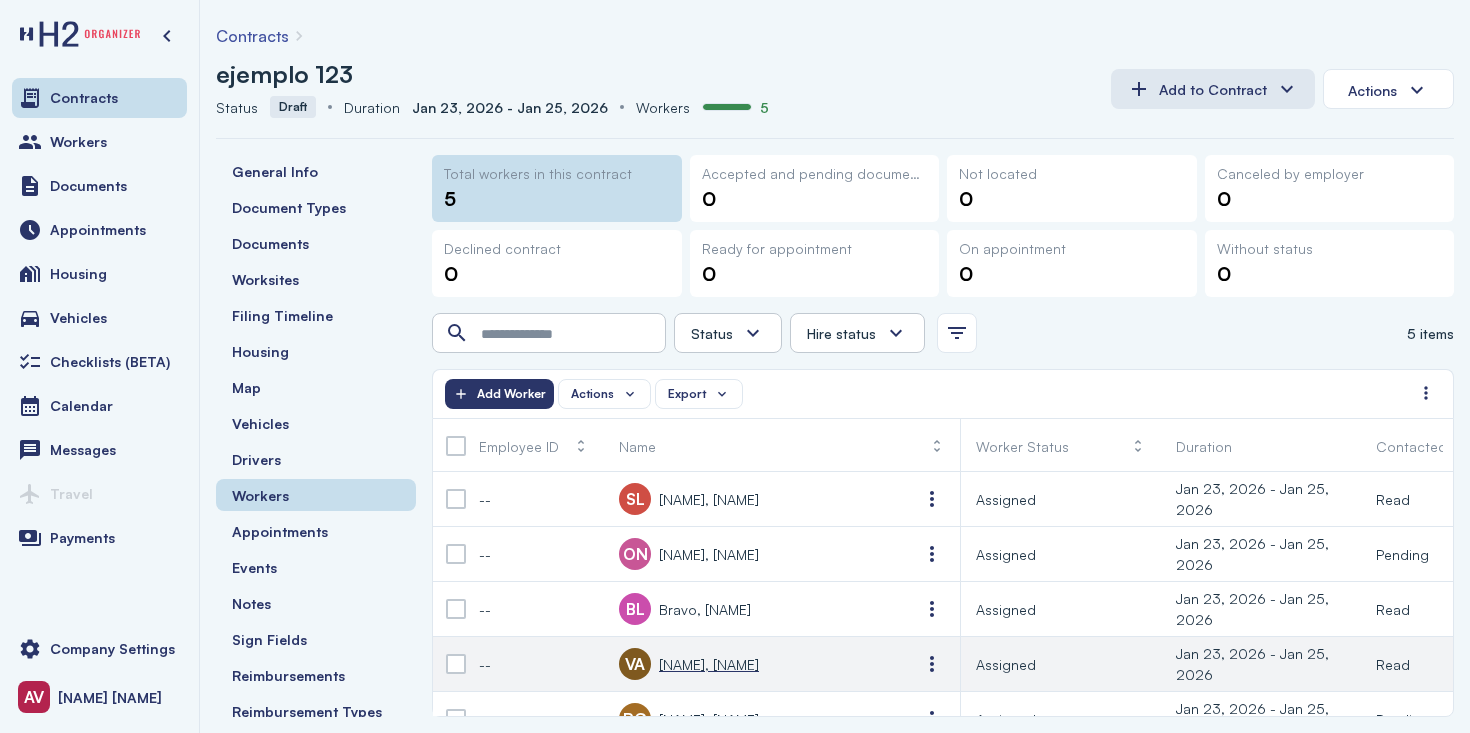 click on "[NAME], [NAME]" at bounding box center (709, 664) 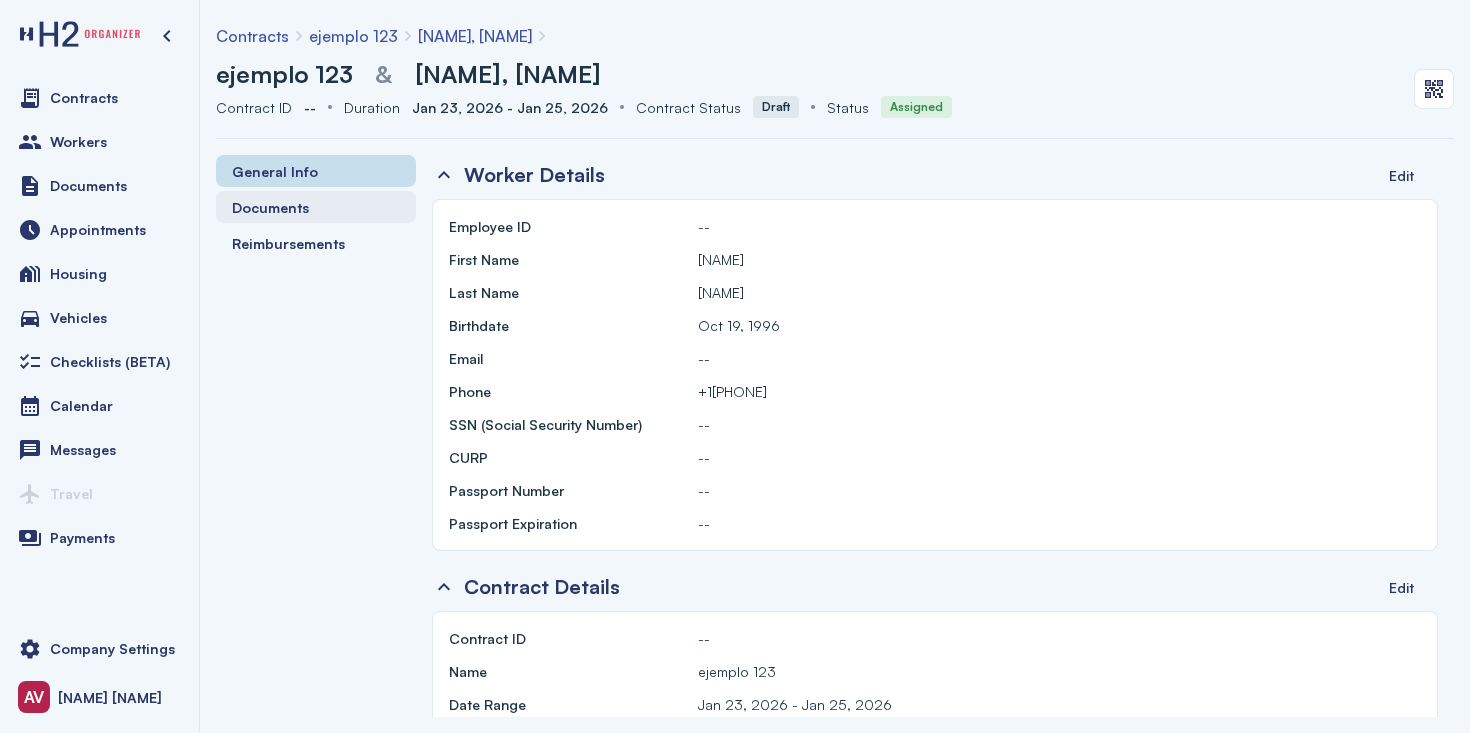 click on "Documents" at bounding box center (316, 207) 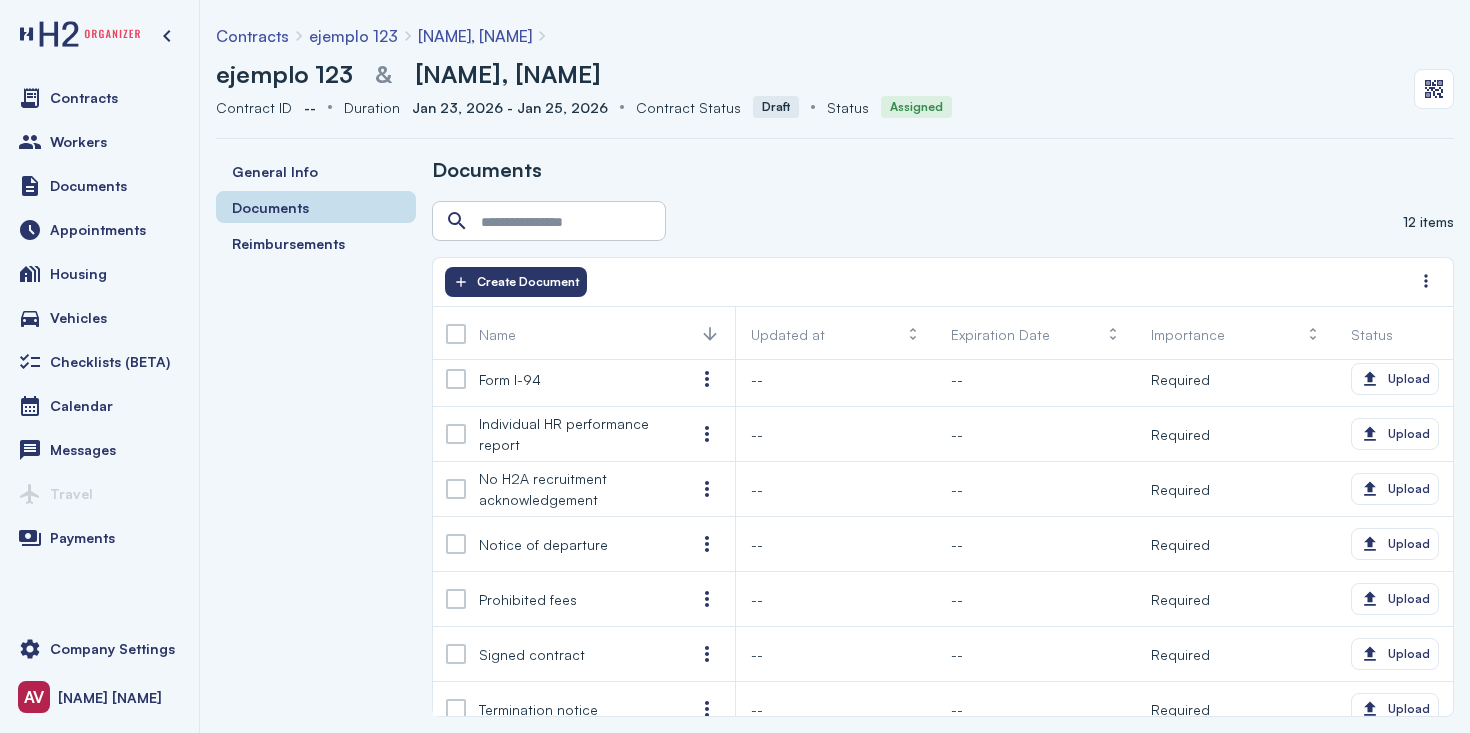 scroll, scrollTop: 0, scrollLeft: 0, axis: both 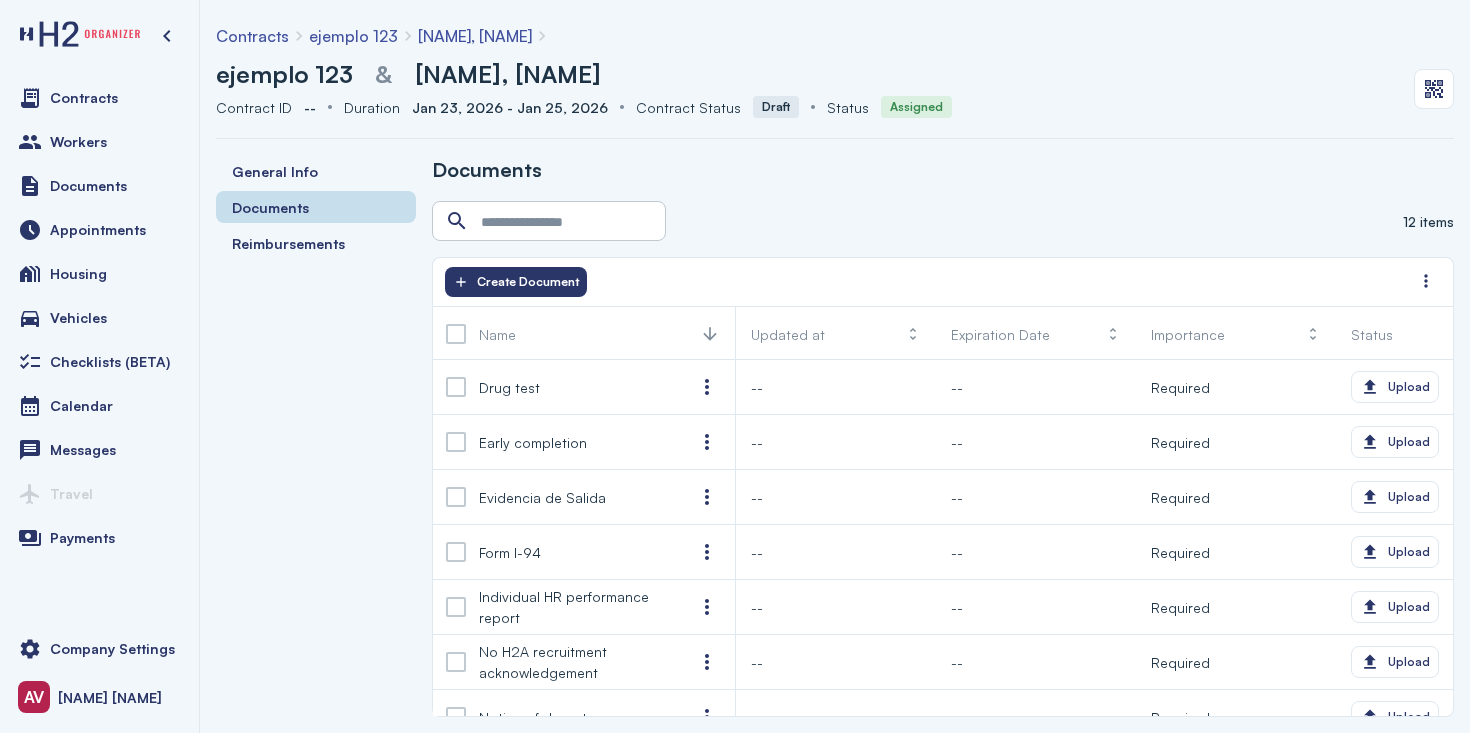 click on "ejemplo 123 & [NAME], [NAME] Contract ID Contract ID -- Duration Duration Jan 23, 2026 - Jan 25, 2026 Contract Status Contract Status Draft Status Status Assigned" at bounding box center (807, 89) 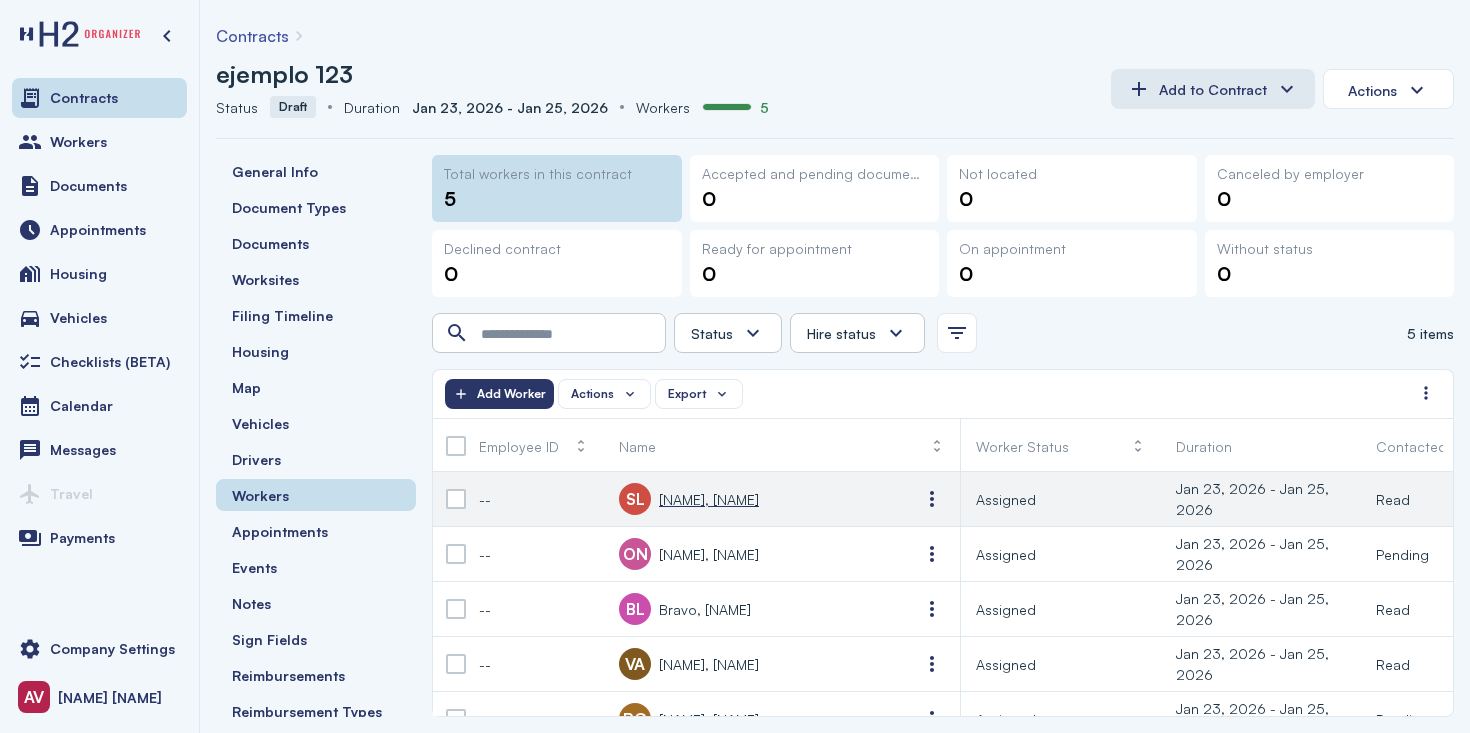 click on "[NAME], [NAME]" at bounding box center (709, 499) 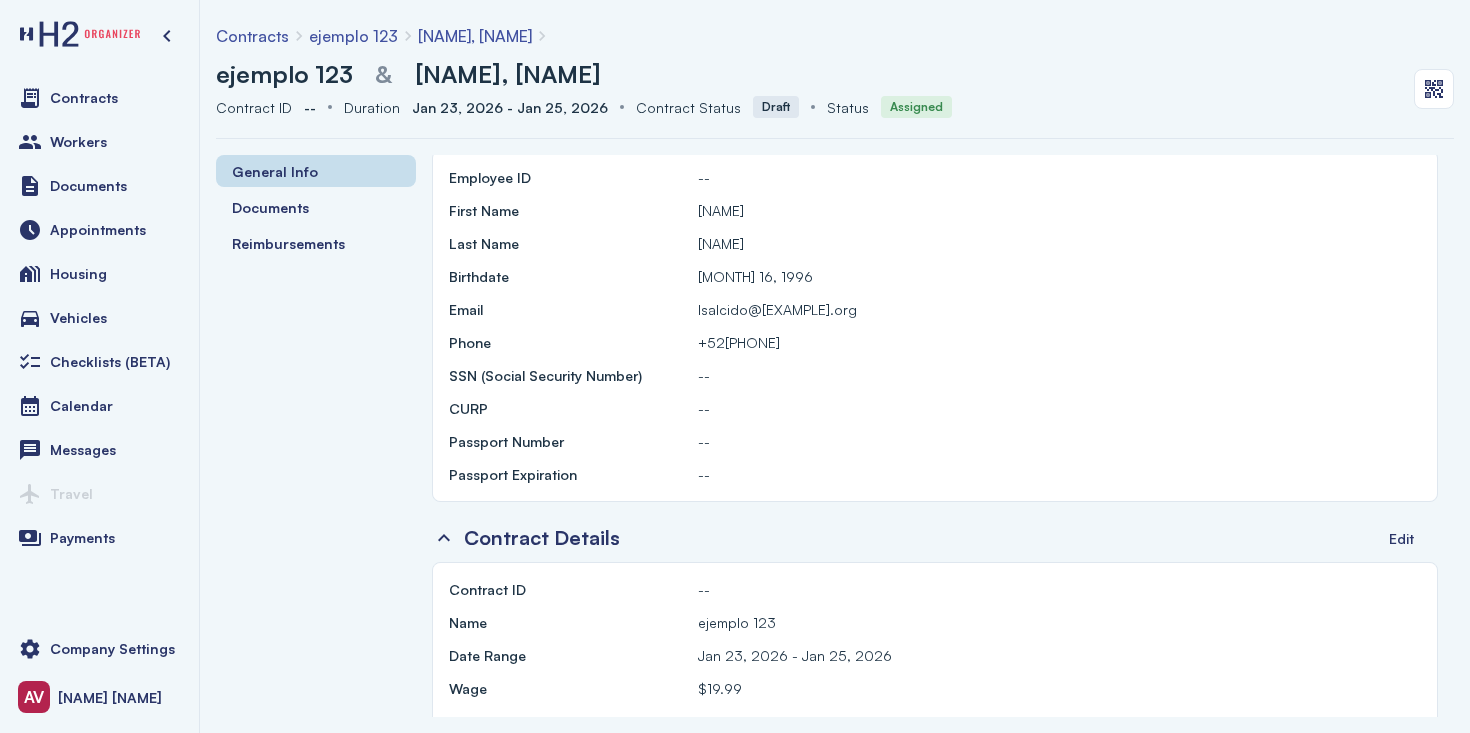 scroll, scrollTop: 47, scrollLeft: 0, axis: vertical 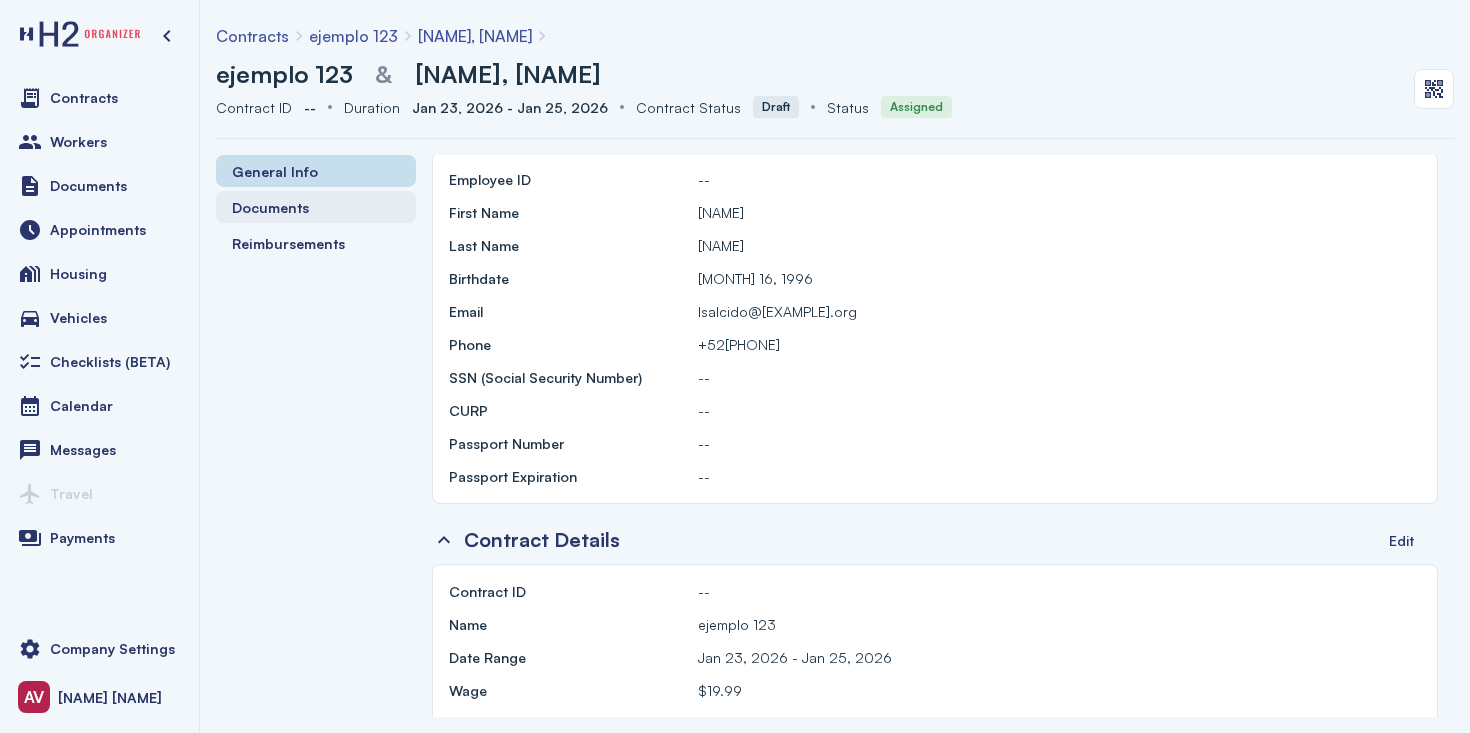 click on "Documents" at bounding box center (270, 207) 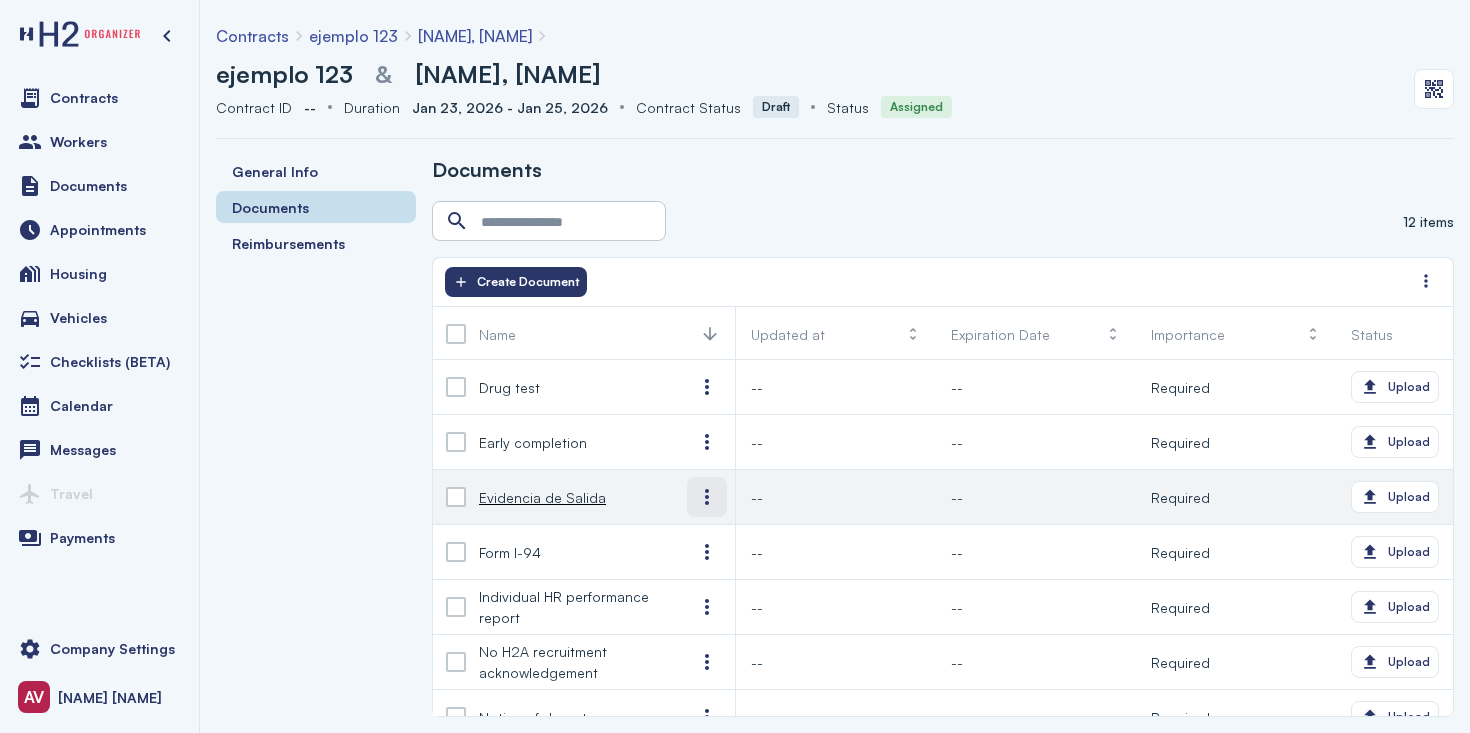 scroll, scrollTop: 0, scrollLeft: 83, axis: horizontal 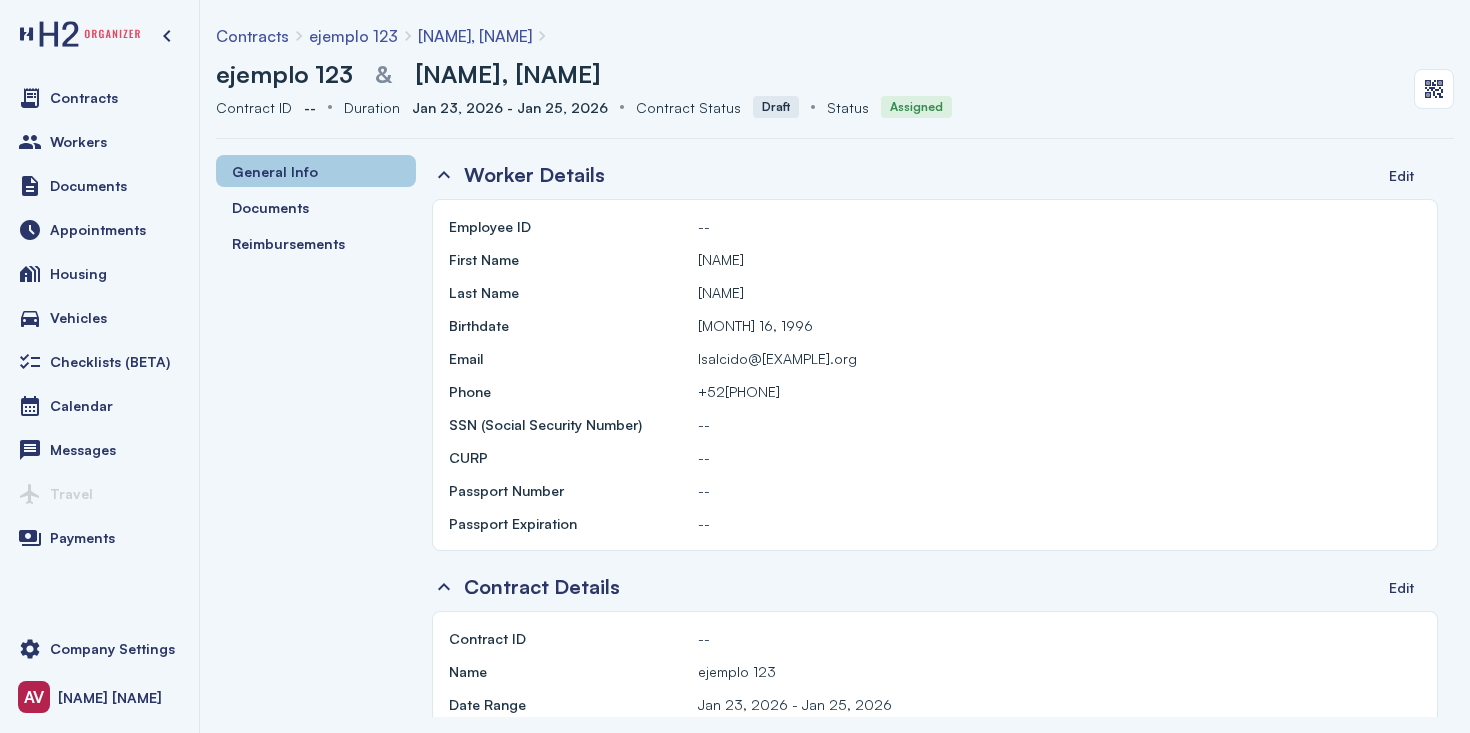 click on "General Info" at bounding box center [316, 171] 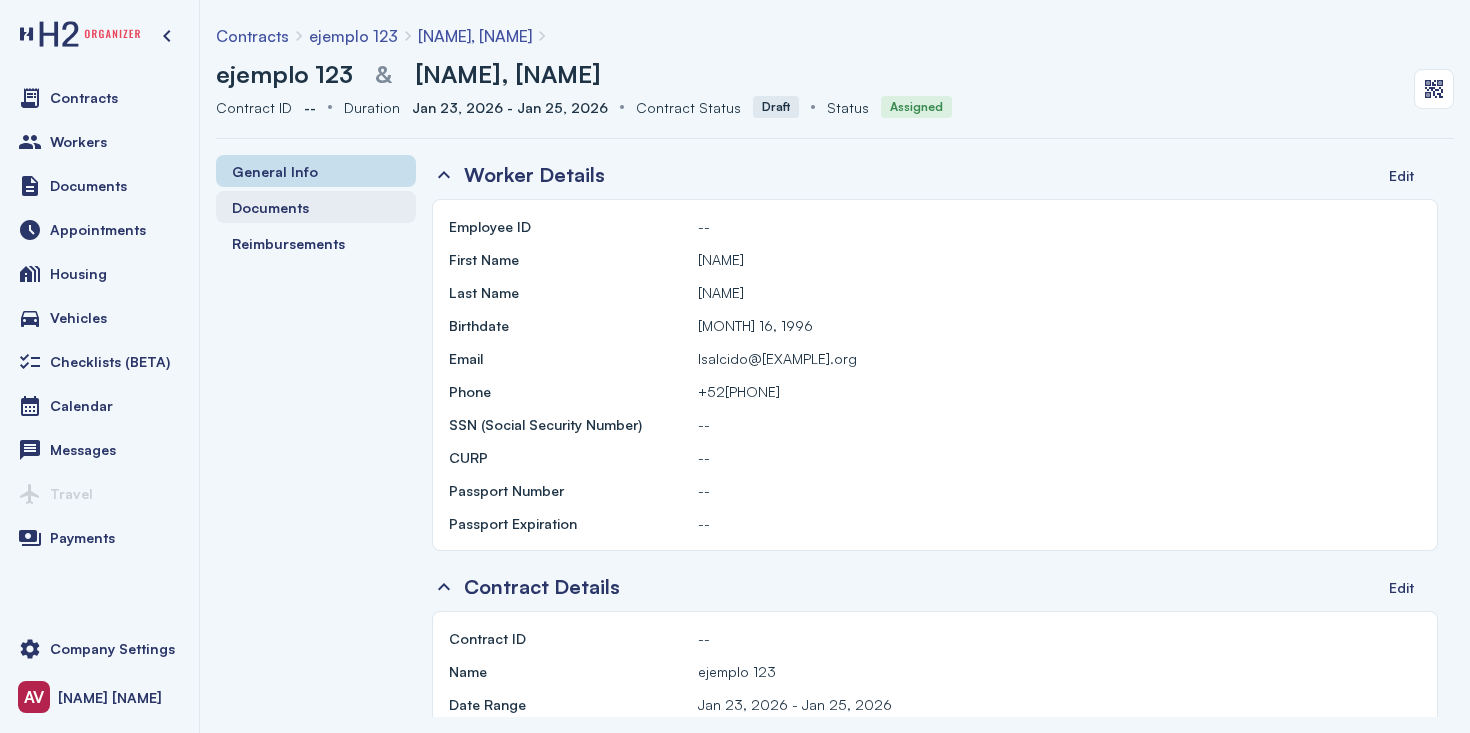 click on "Documents" at bounding box center (270, 207) 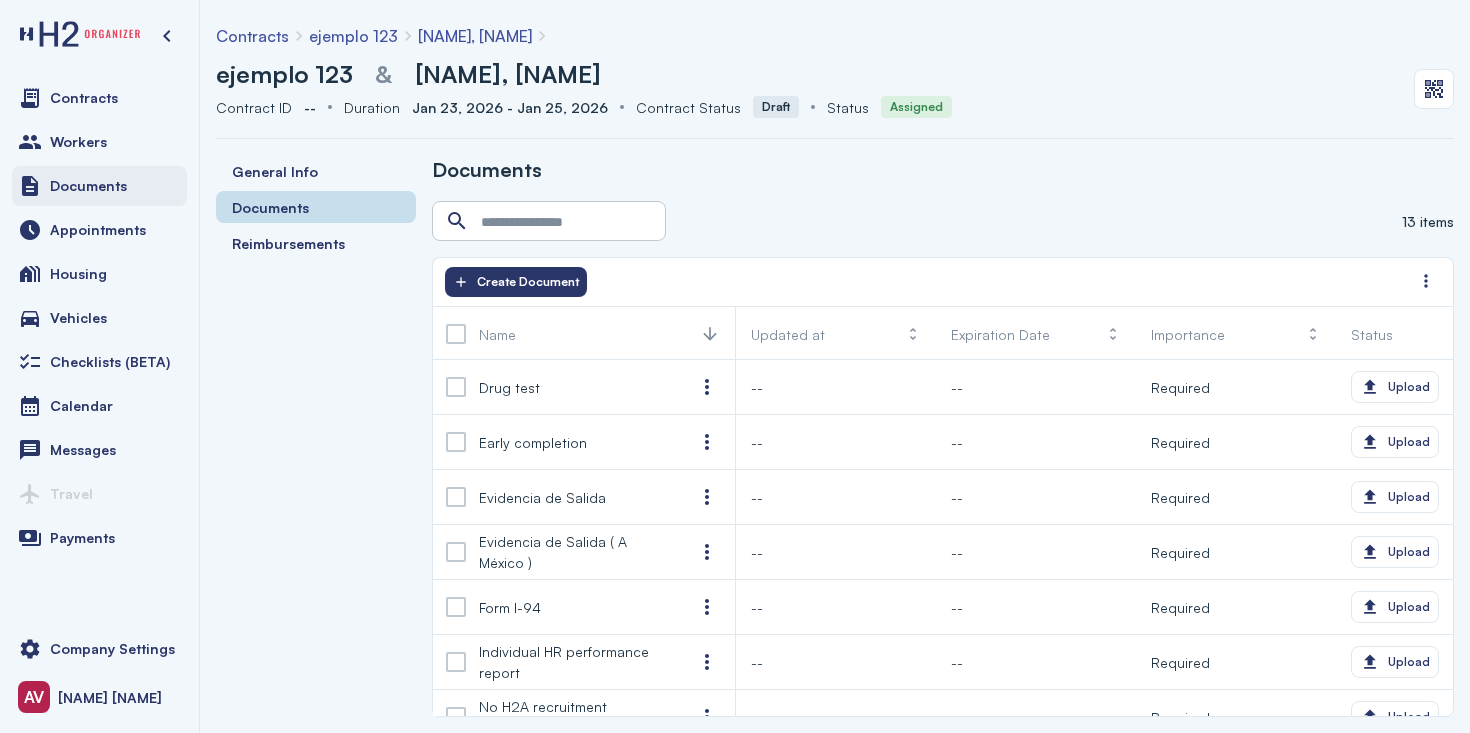 click on "Documents" at bounding box center (99, 186) 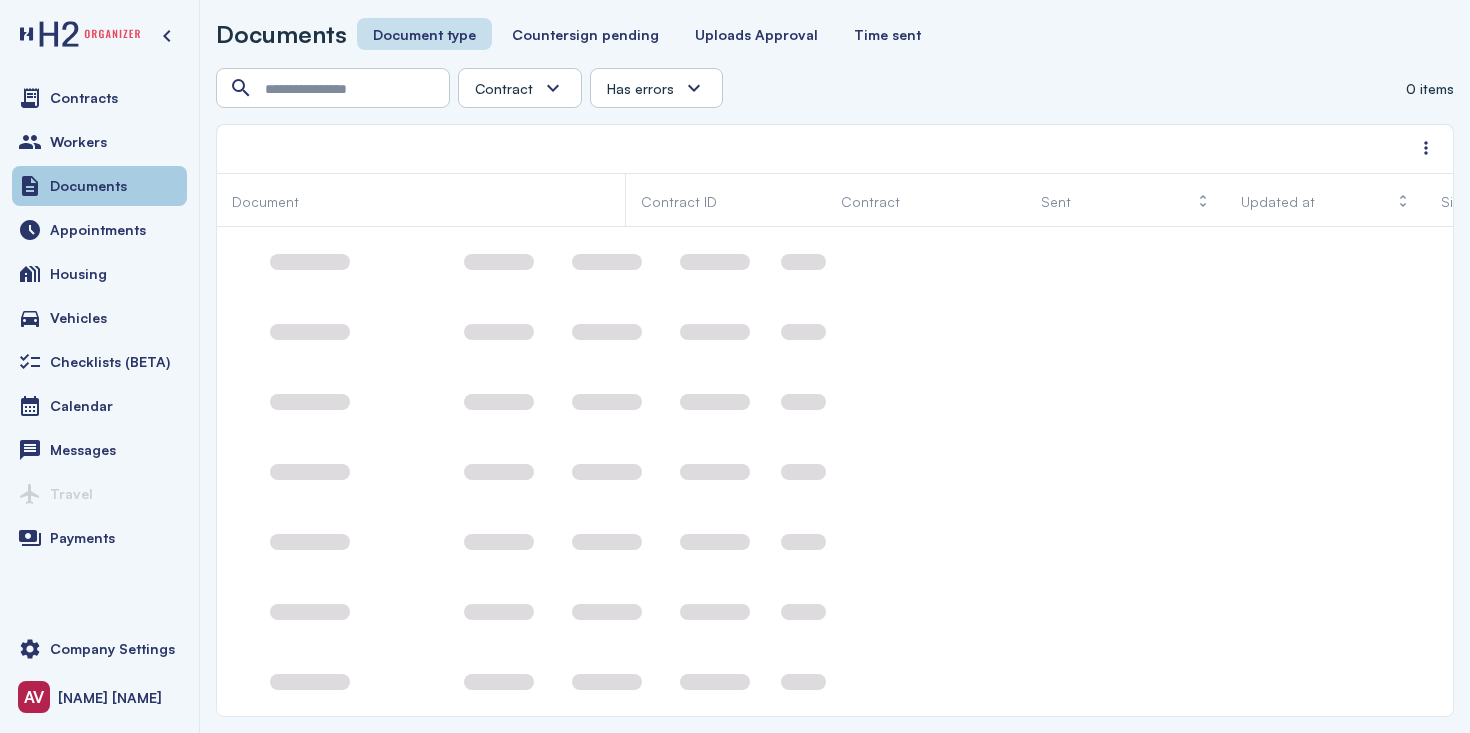 click on "Documents" at bounding box center (99, 186) 